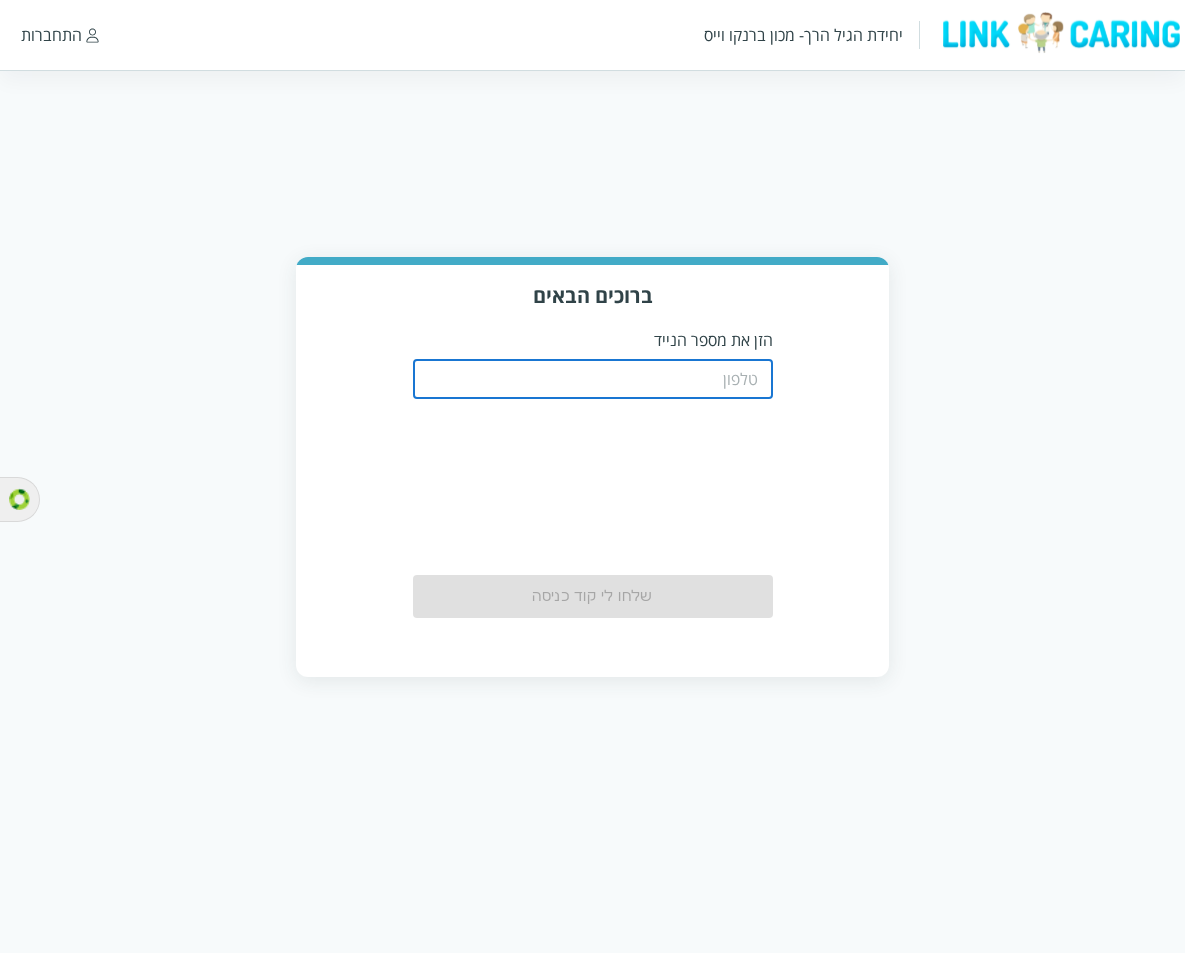 scroll, scrollTop: 0, scrollLeft: 0, axis: both 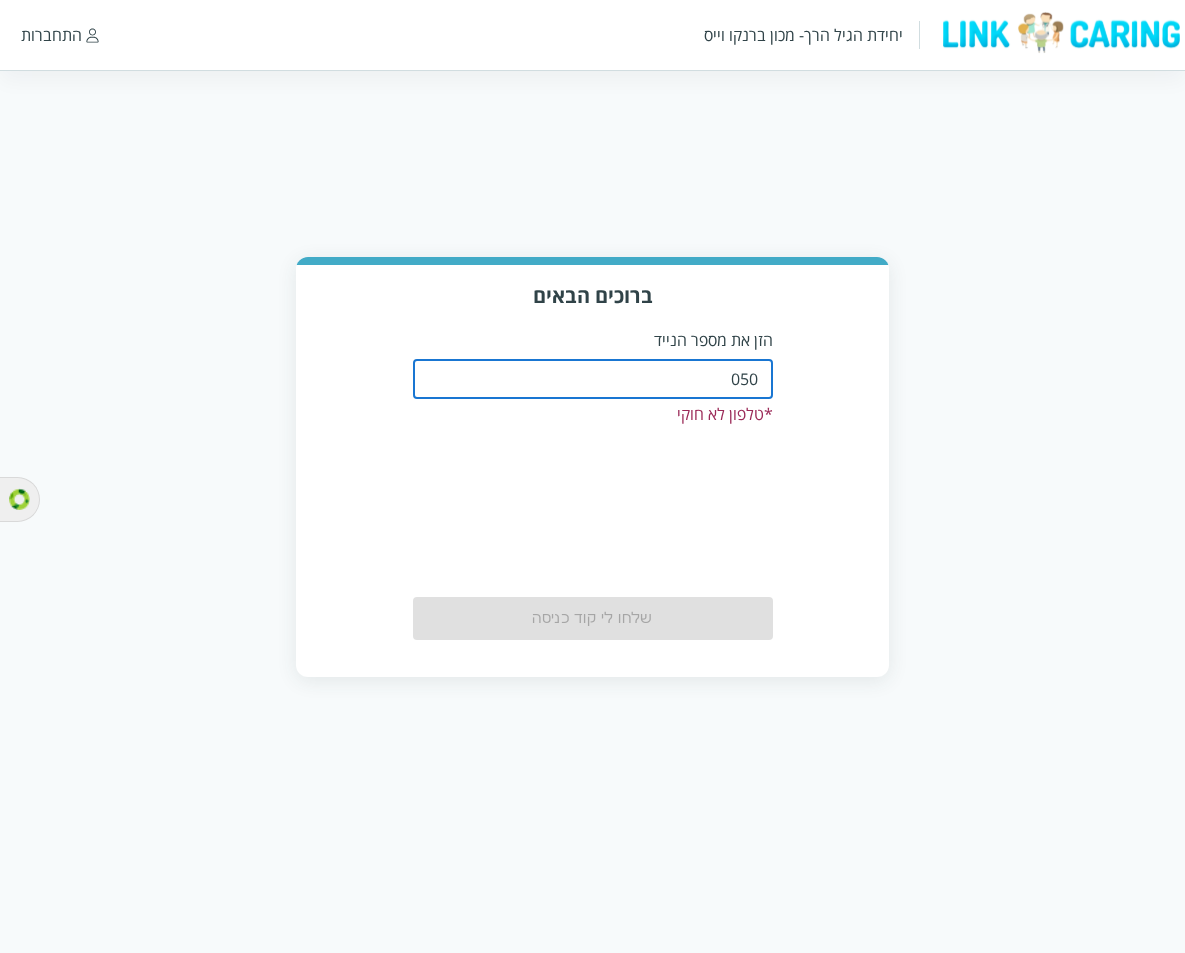 type on "0508805134" 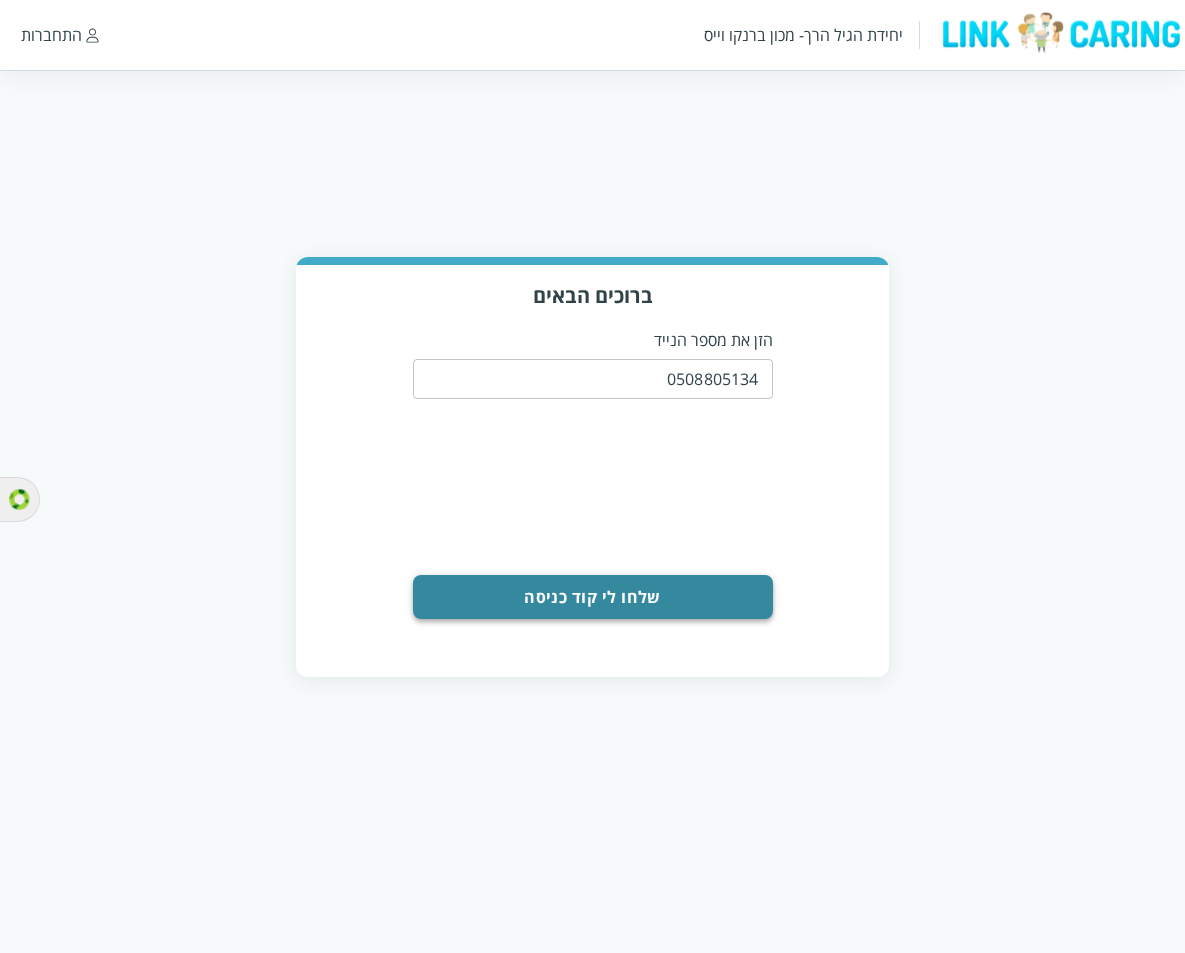 click on "שלחו לי קוד כניסה" at bounding box center (593, 597) 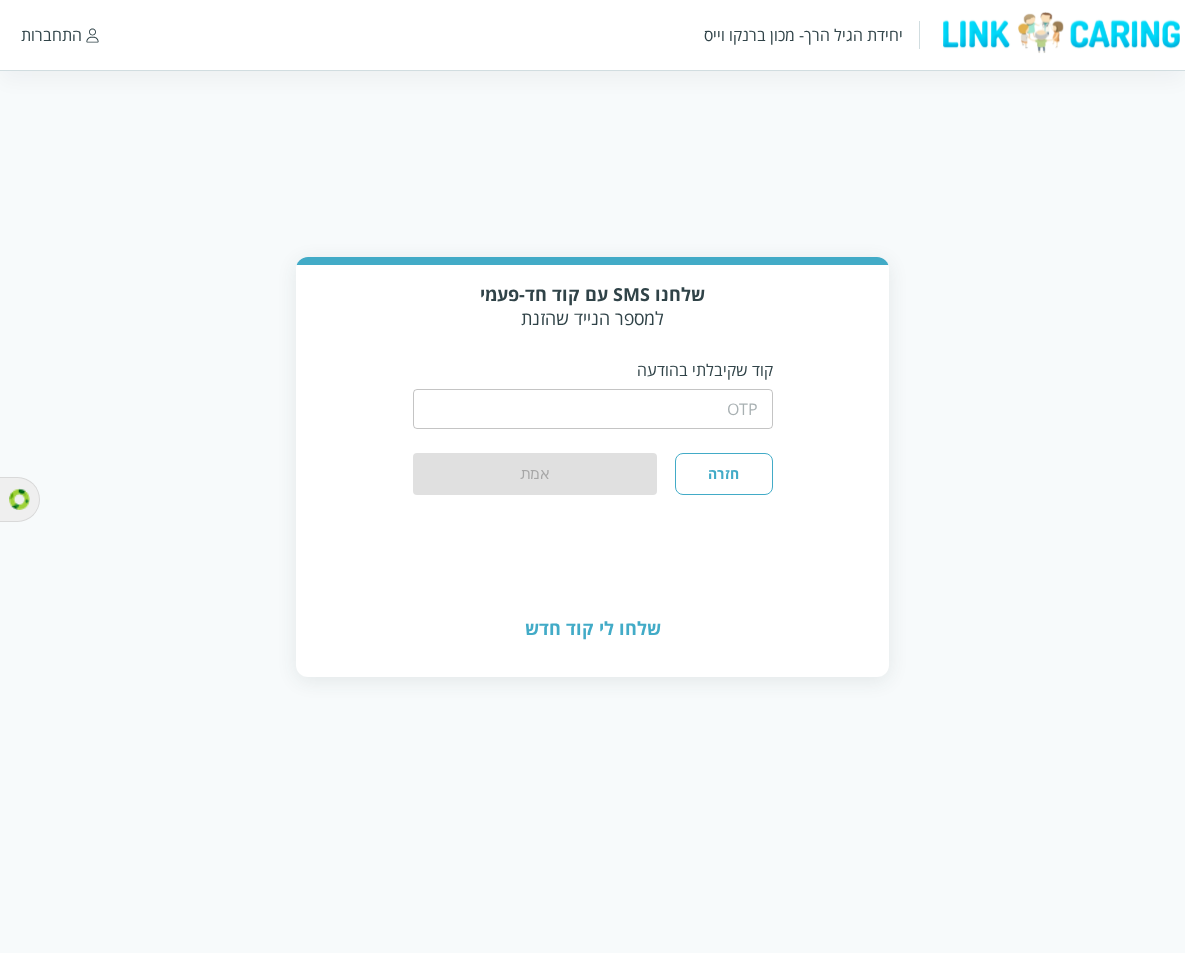 click at bounding box center (593, 409) 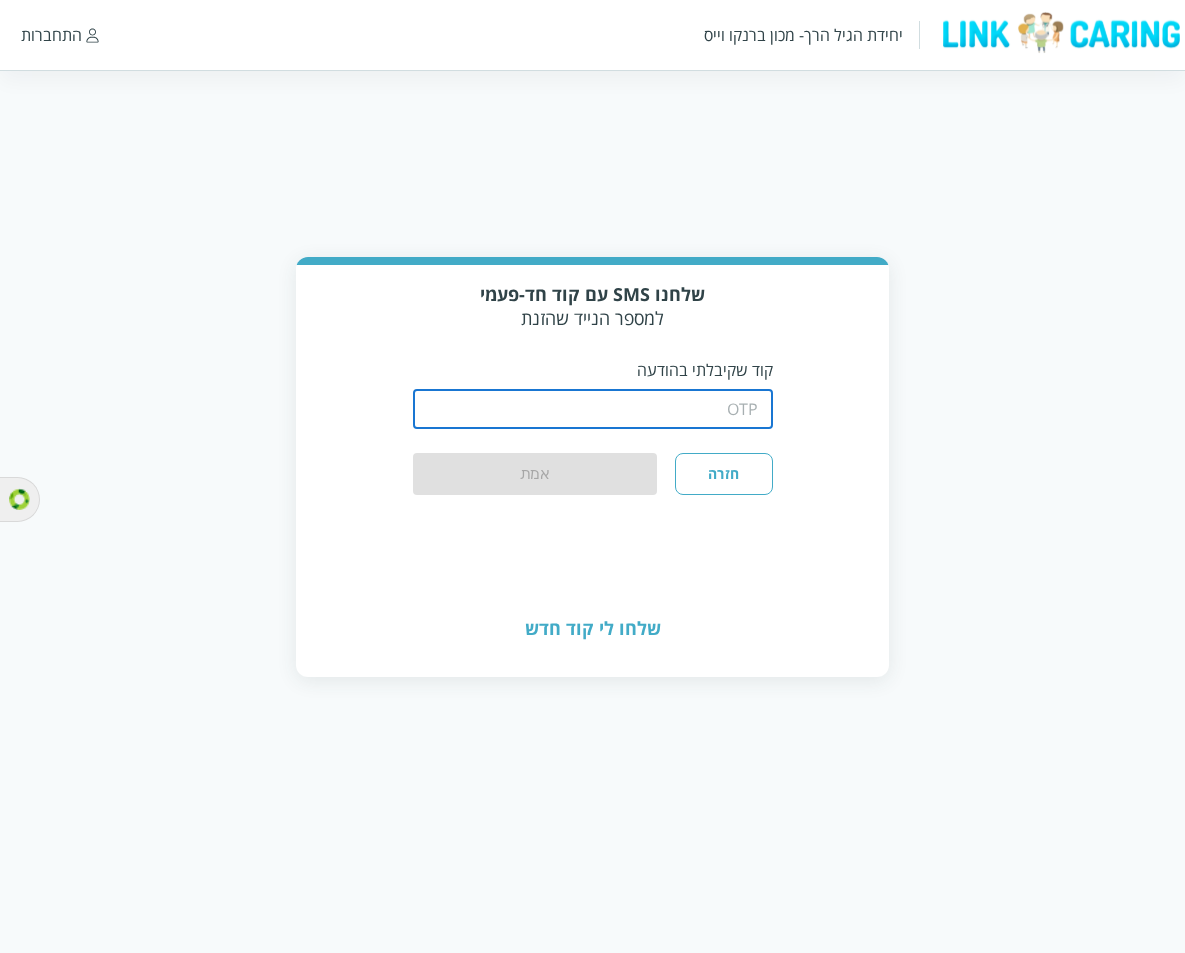 type on "1234" 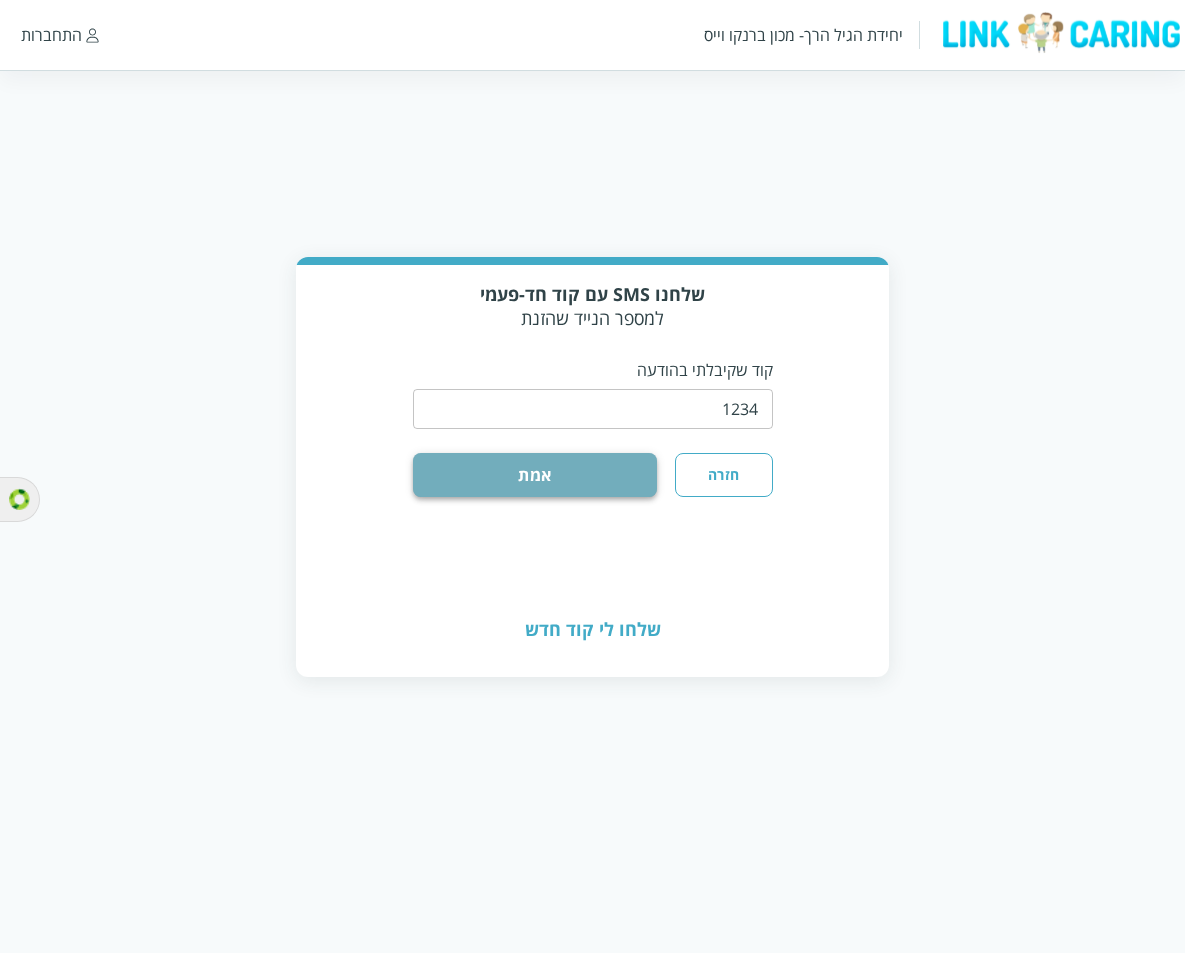 click on "אמת" at bounding box center (535, 475) 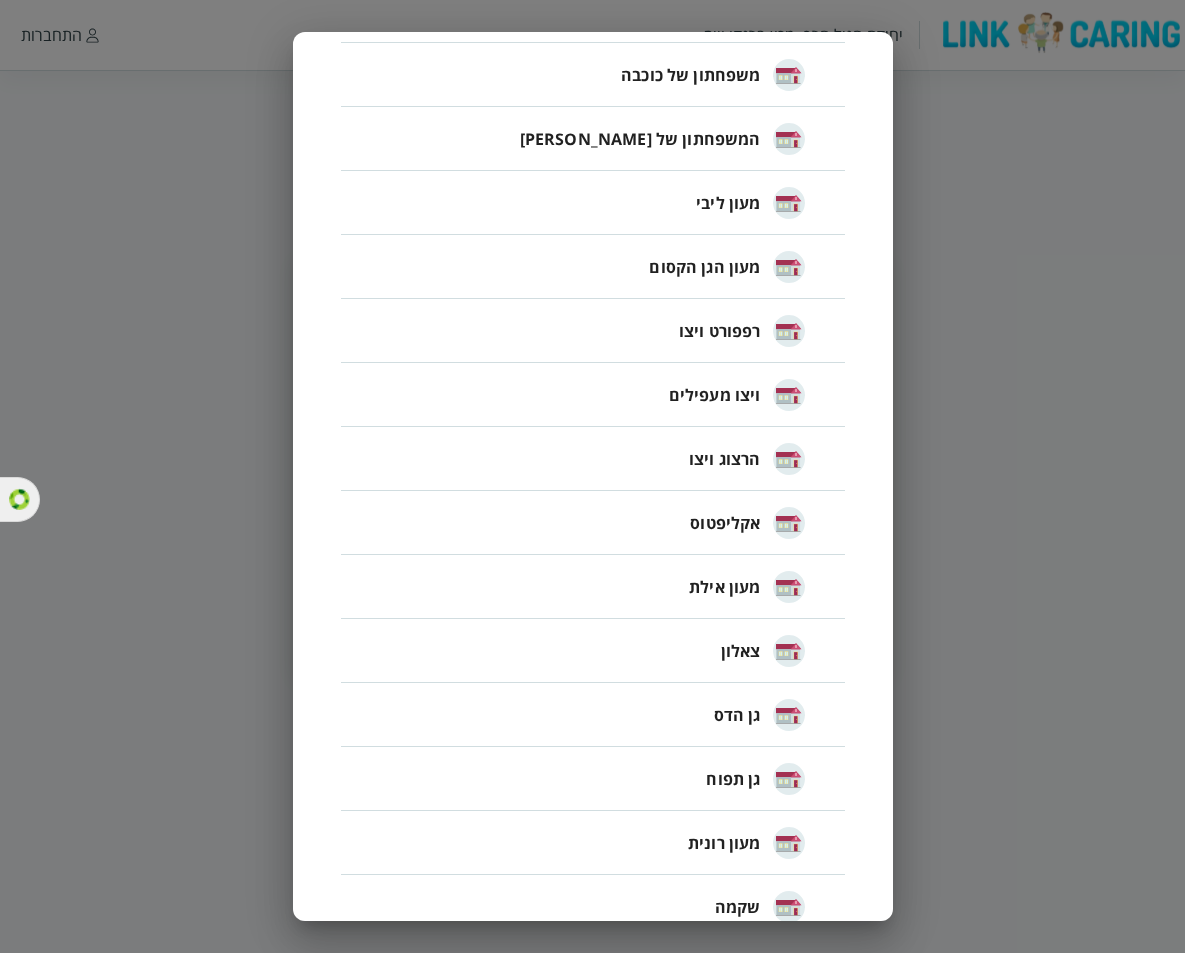 scroll, scrollTop: 500, scrollLeft: 0, axis: vertical 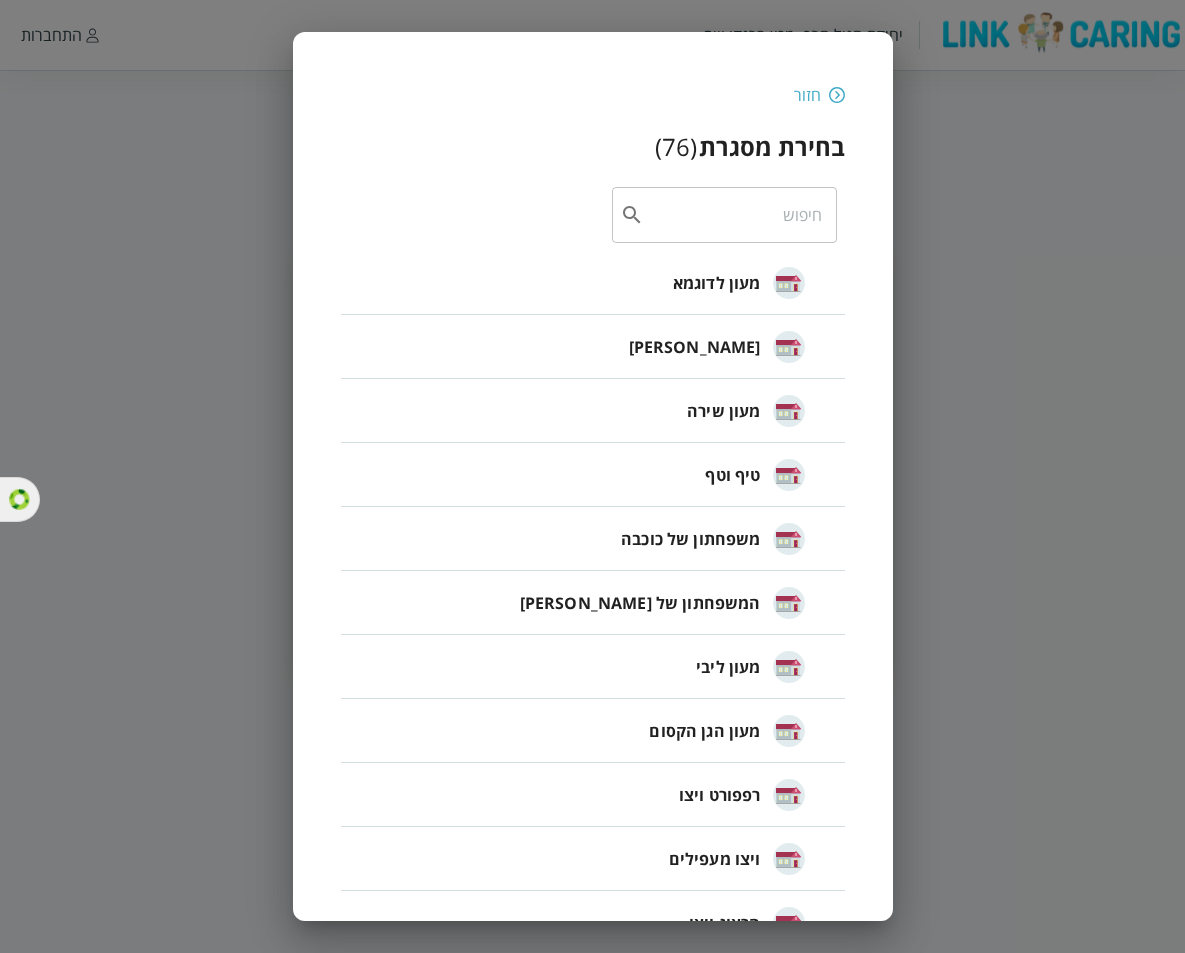 click at bounding box center [733, 215] 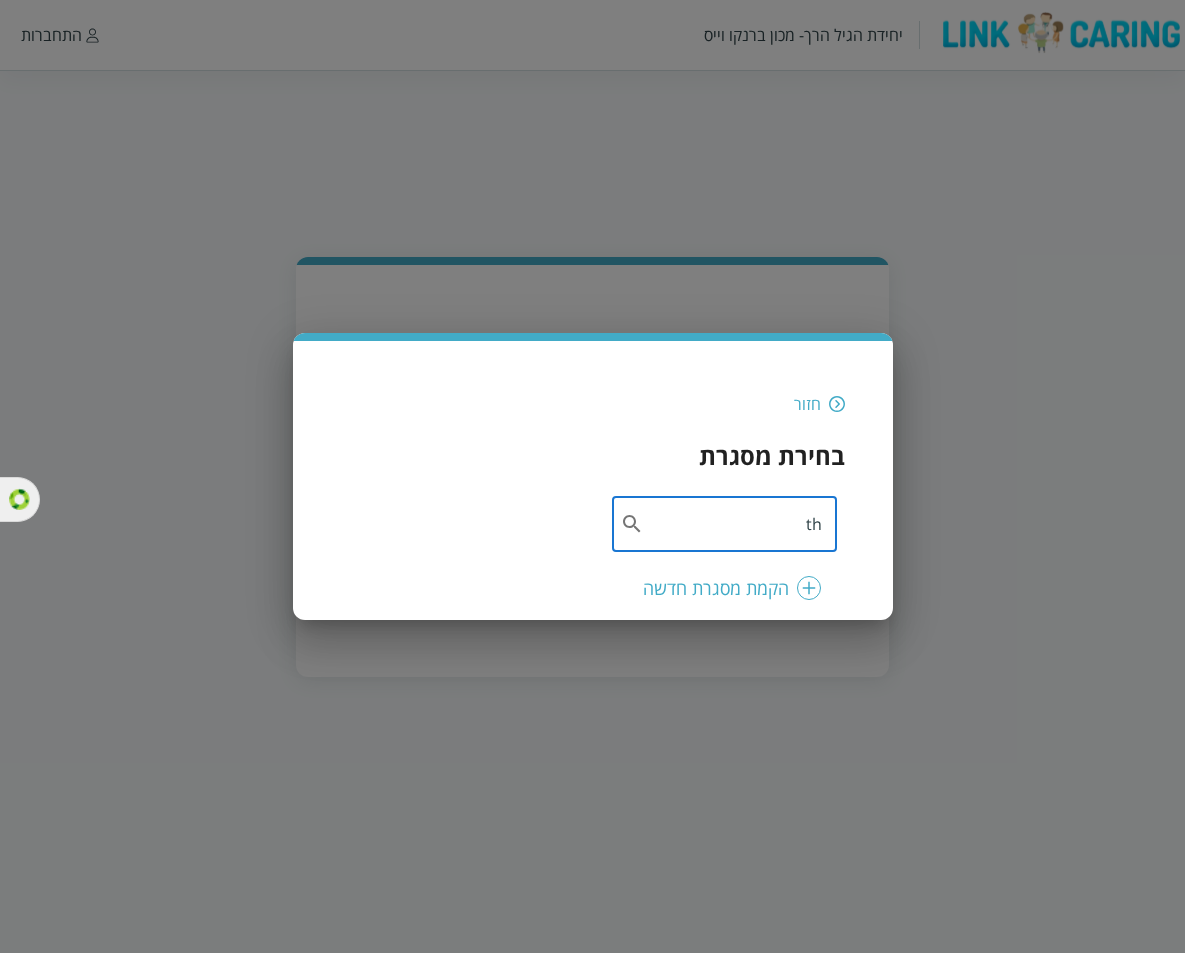 type on "t" 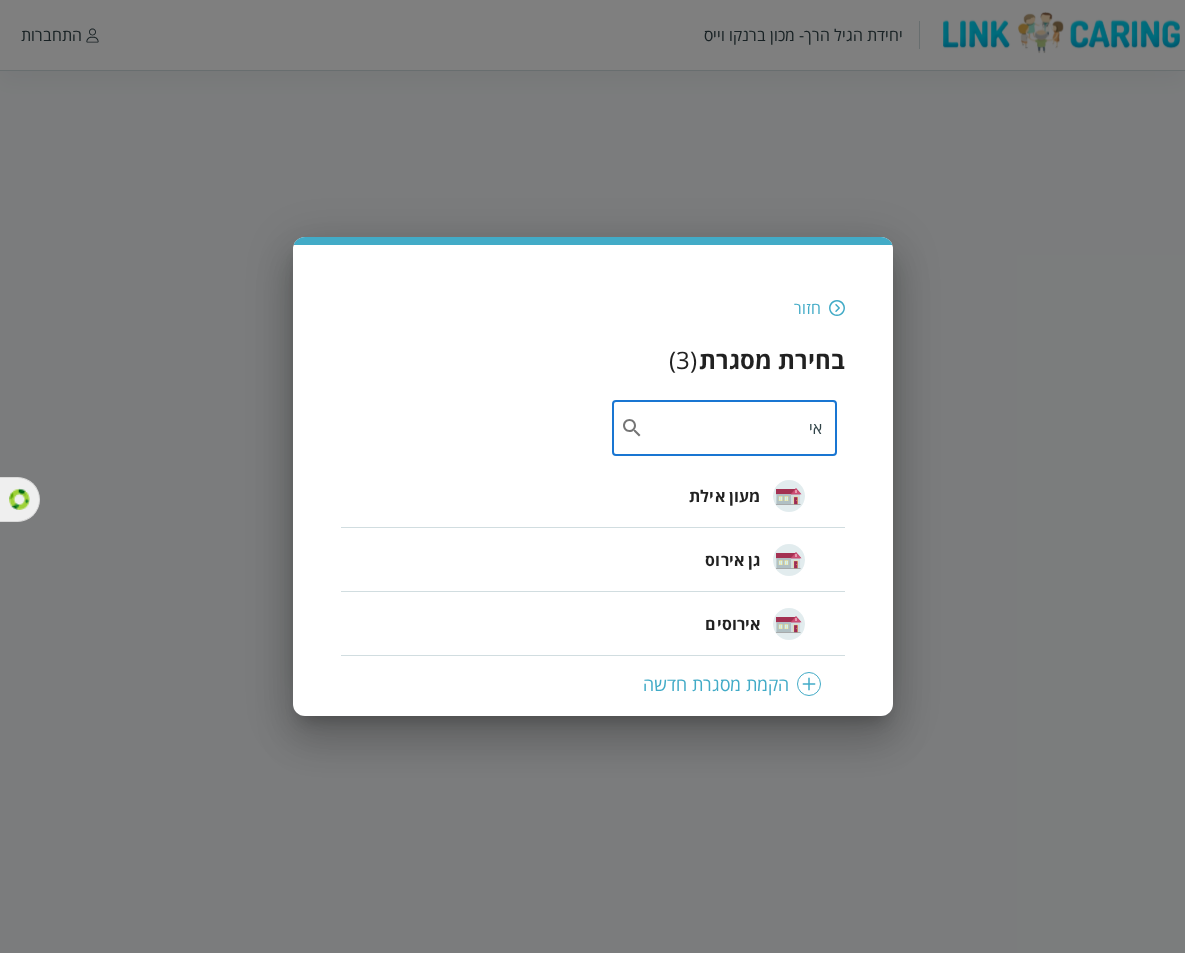 type on "אי" 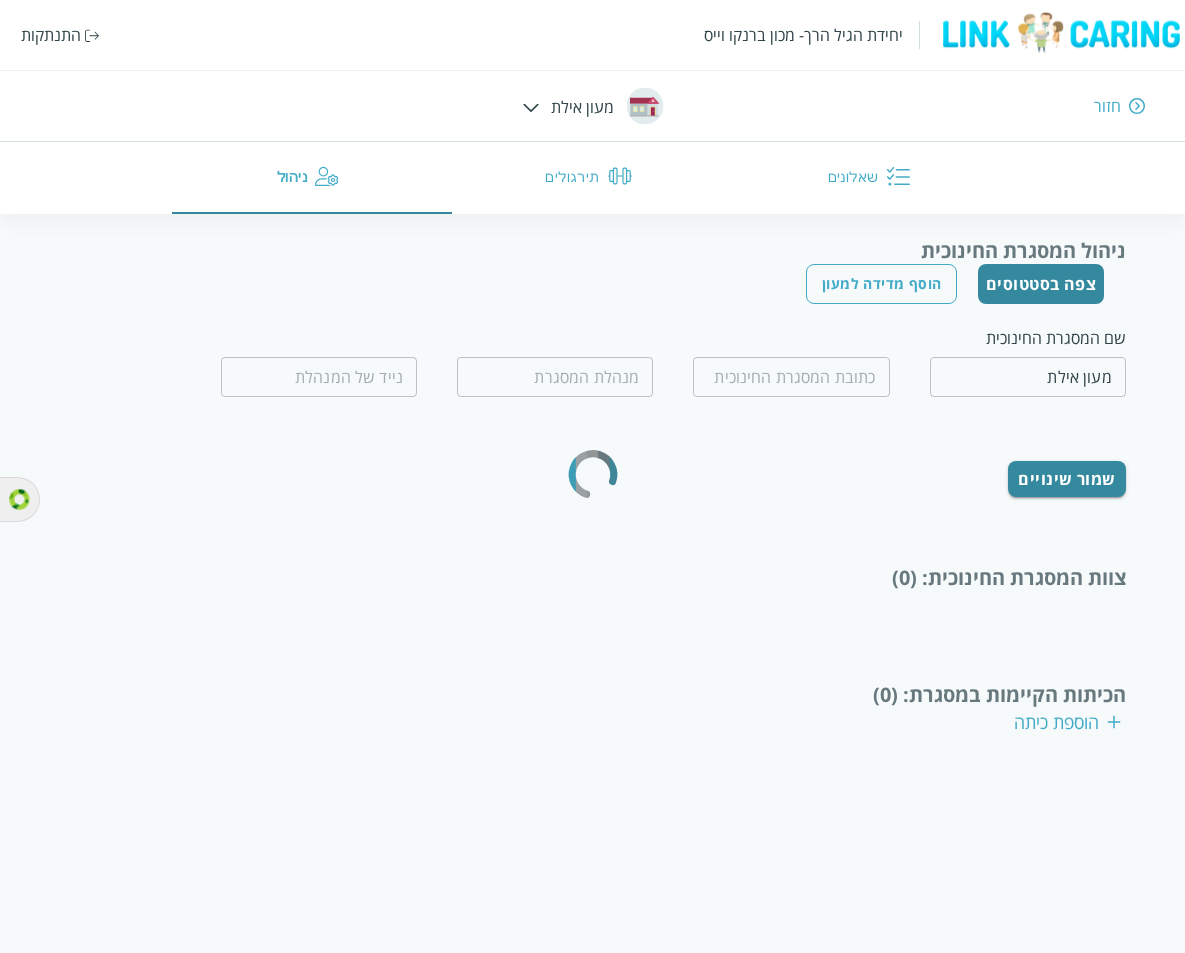 type on "0542339050" 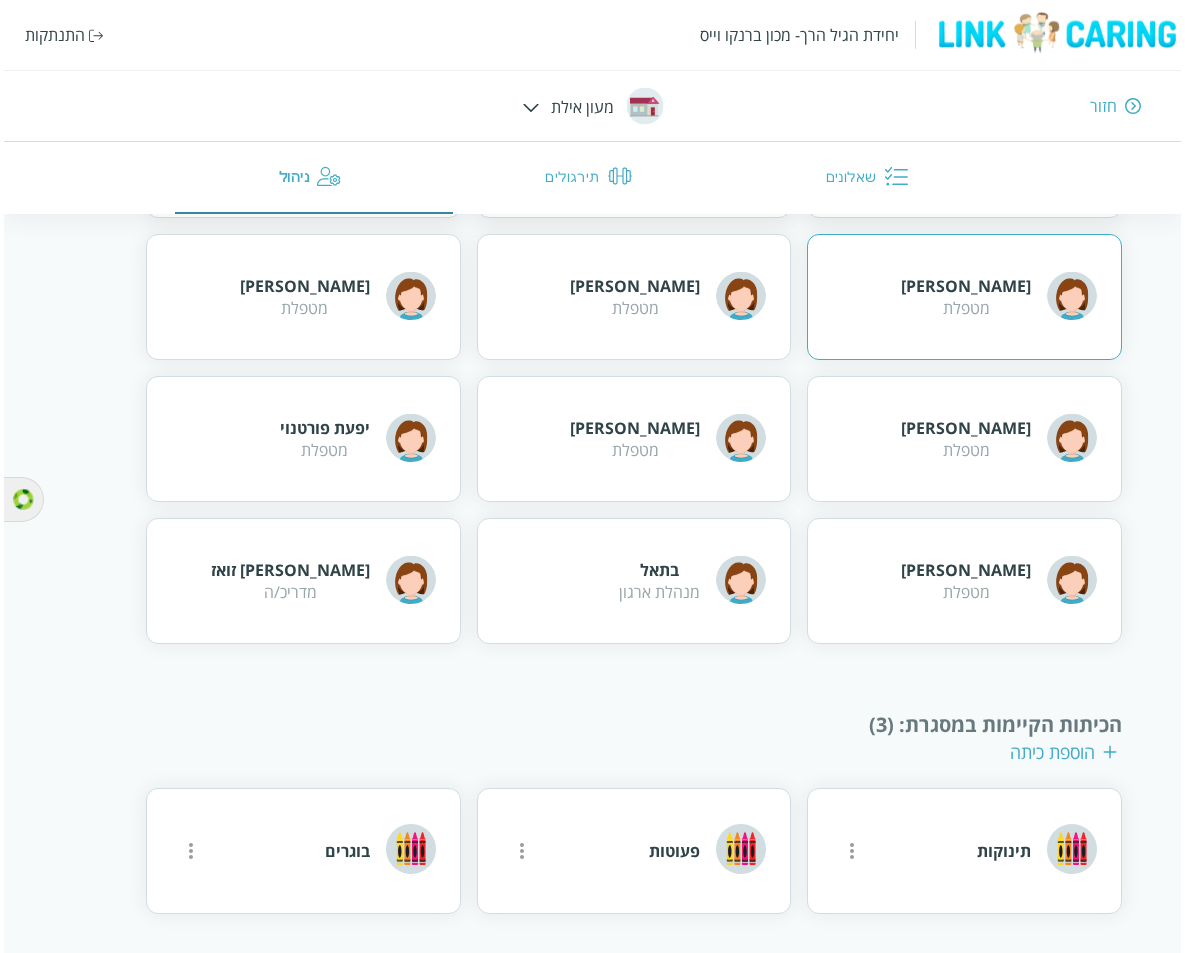 scroll, scrollTop: 692, scrollLeft: 0, axis: vertical 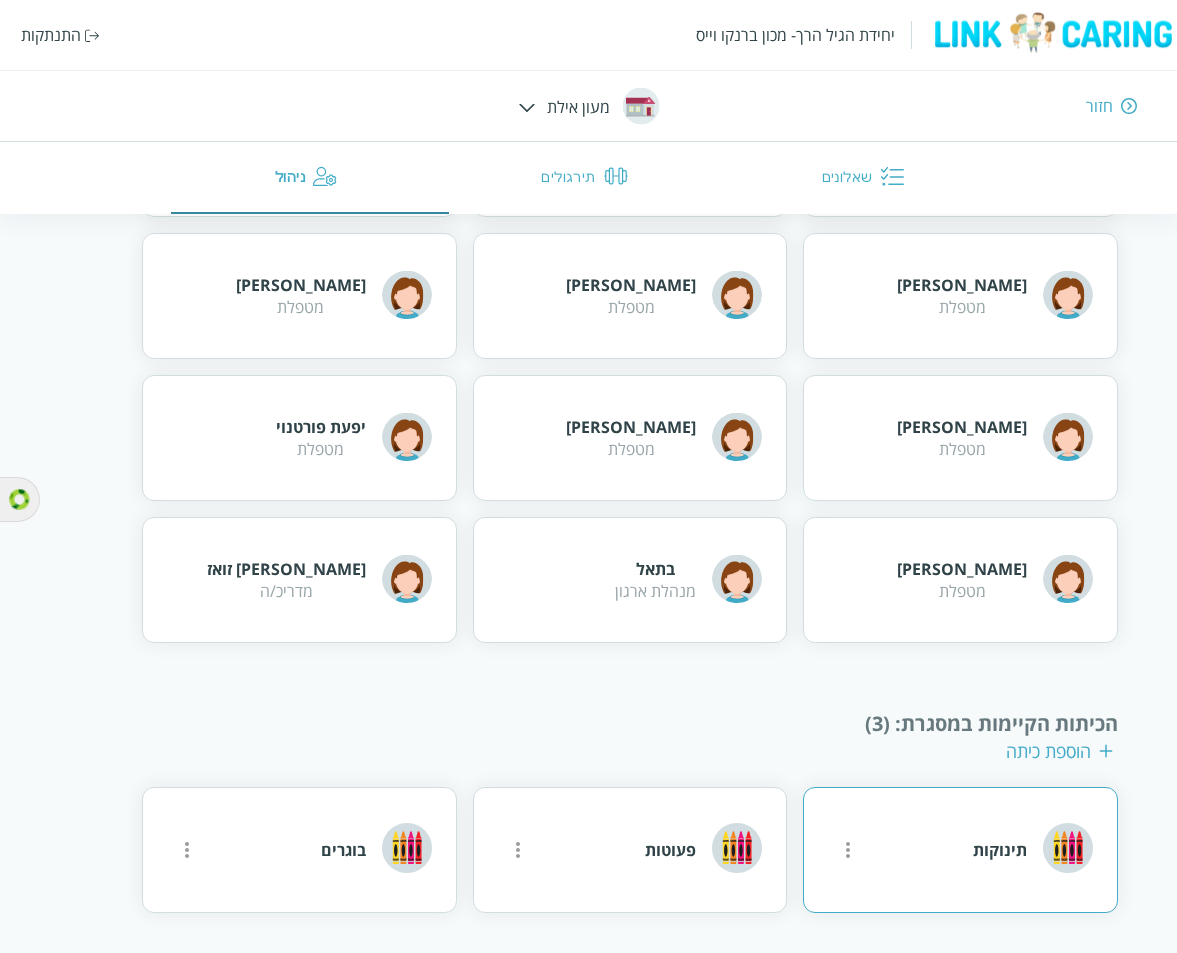 click 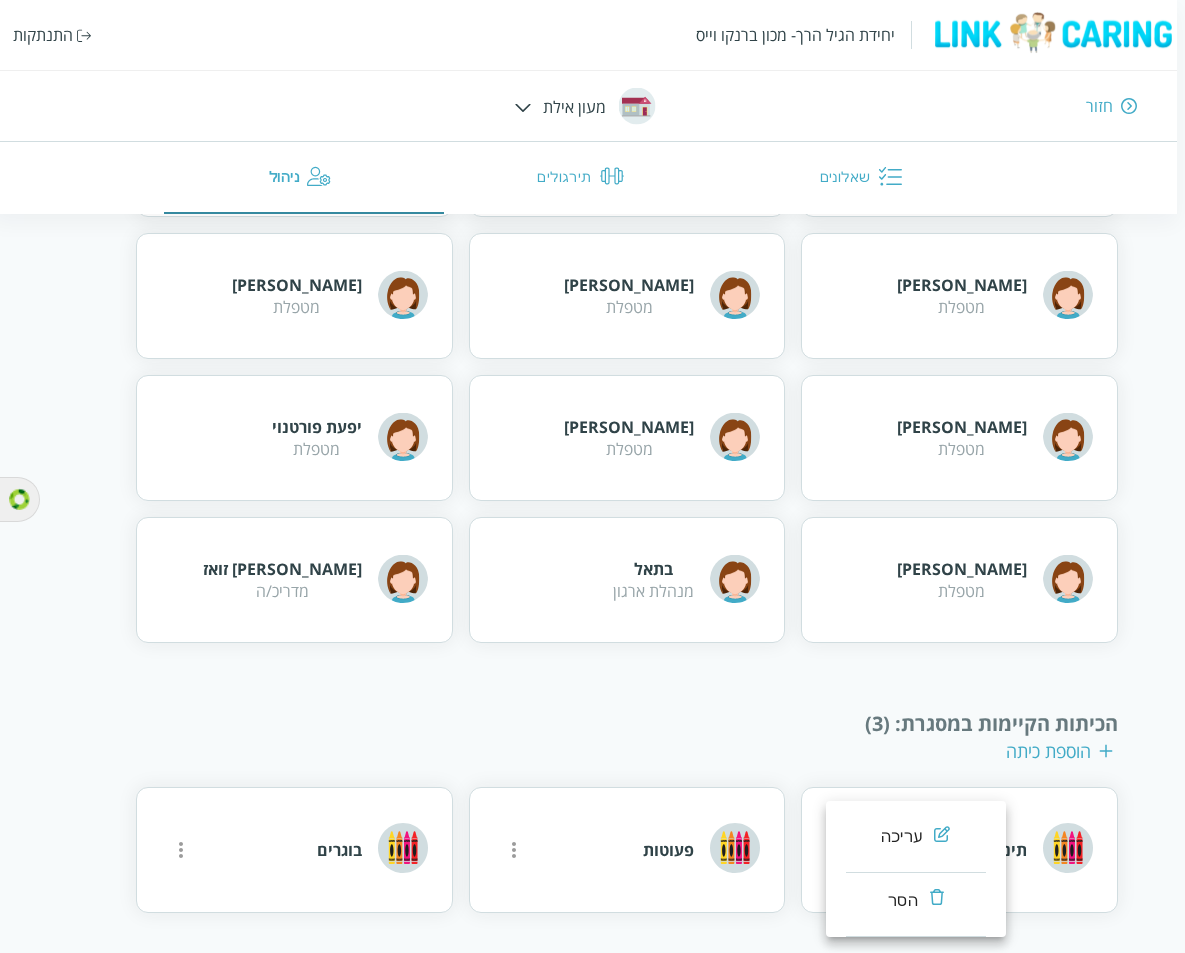 click on "עריכה" at bounding box center [916, 841] 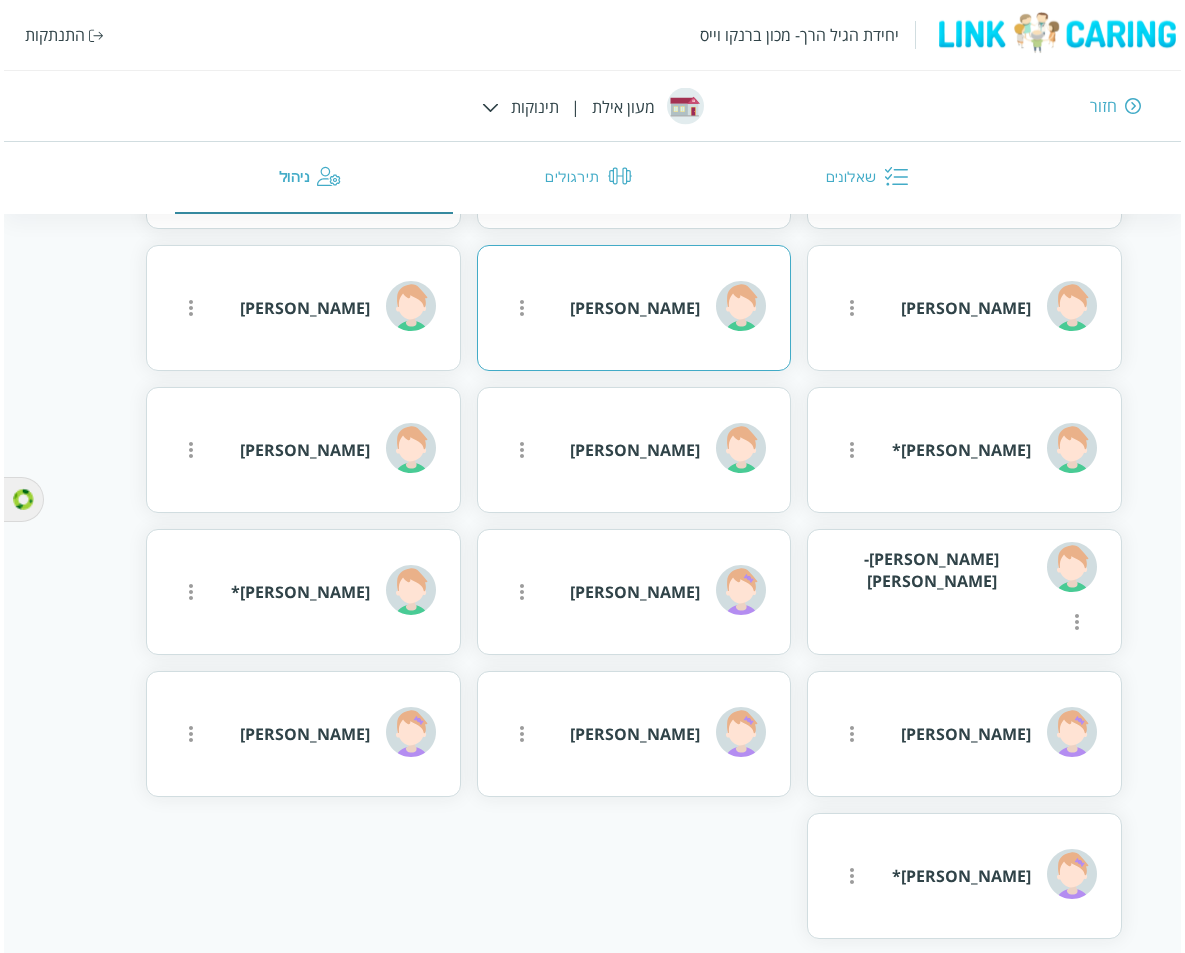 scroll, scrollTop: 1209, scrollLeft: 0, axis: vertical 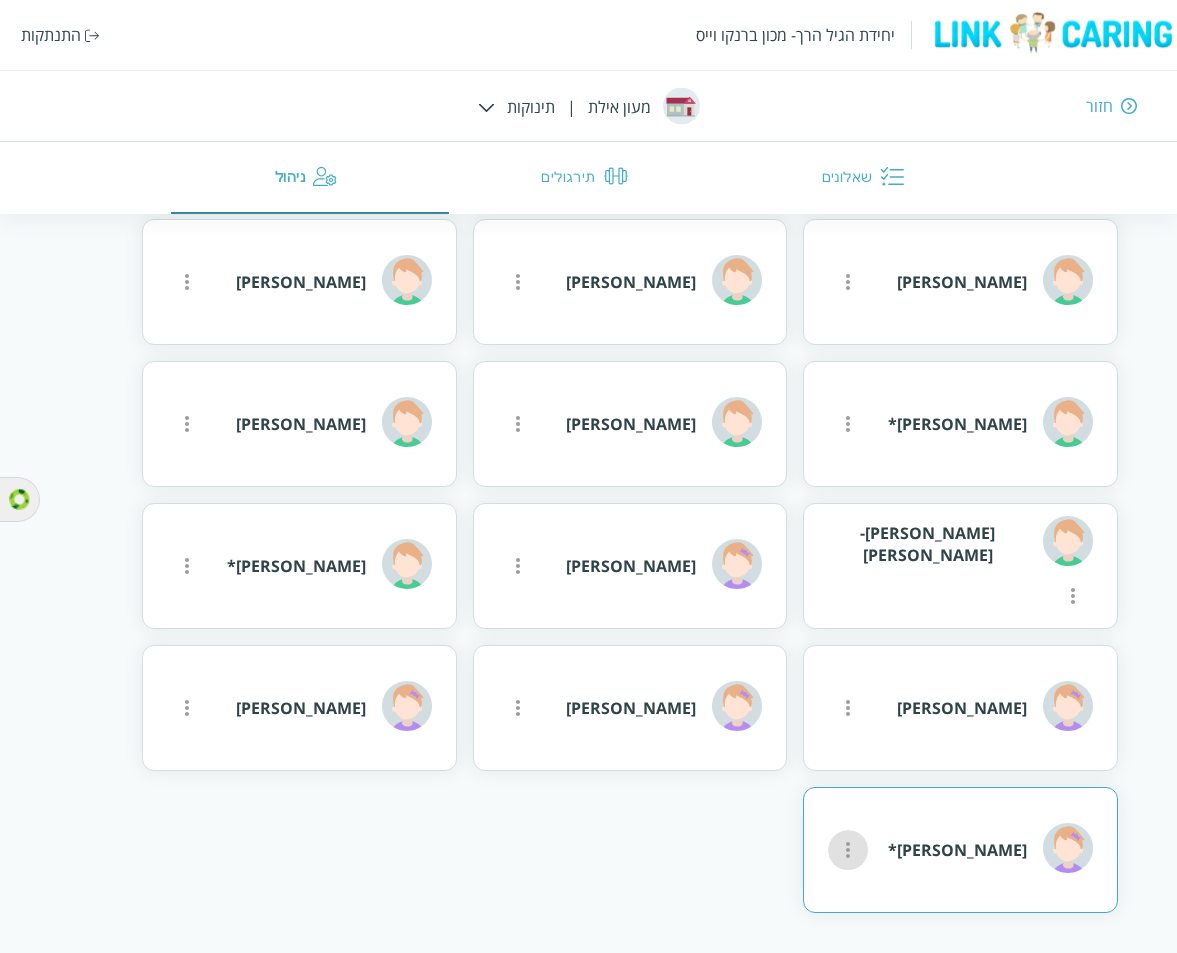 click 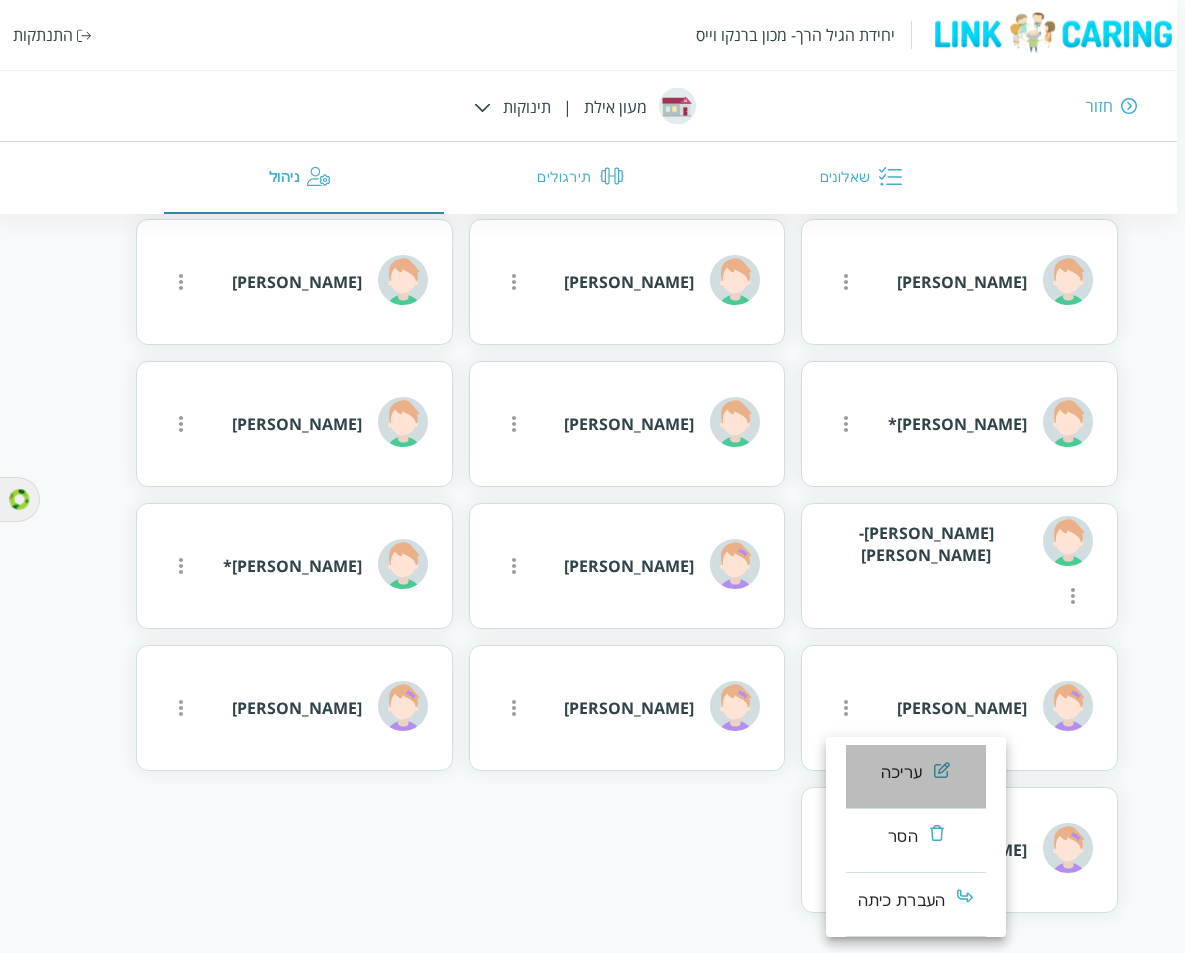 click on "עריכה" at bounding box center [901, 773] 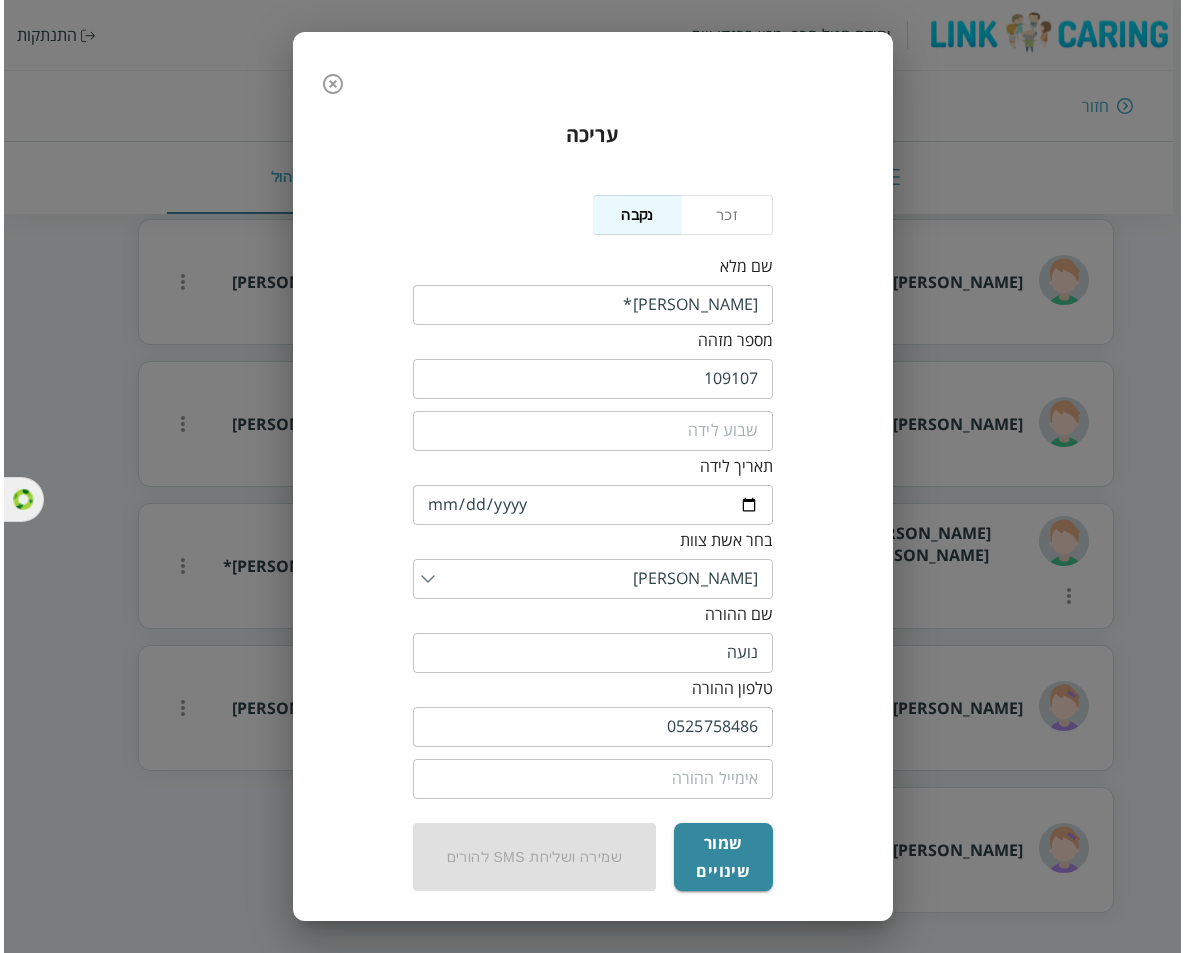 scroll, scrollTop: 925, scrollLeft: 0, axis: vertical 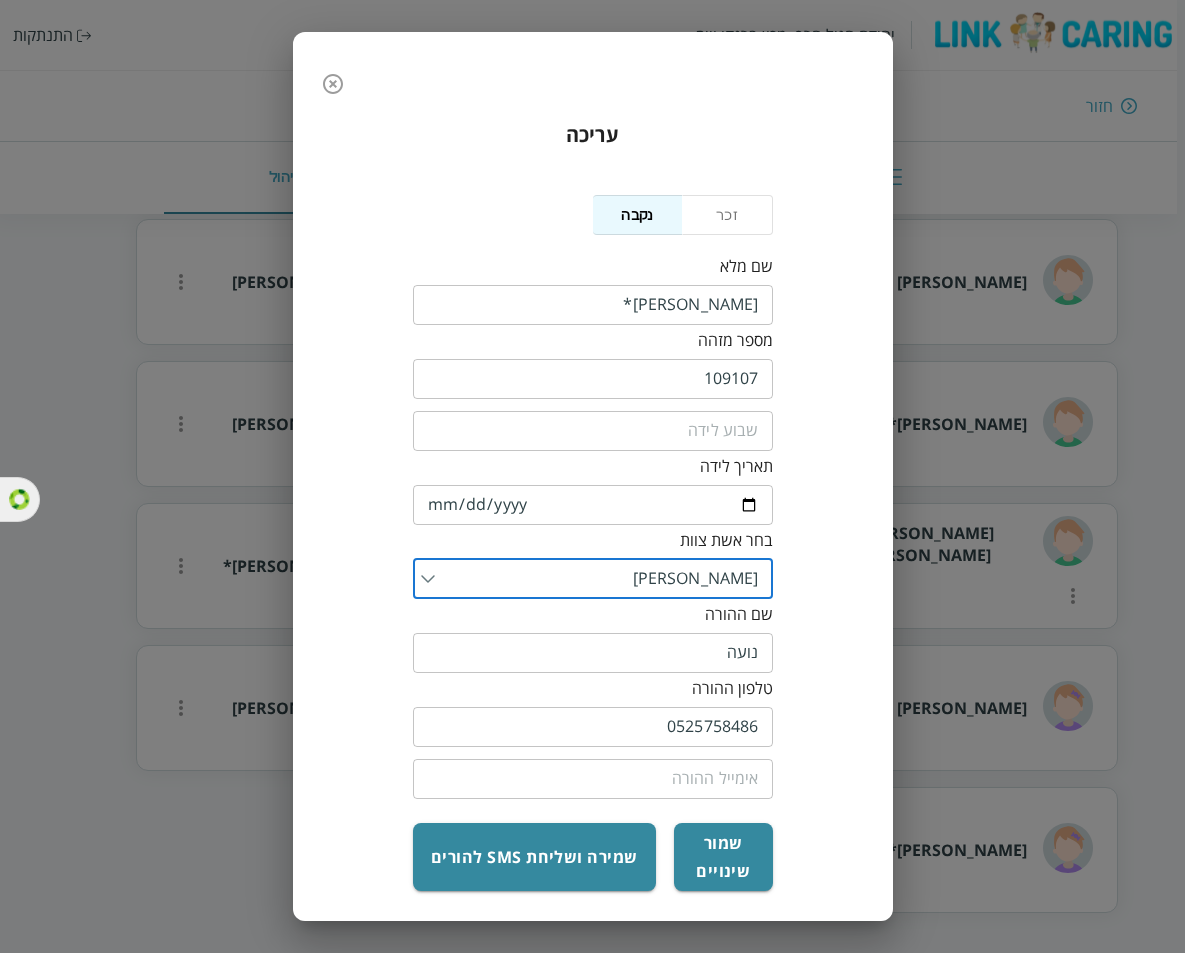 drag, startPoint x: 664, startPoint y: 587, endPoint x: 761, endPoint y: 577, distance: 97.5141 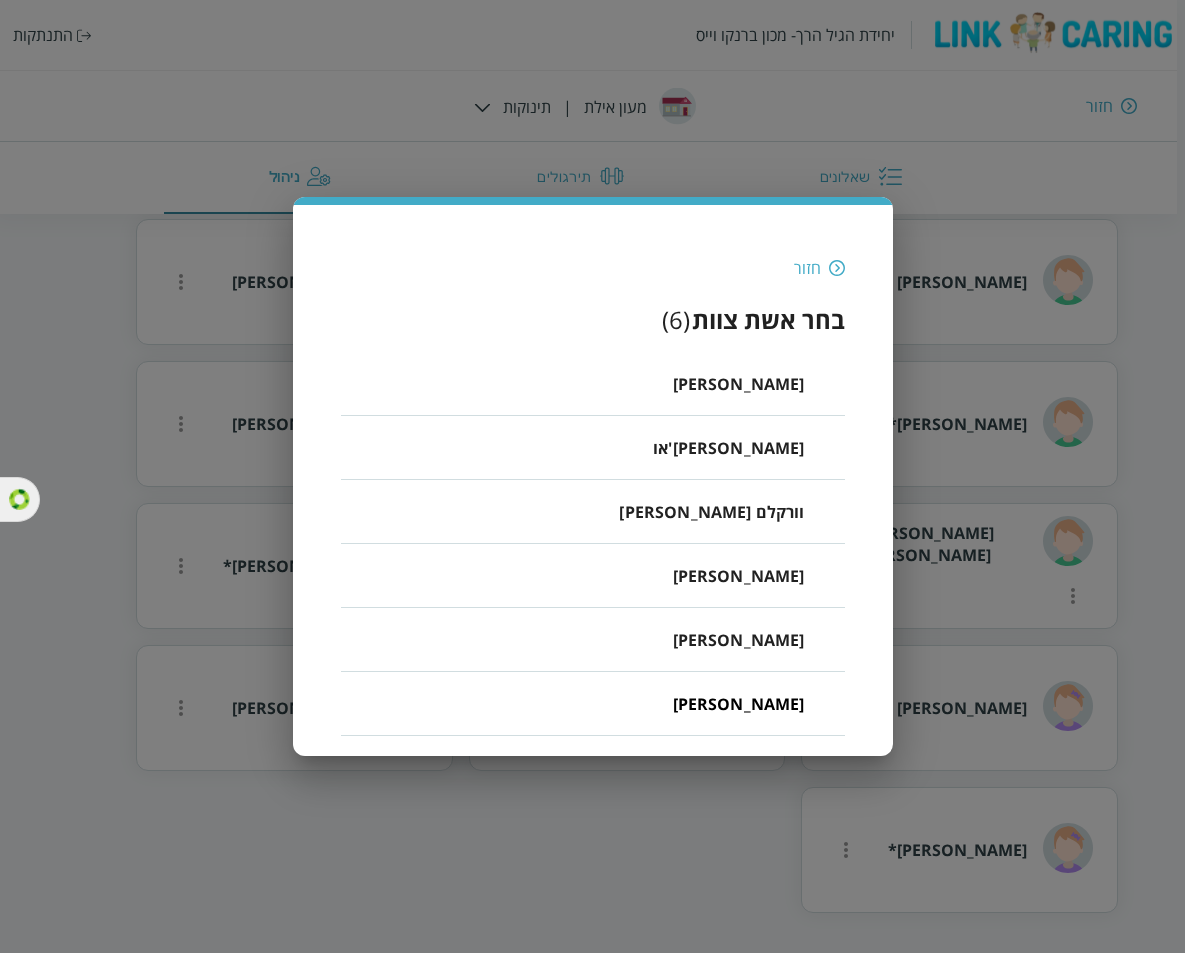click on "חזור" at bounding box center (807, 268) 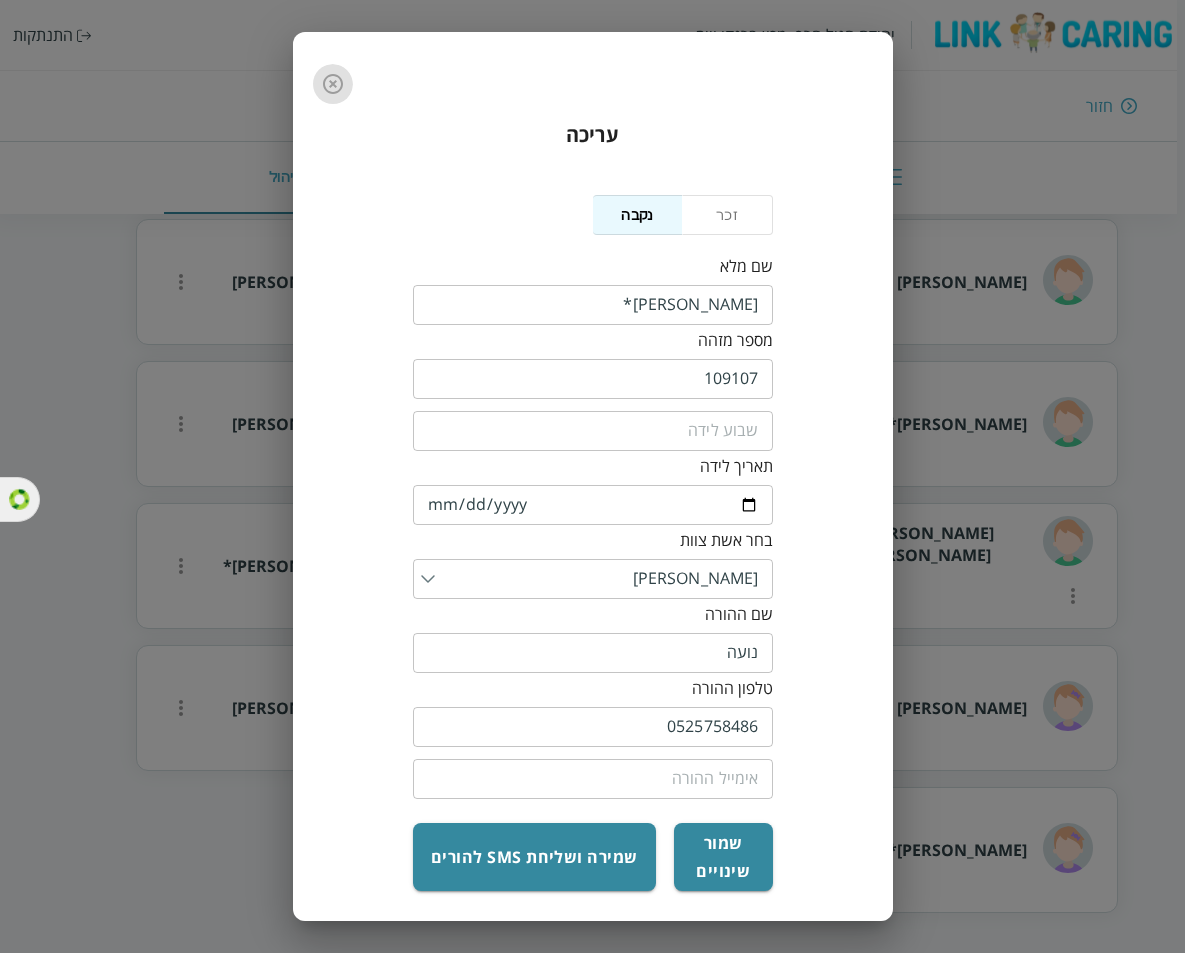 click 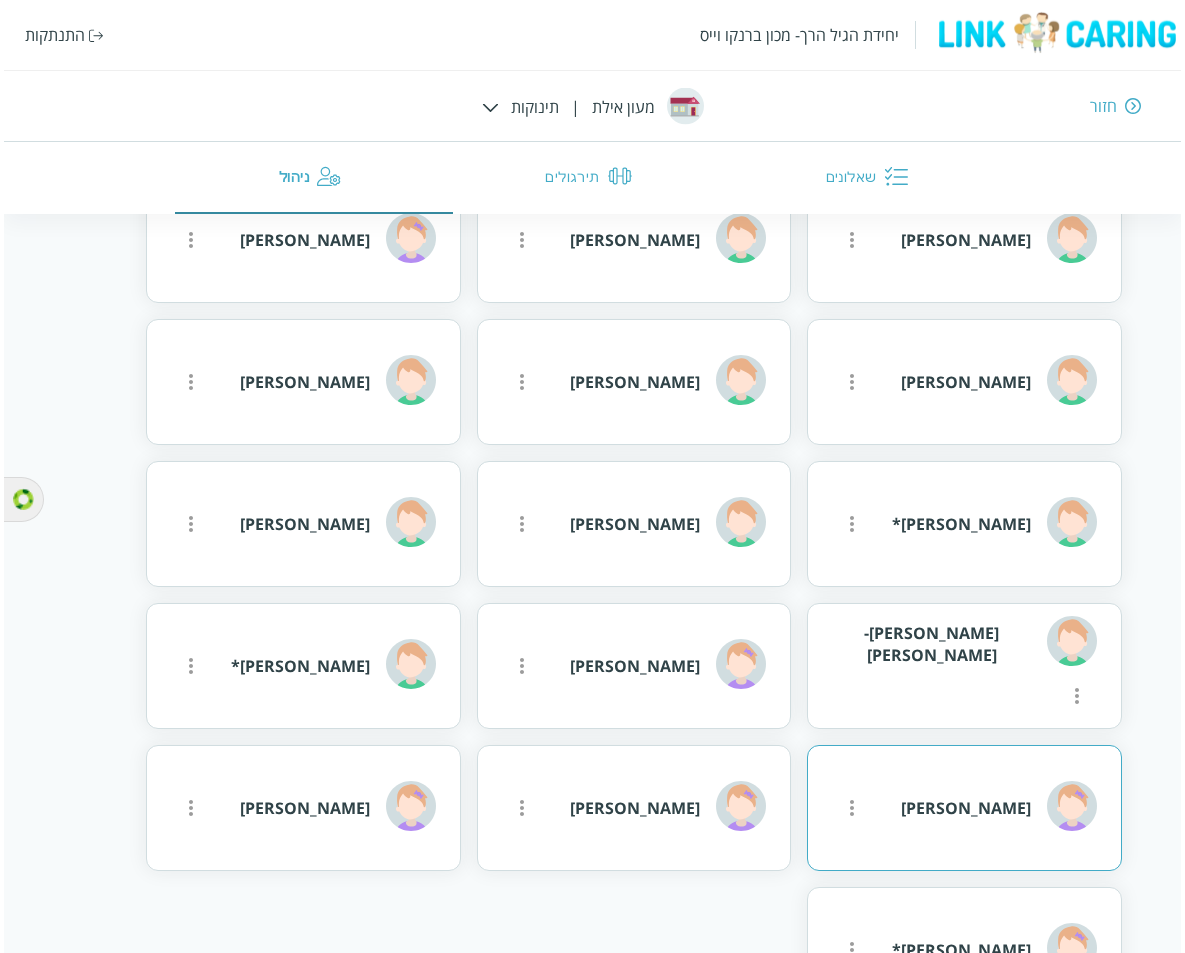 scroll, scrollTop: 1209, scrollLeft: 0, axis: vertical 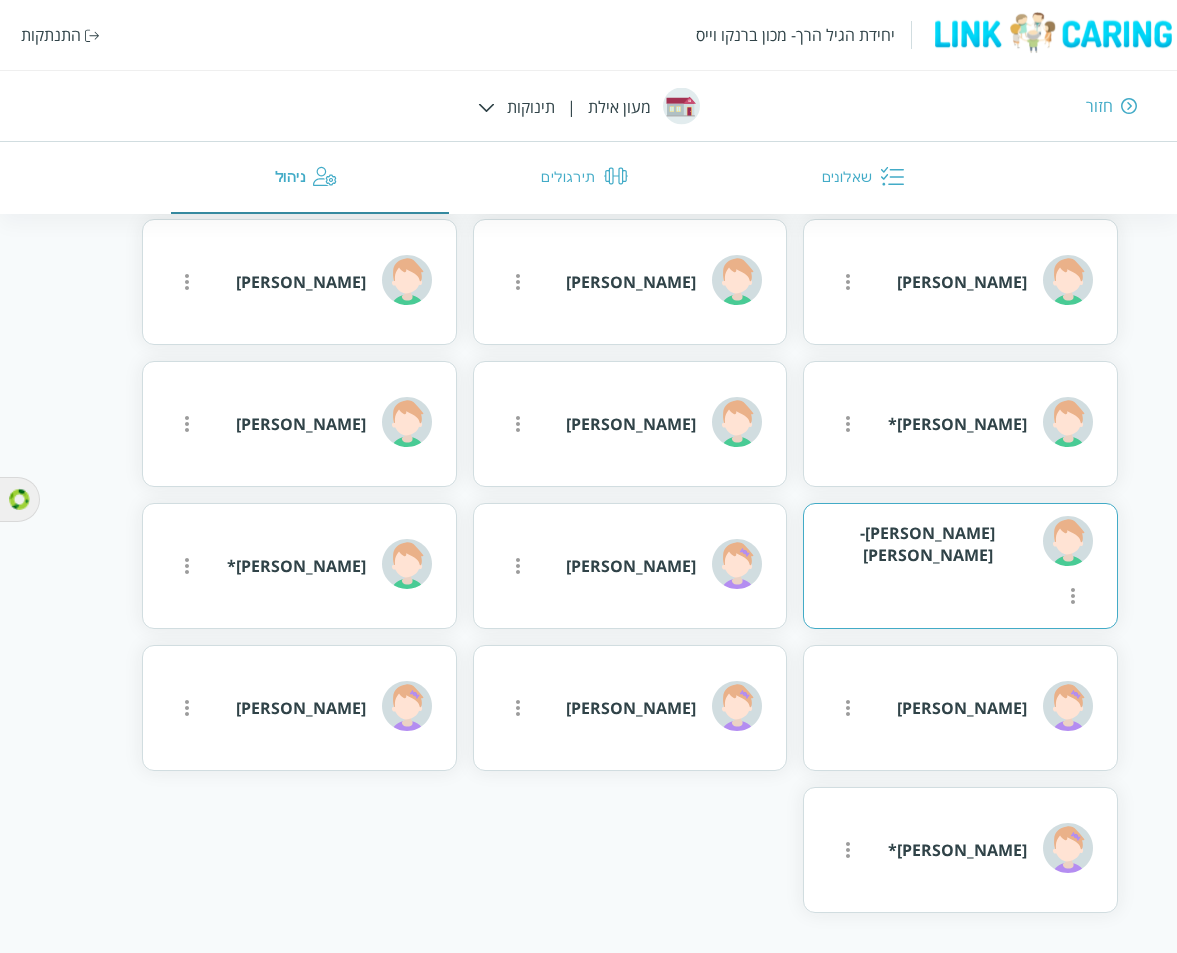click at bounding box center (848, -414) 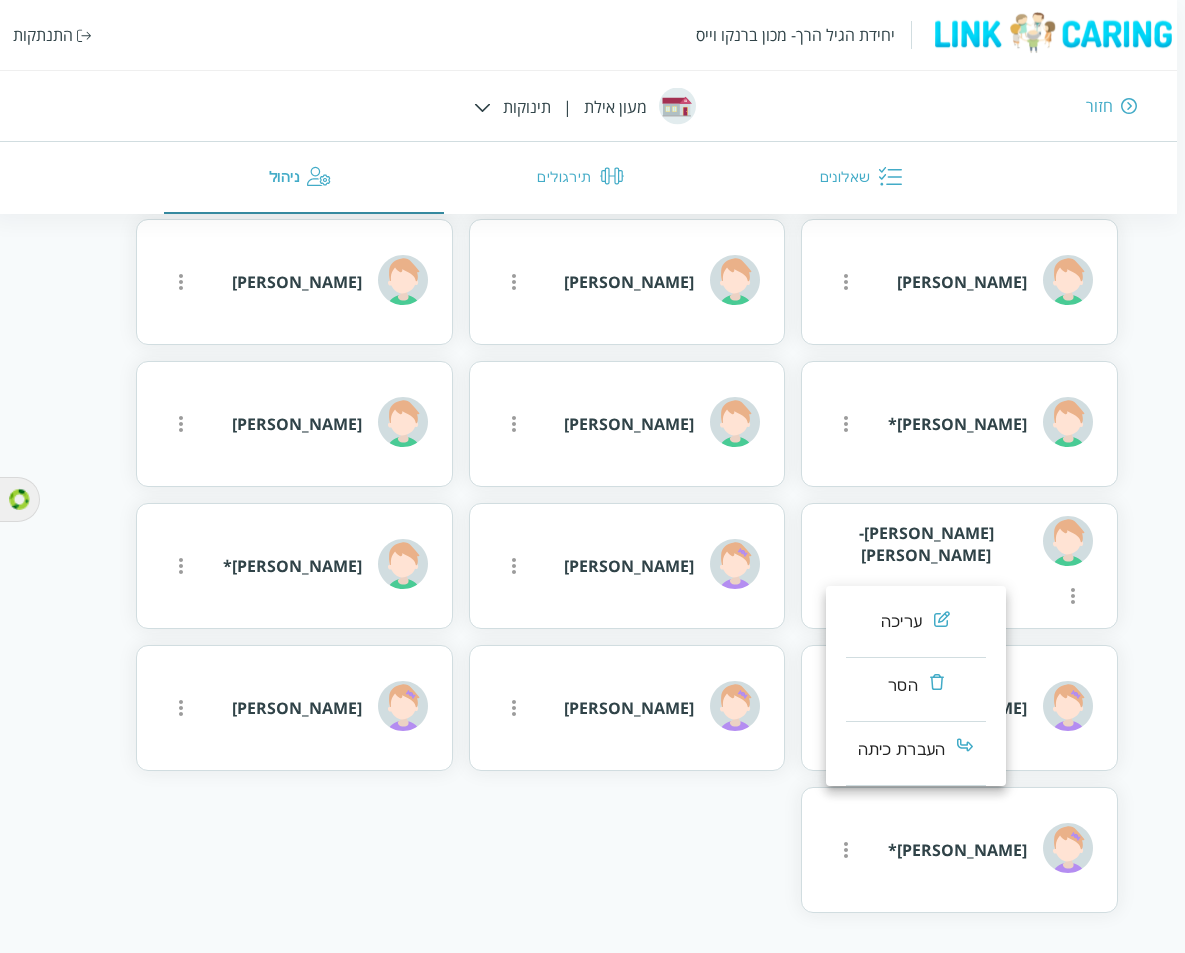 click on "עריכה" at bounding box center (901, 622) 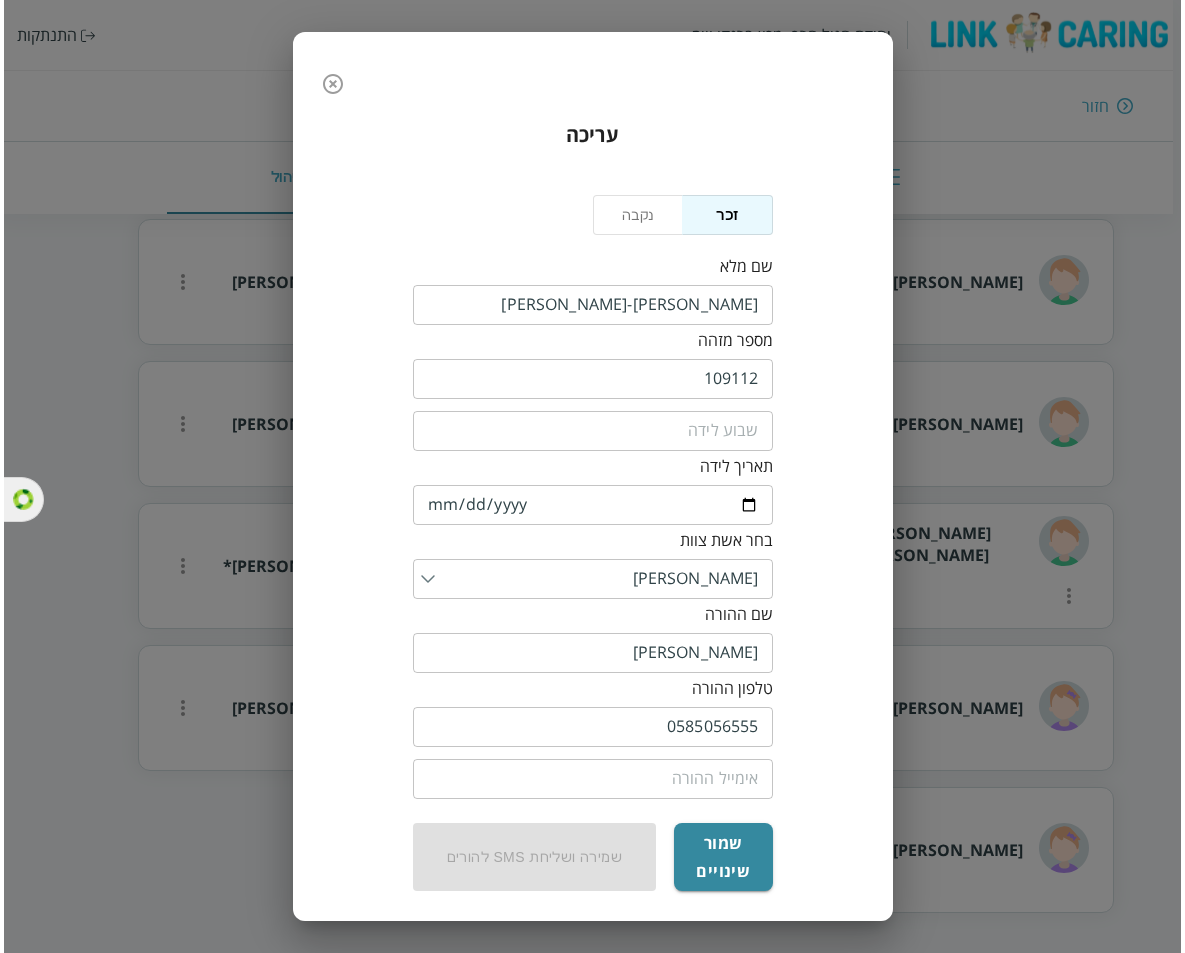 scroll, scrollTop: 925, scrollLeft: 0, axis: vertical 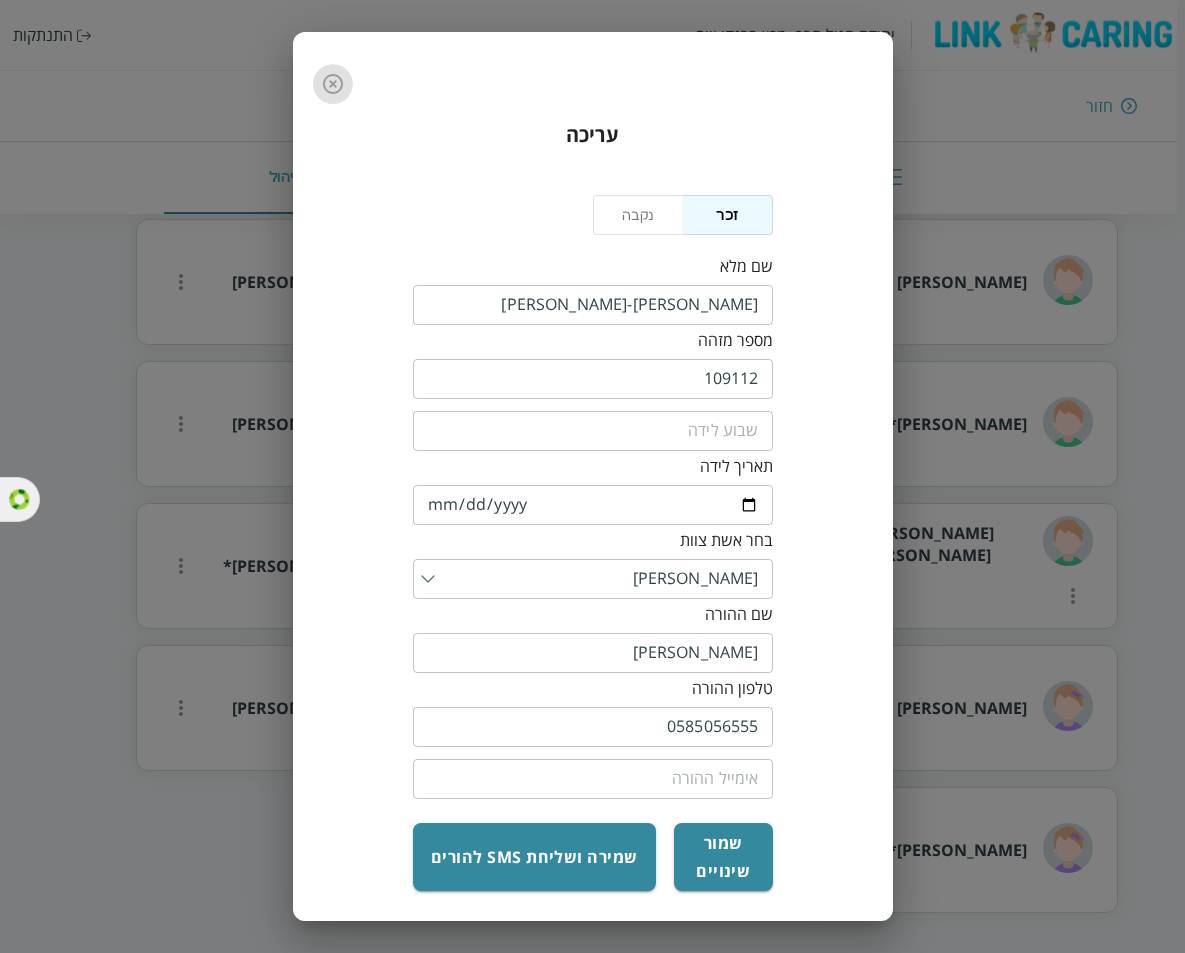 drag, startPoint x: 341, startPoint y: 78, endPoint x: 437, endPoint y: 156, distance: 123.69317 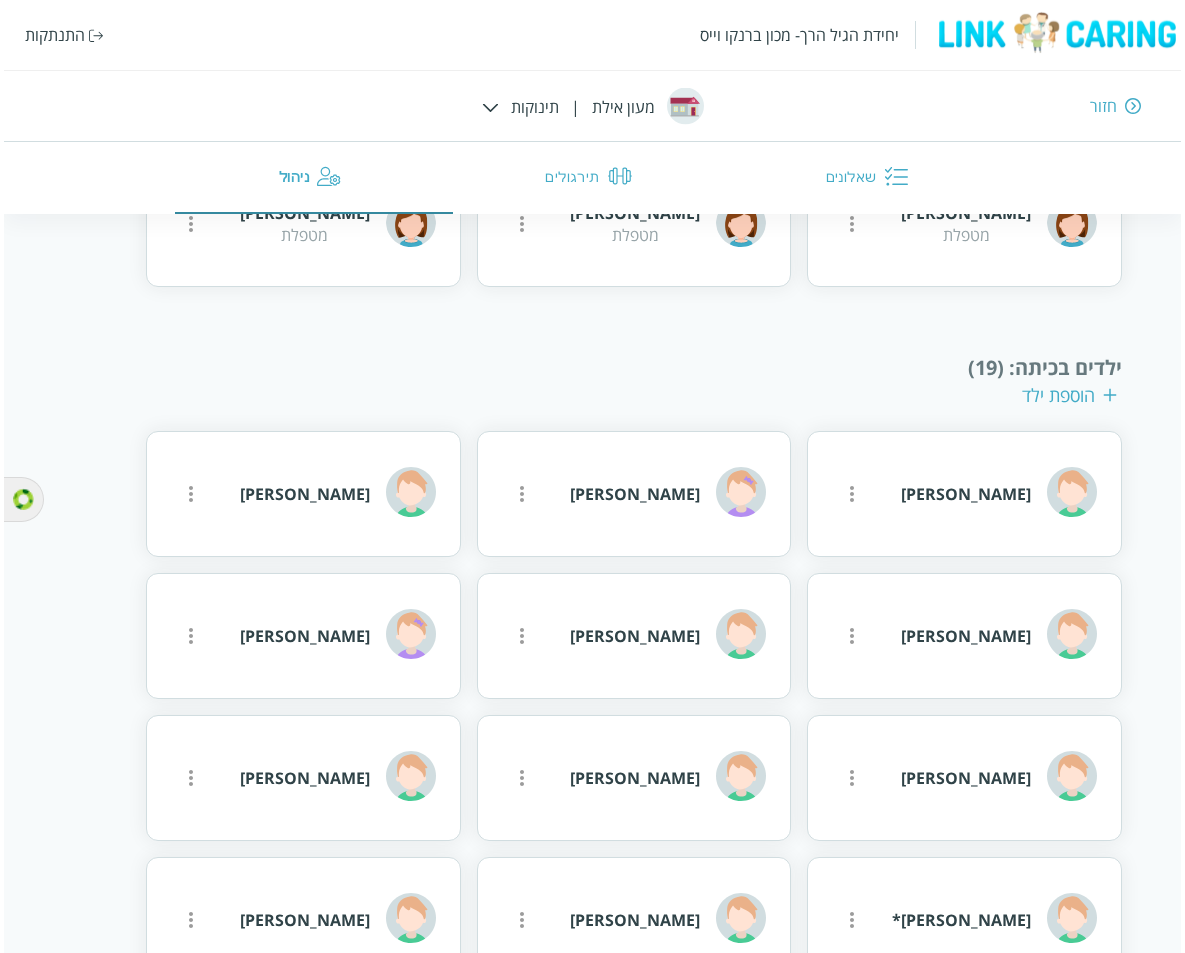 scroll, scrollTop: 709, scrollLeft: 0, axis: vertical 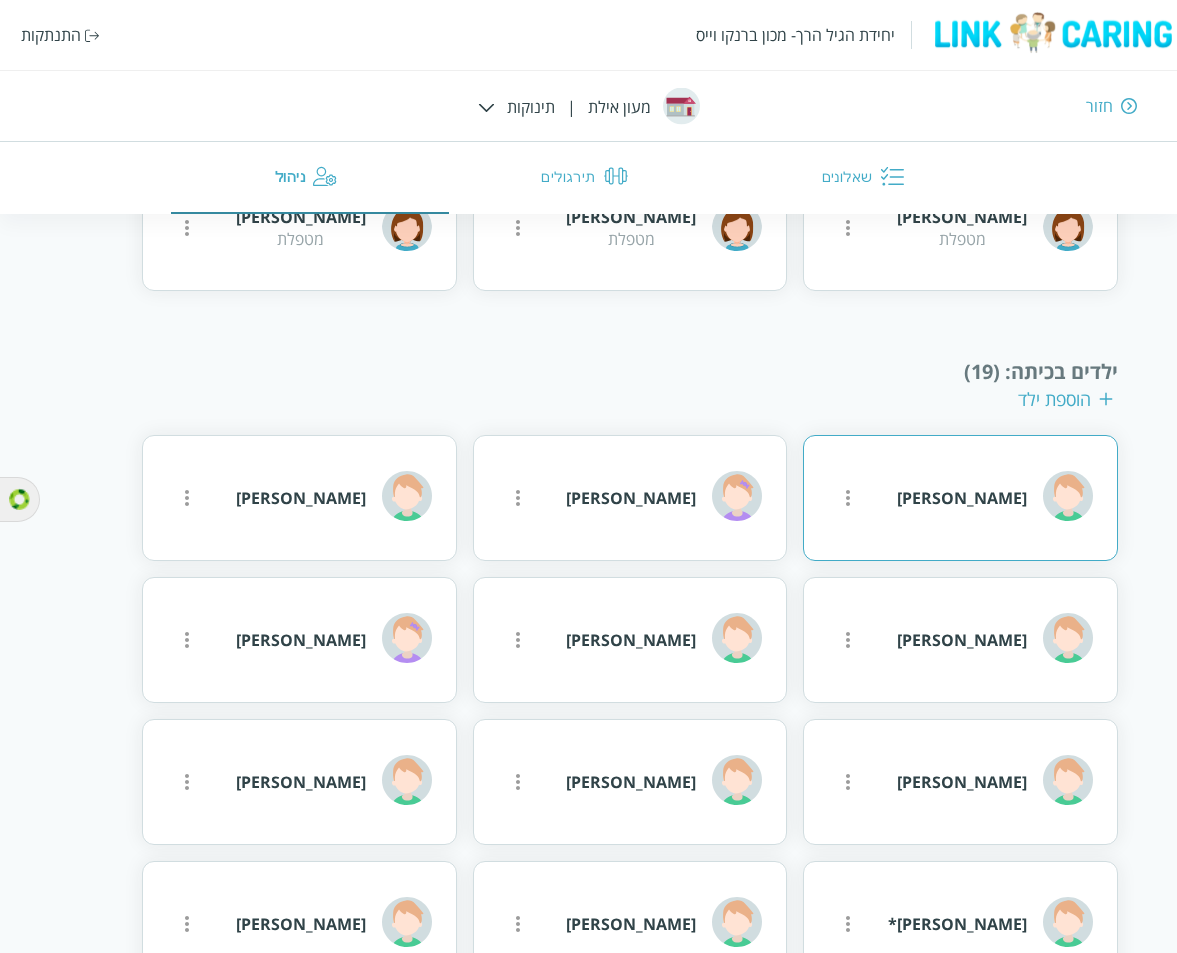 click at bounding box center (848, 86) 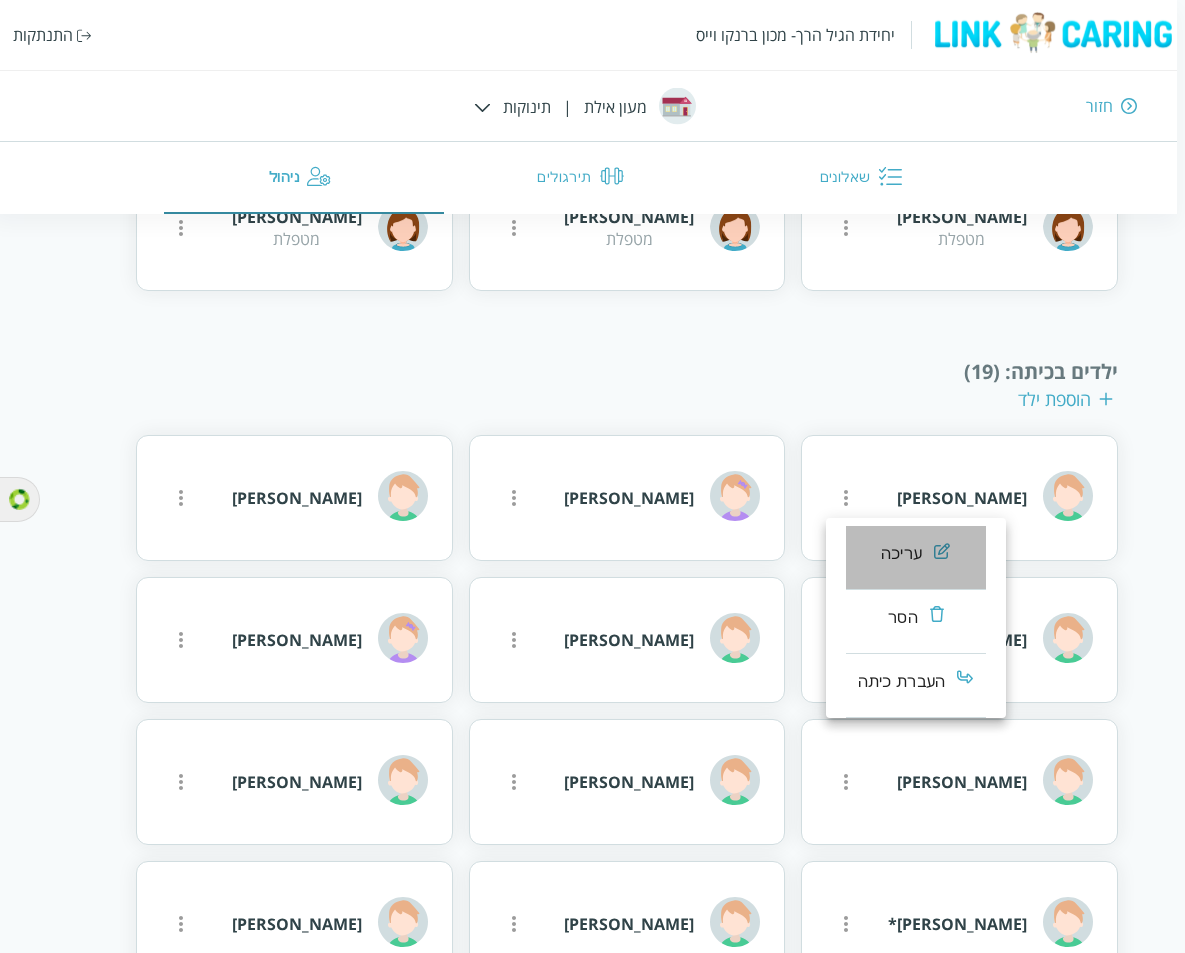 click on "עריכה" at bounding box center [901, 554] 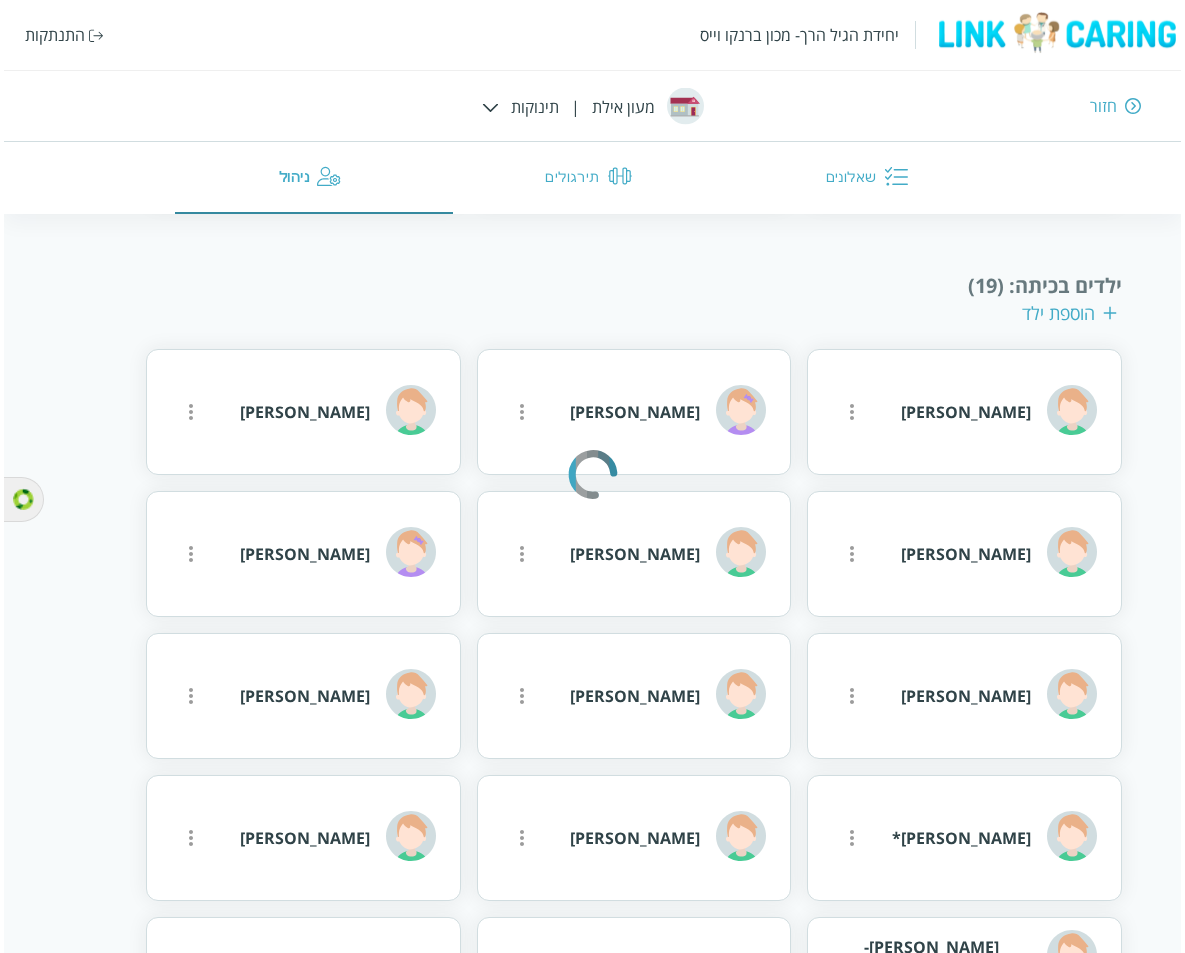 scroll, scrollTop: 511, scrollLeft: 0, axis: vertical 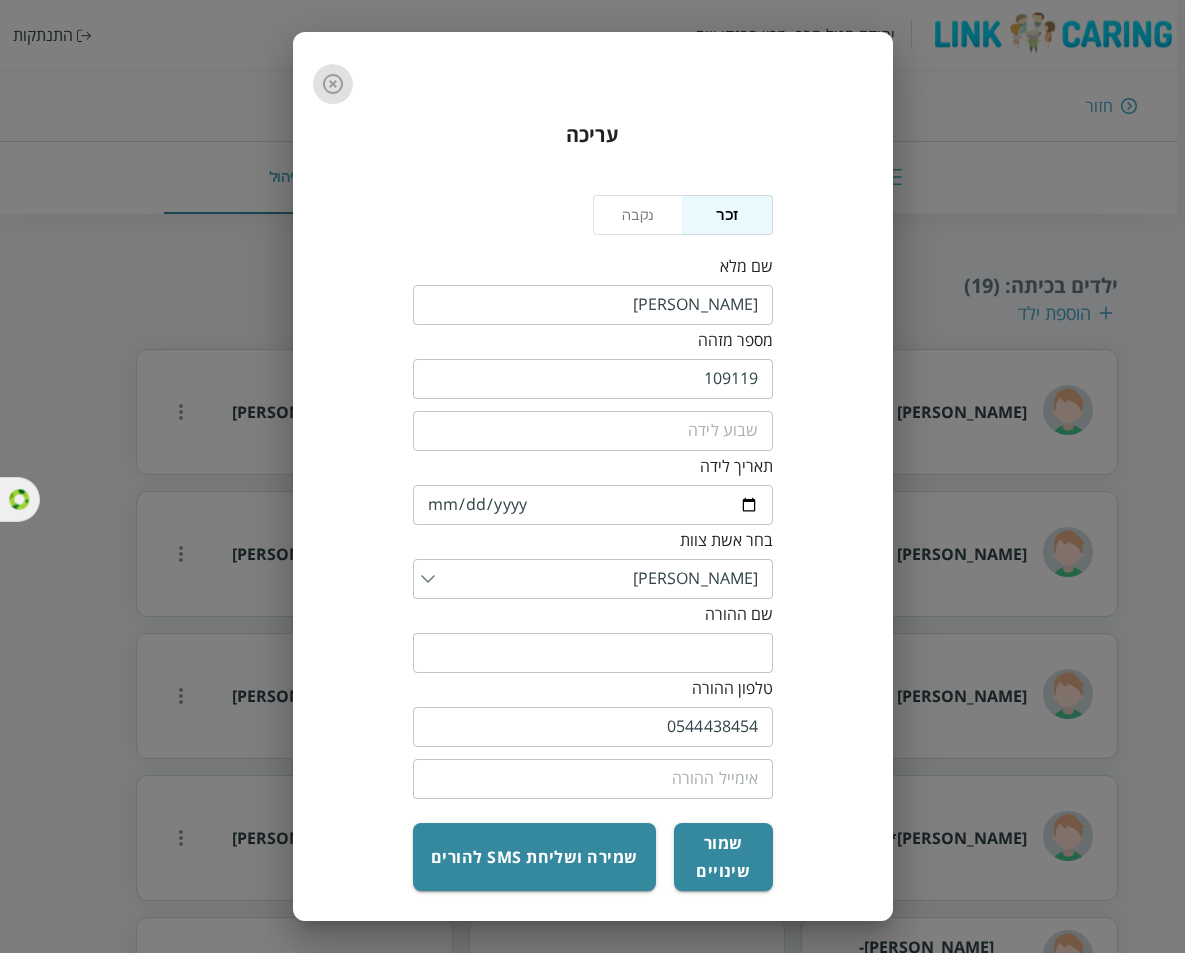 click 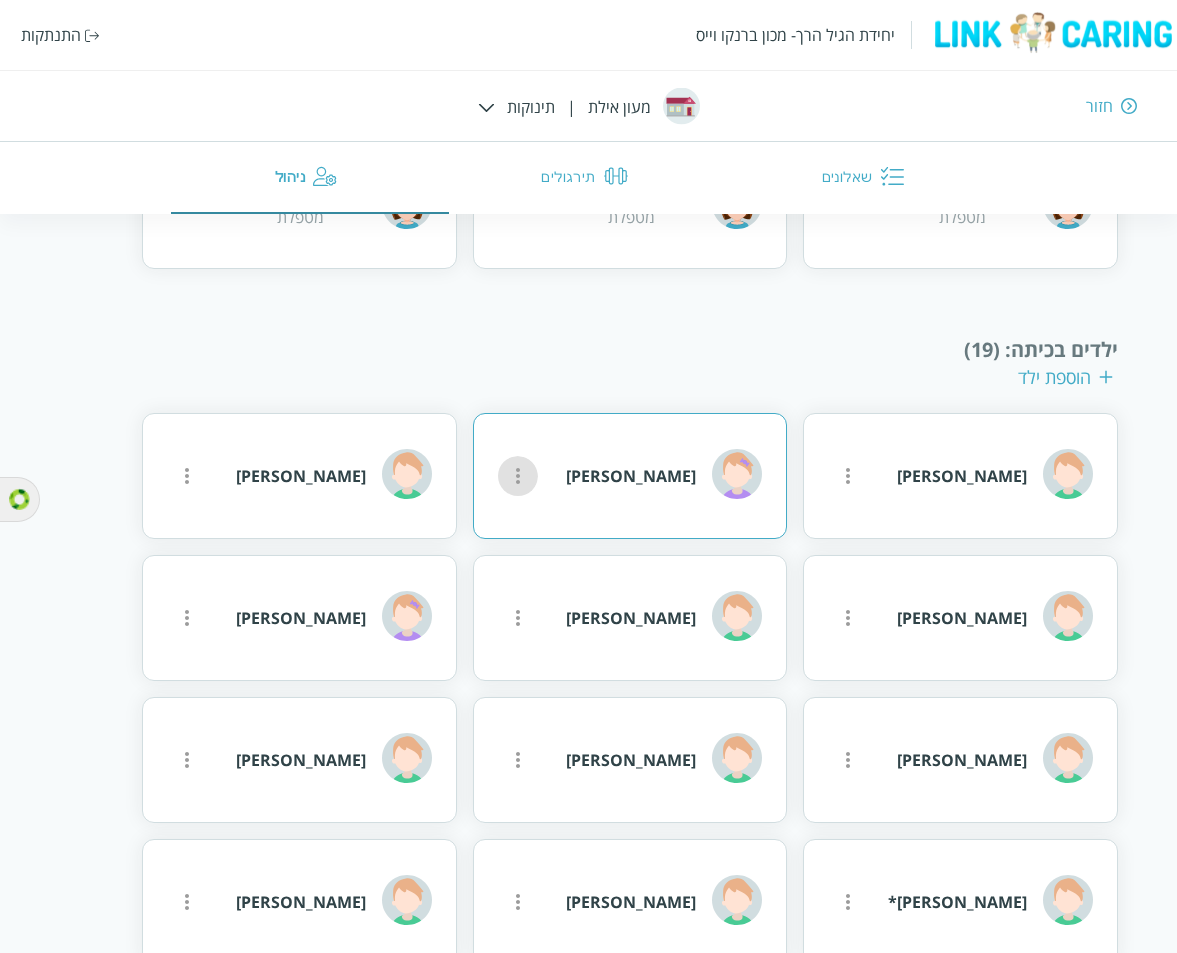 click 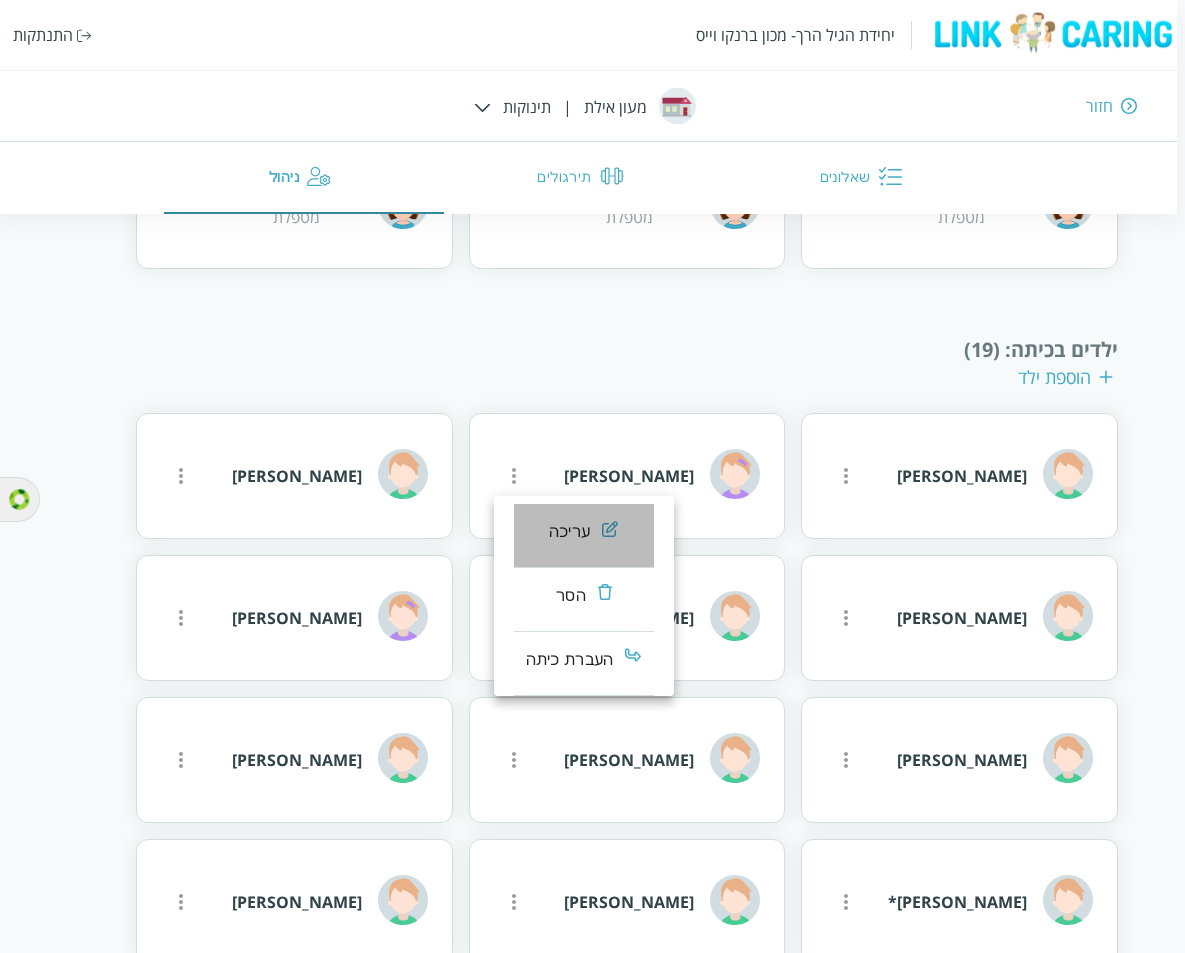 click on "עריכה" at bounding box center (569, 532) 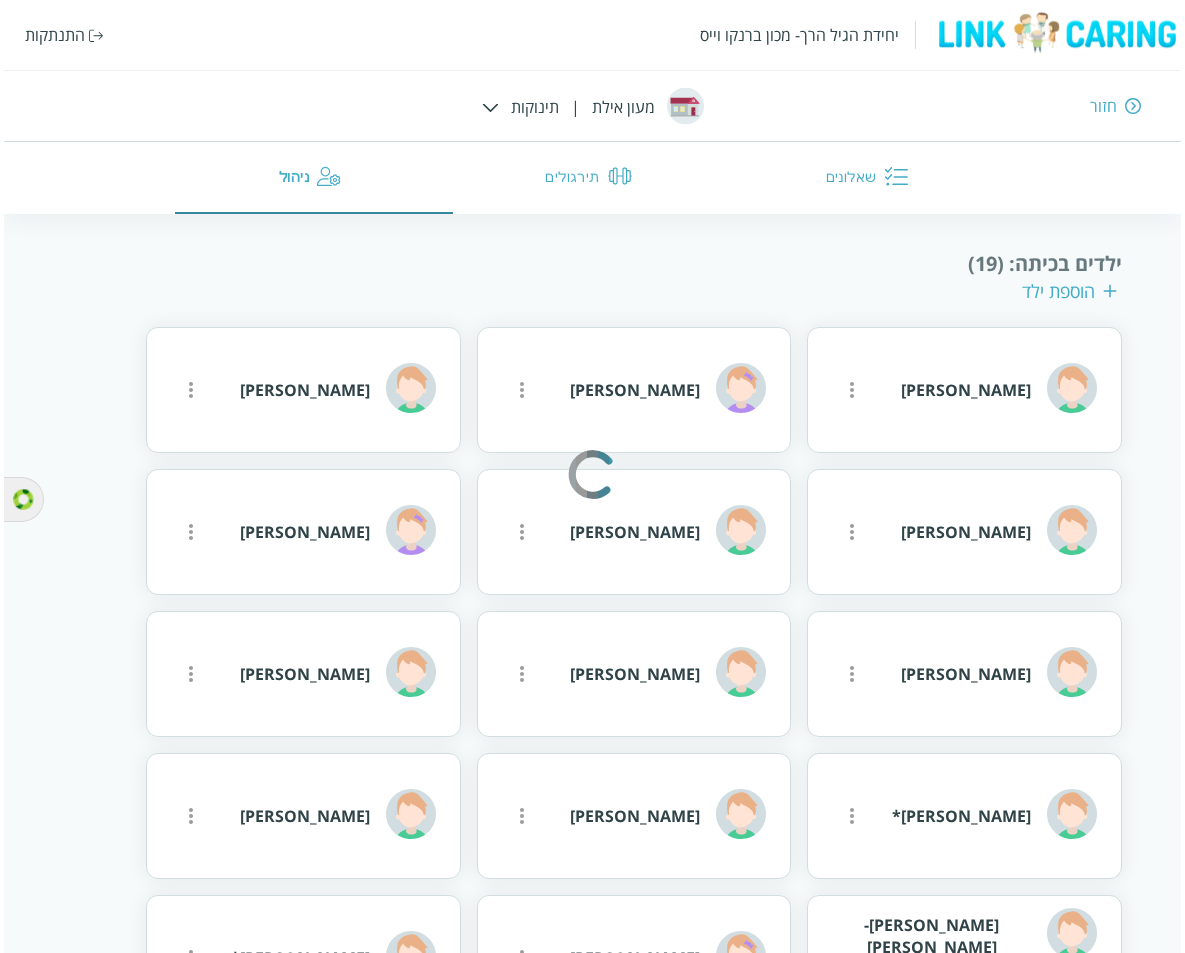 scroll, scrollTop: 533, scrollLeft: 0, axis: vertical 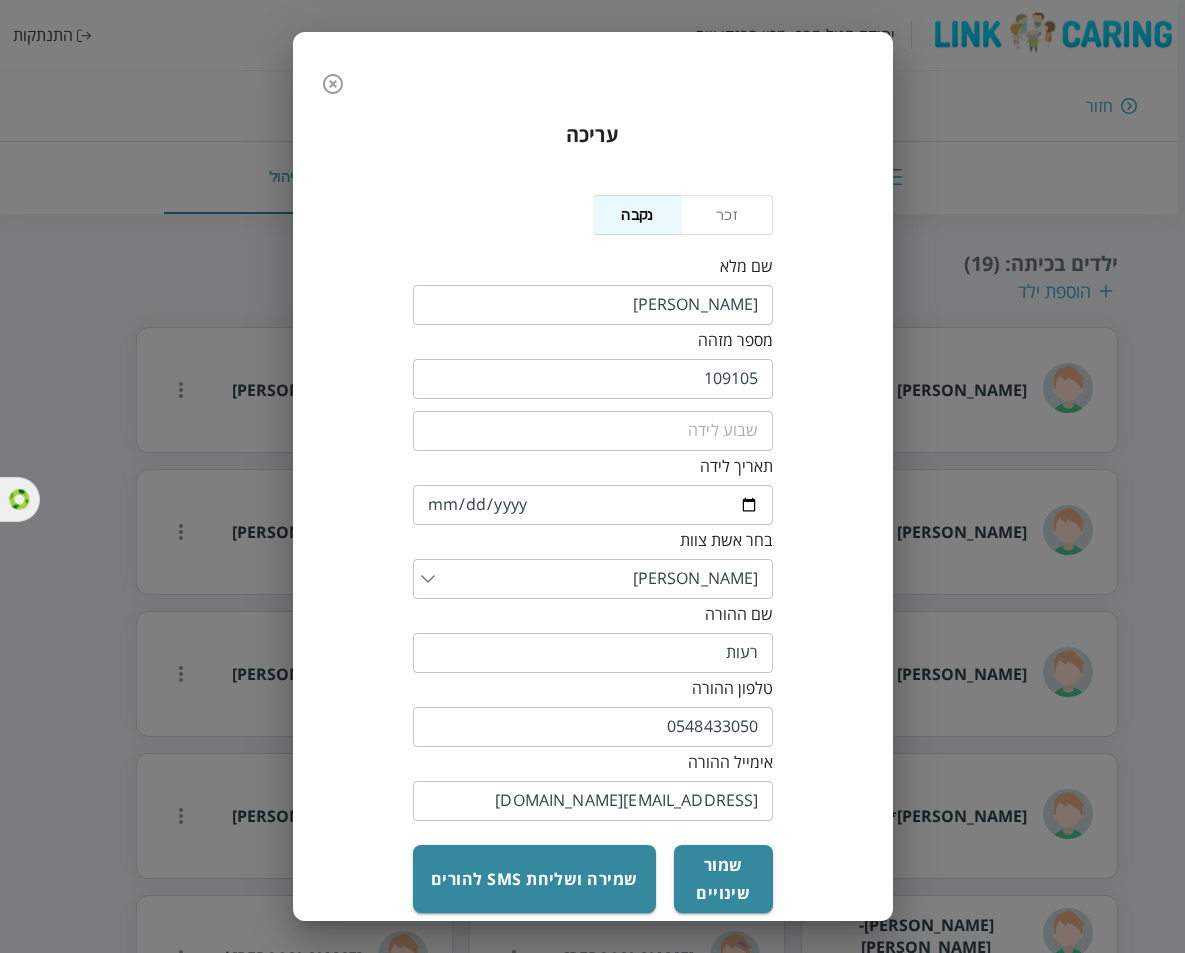 click 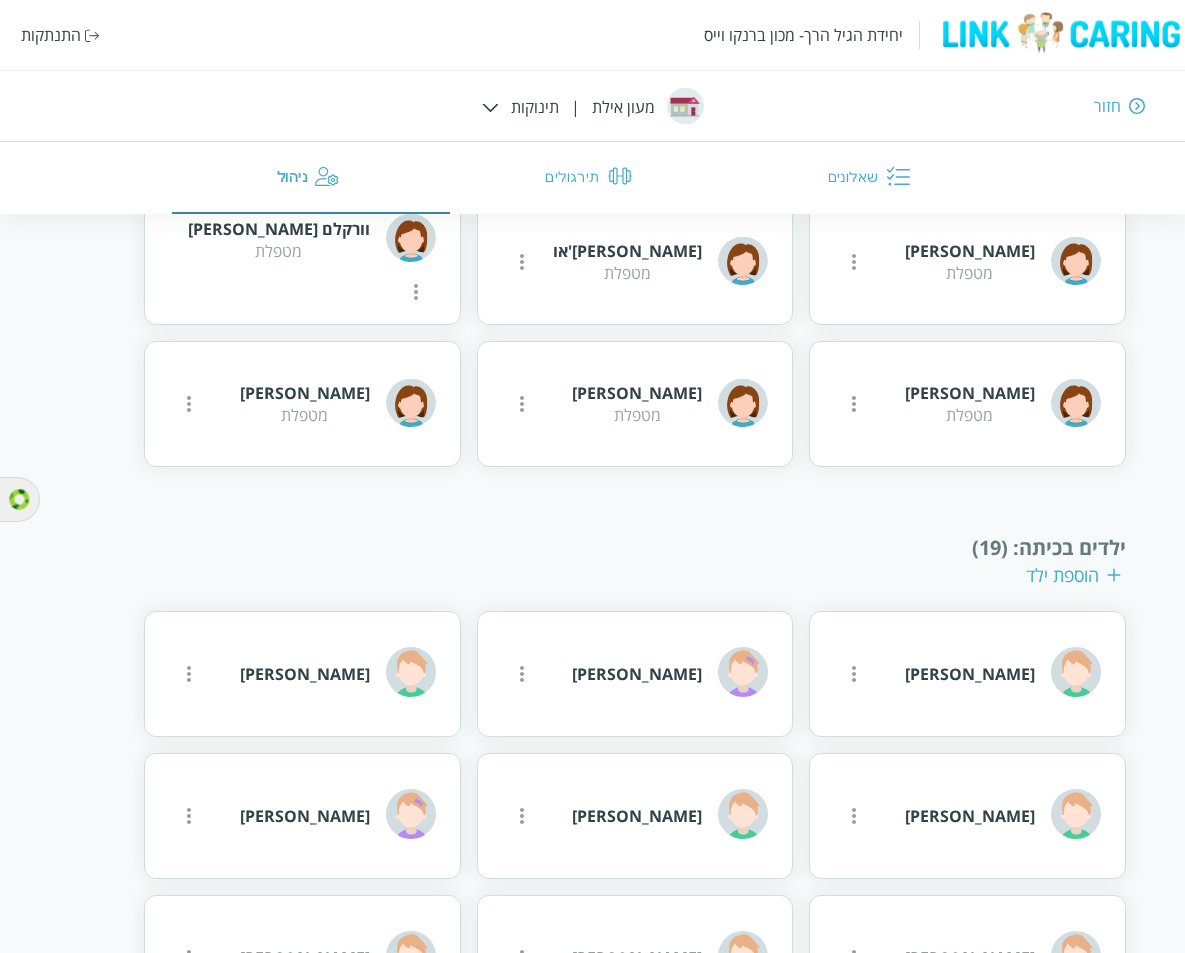 scroll, scrollTop: 731, scrollLeft: 0, axis: vertical 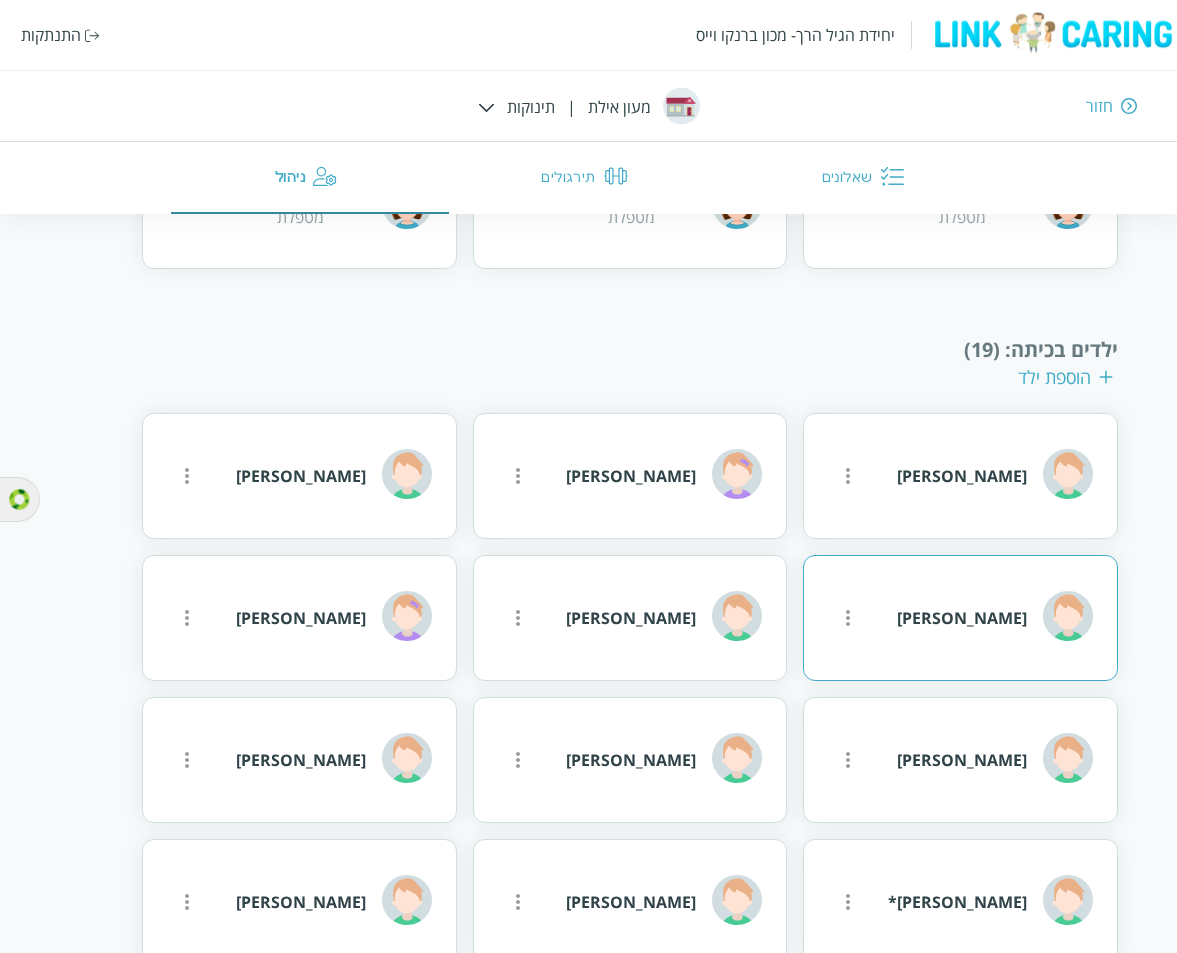 click 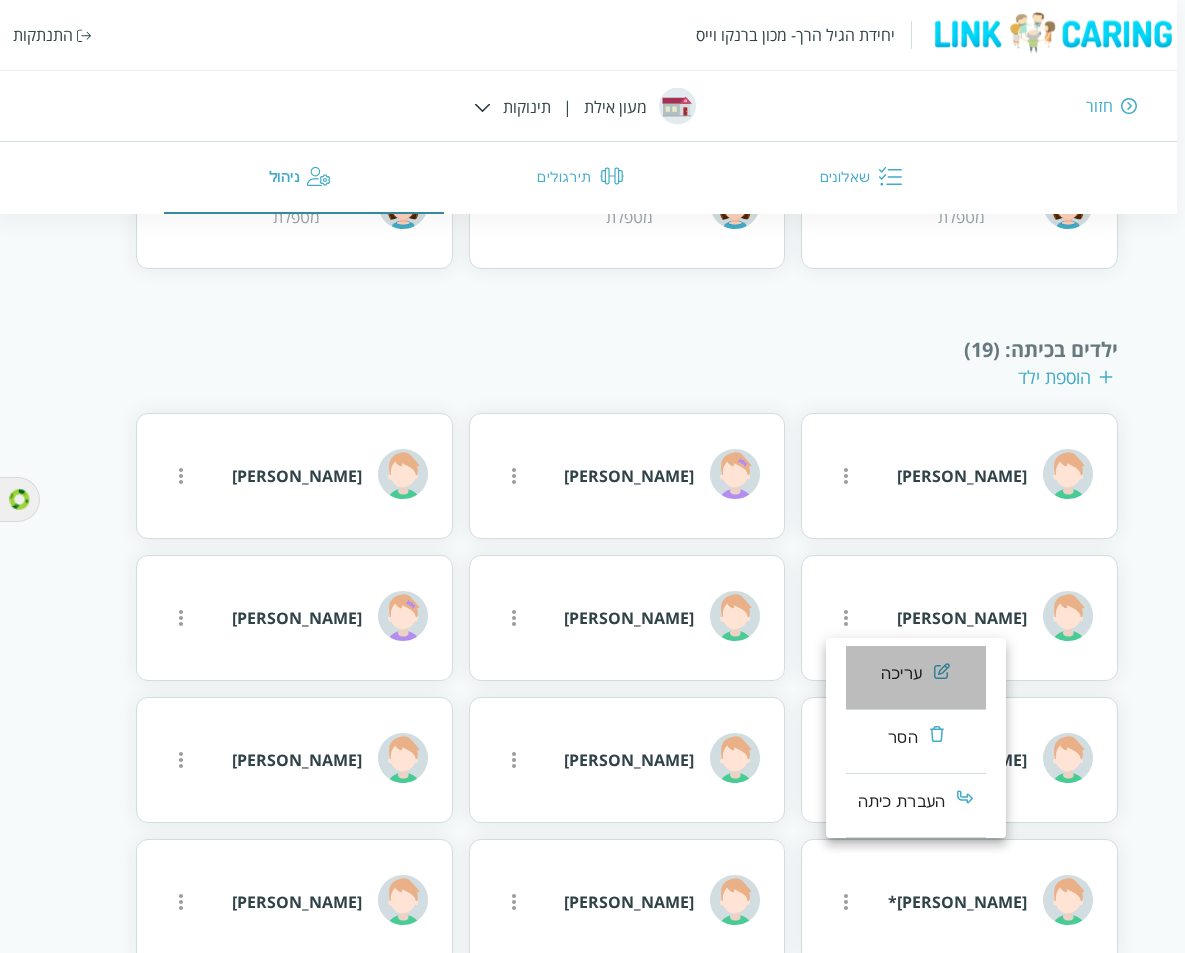 click on "עריכה" at bounding box center (901, 674) 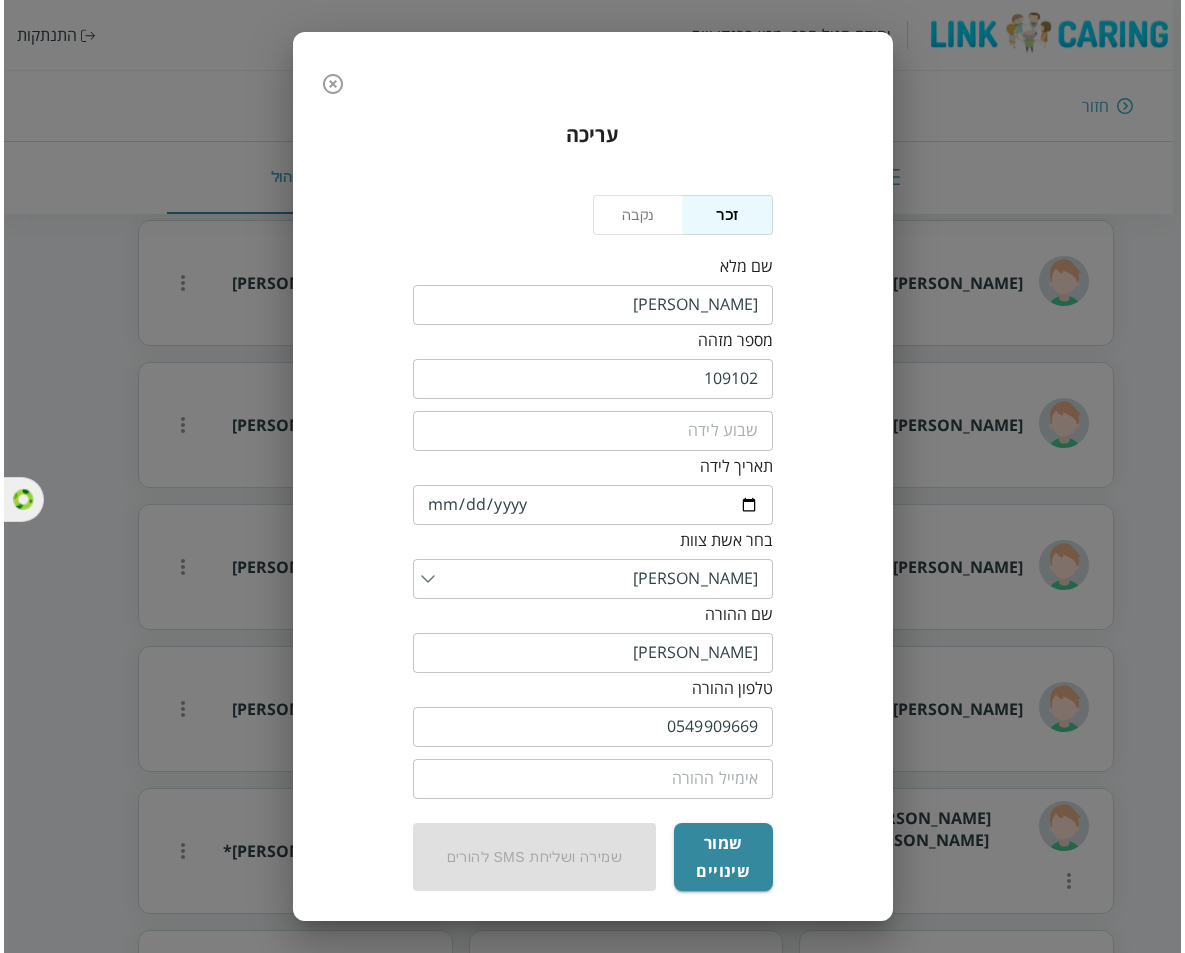 scroll, scrollTop: 533, scrollLeft: 0, axis: vertical 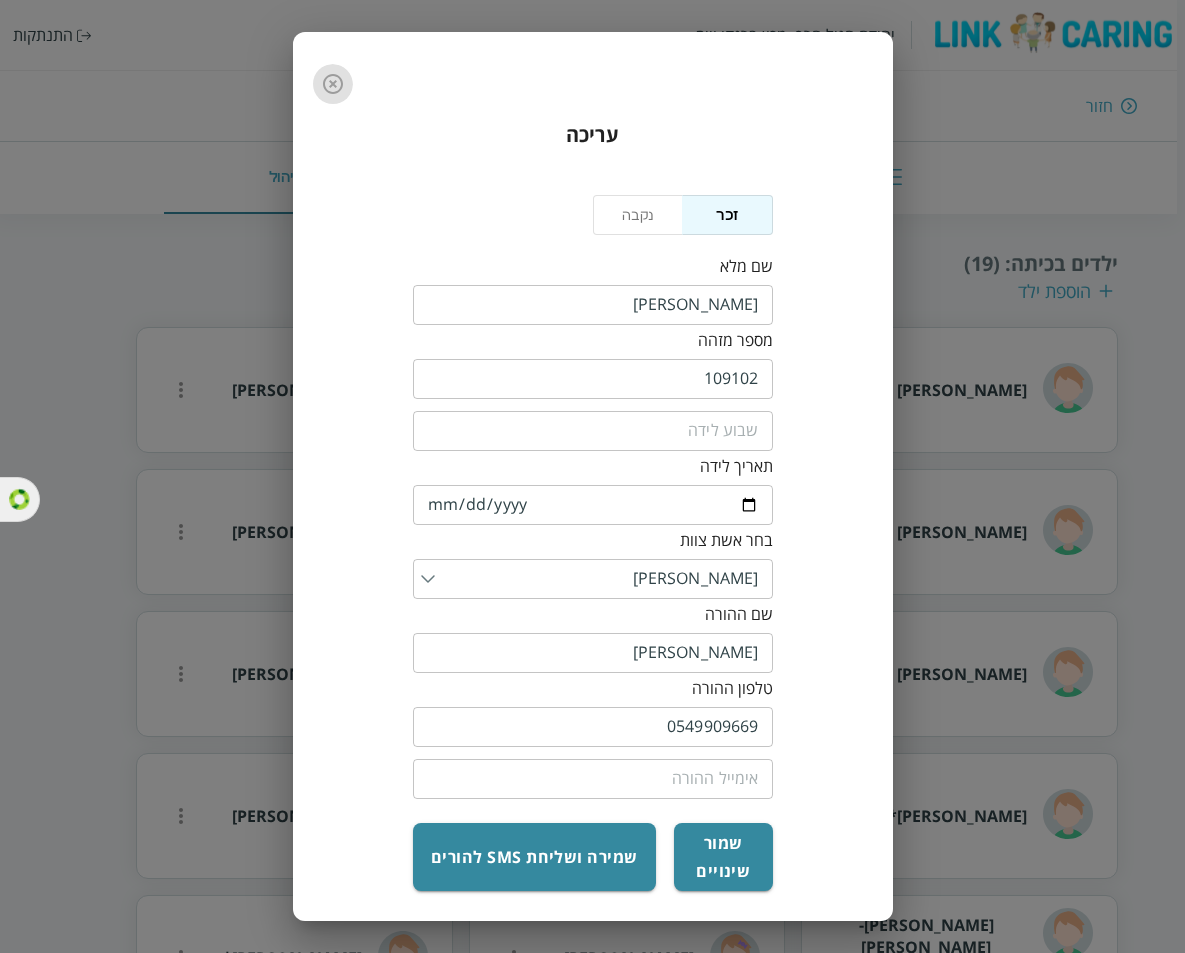 click 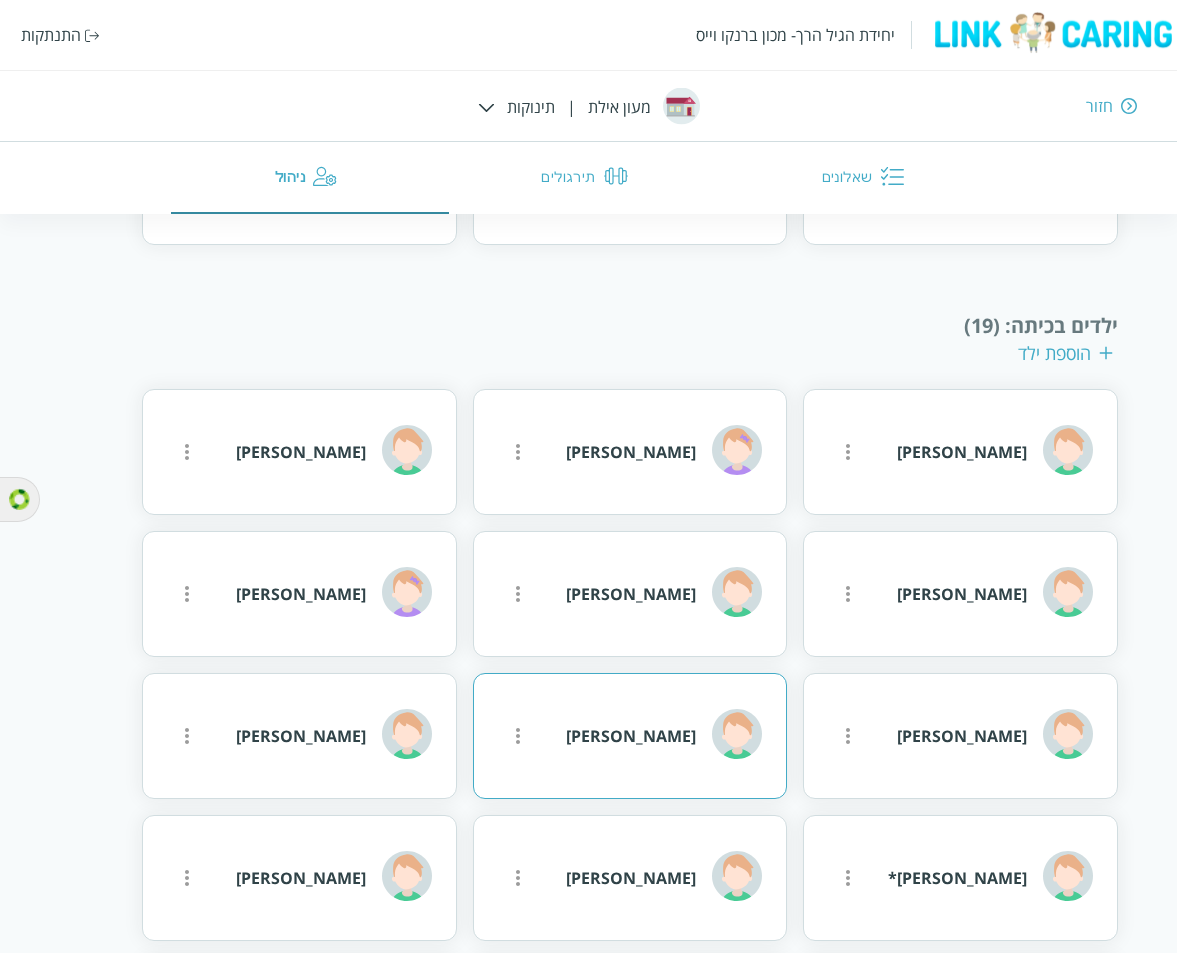 scroll, scrollTop: 473, scrollLeft: 0, axis: vertical 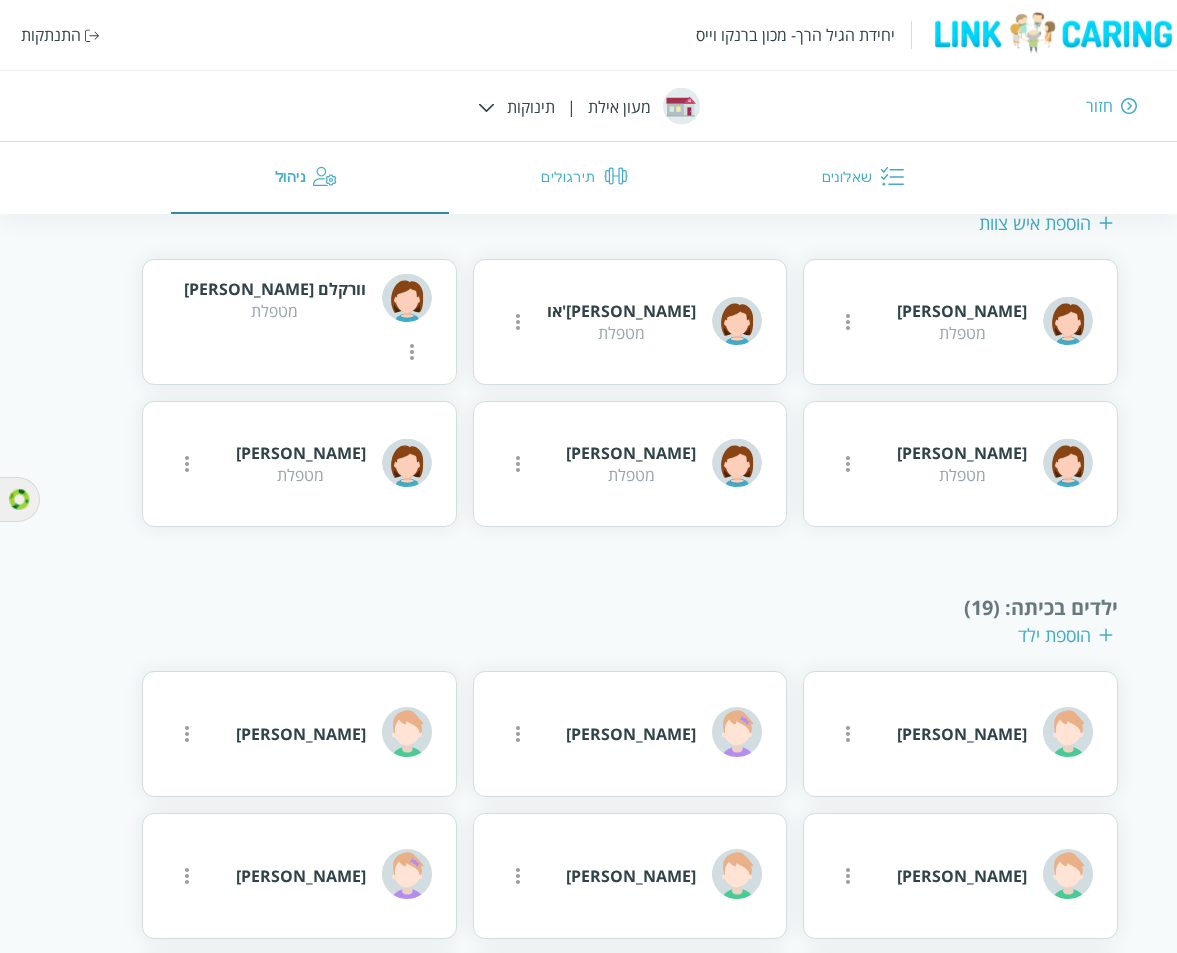 type 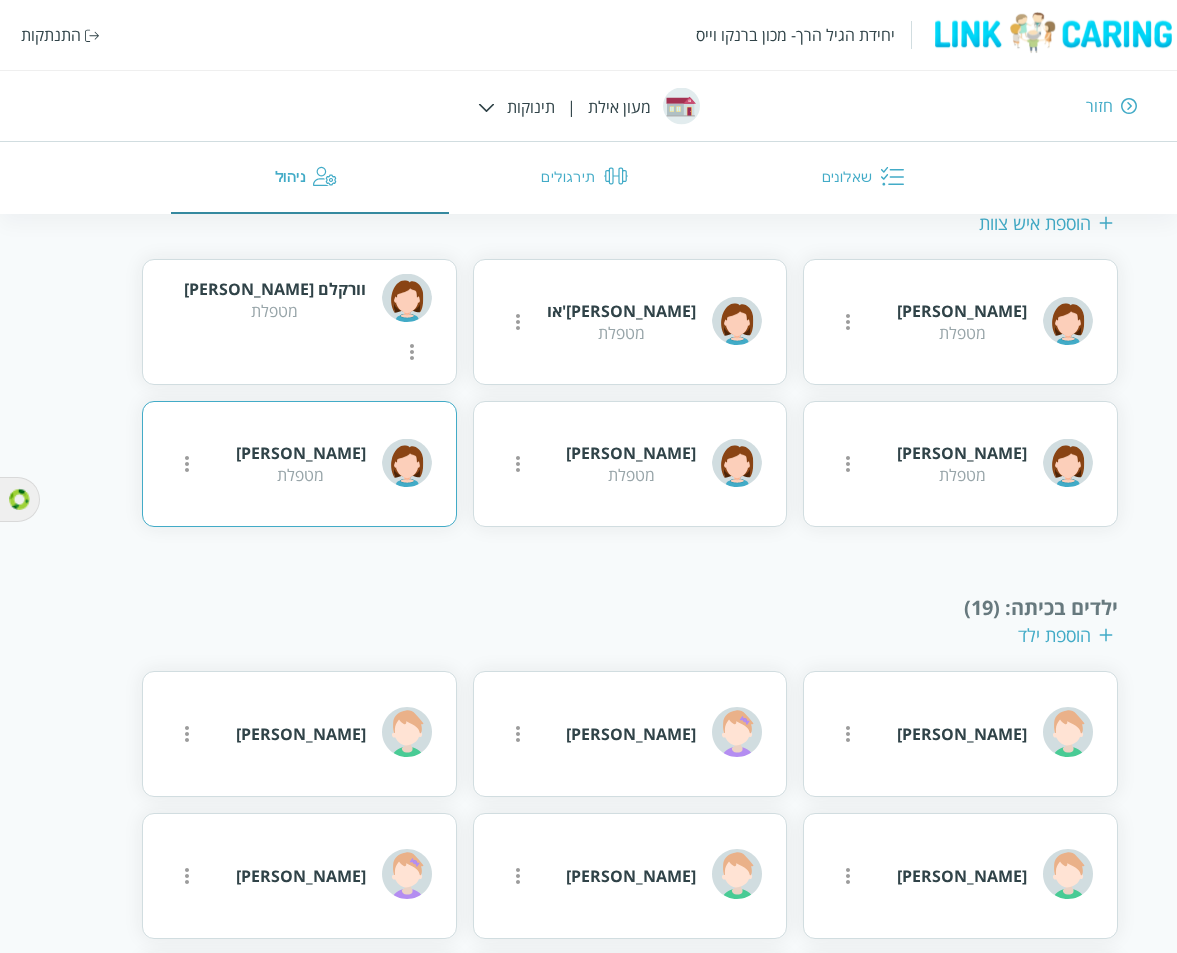 click 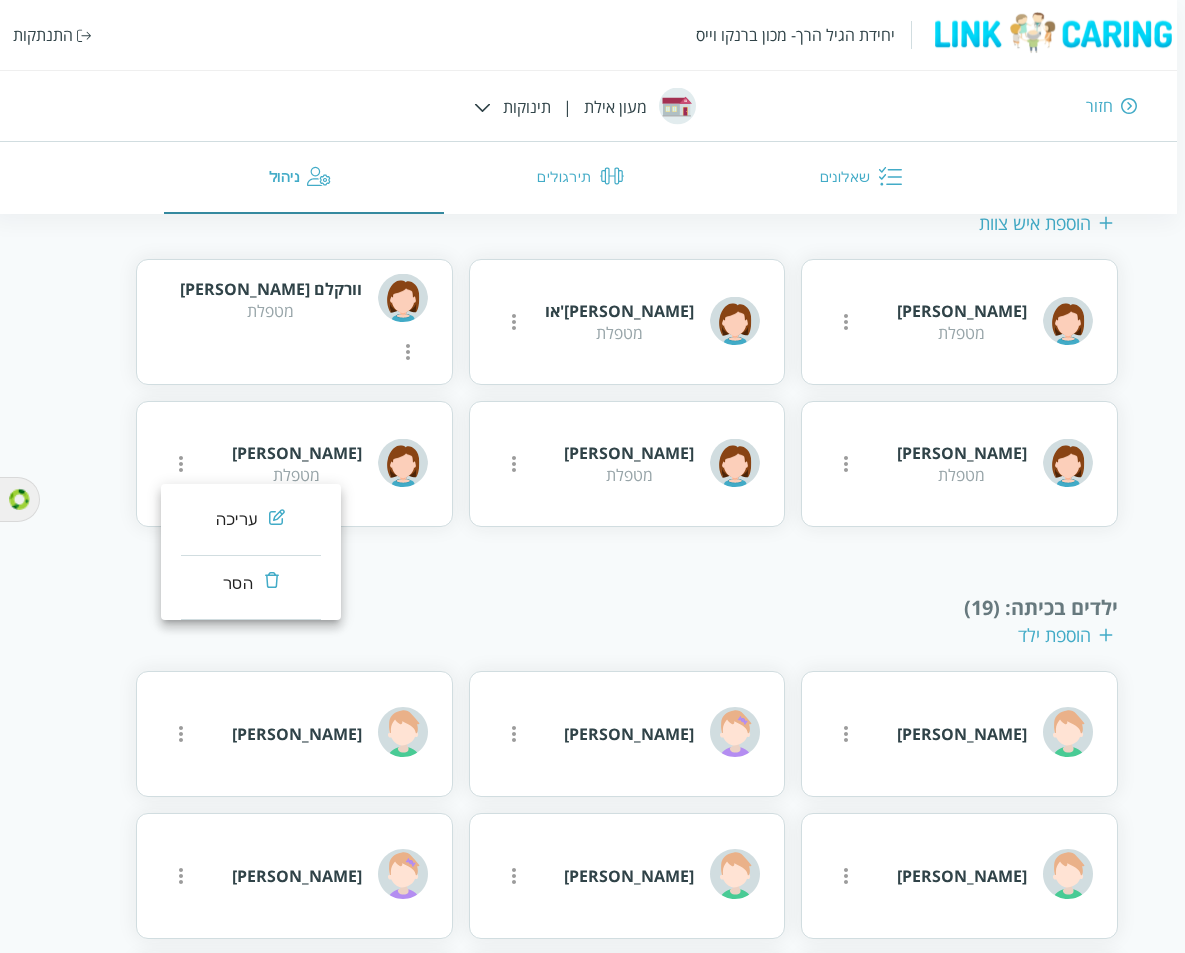 click on "עריכה" at bounding box center (251, 524) 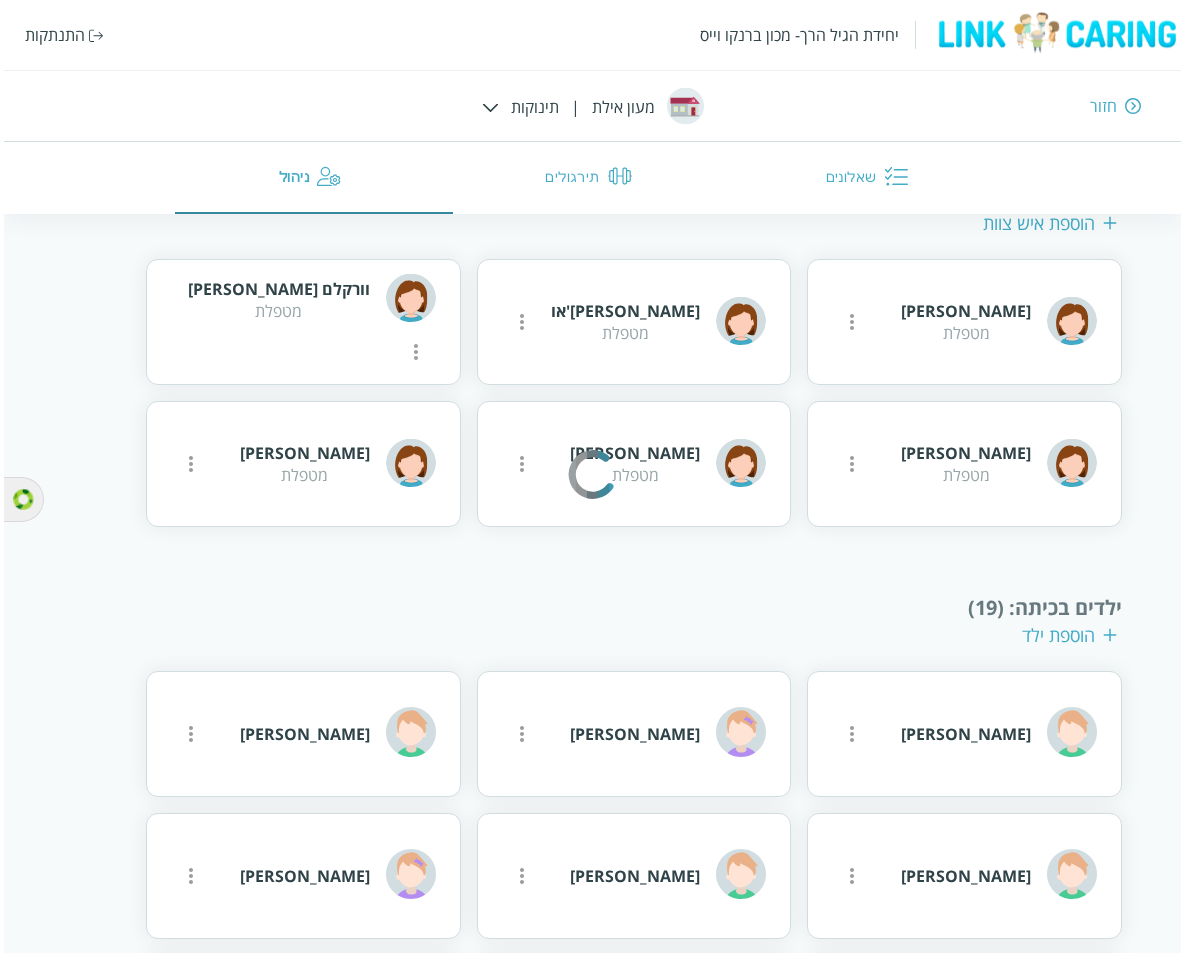 scroll, scrollTop: 280, scrollLeft: 0, axis: vertical 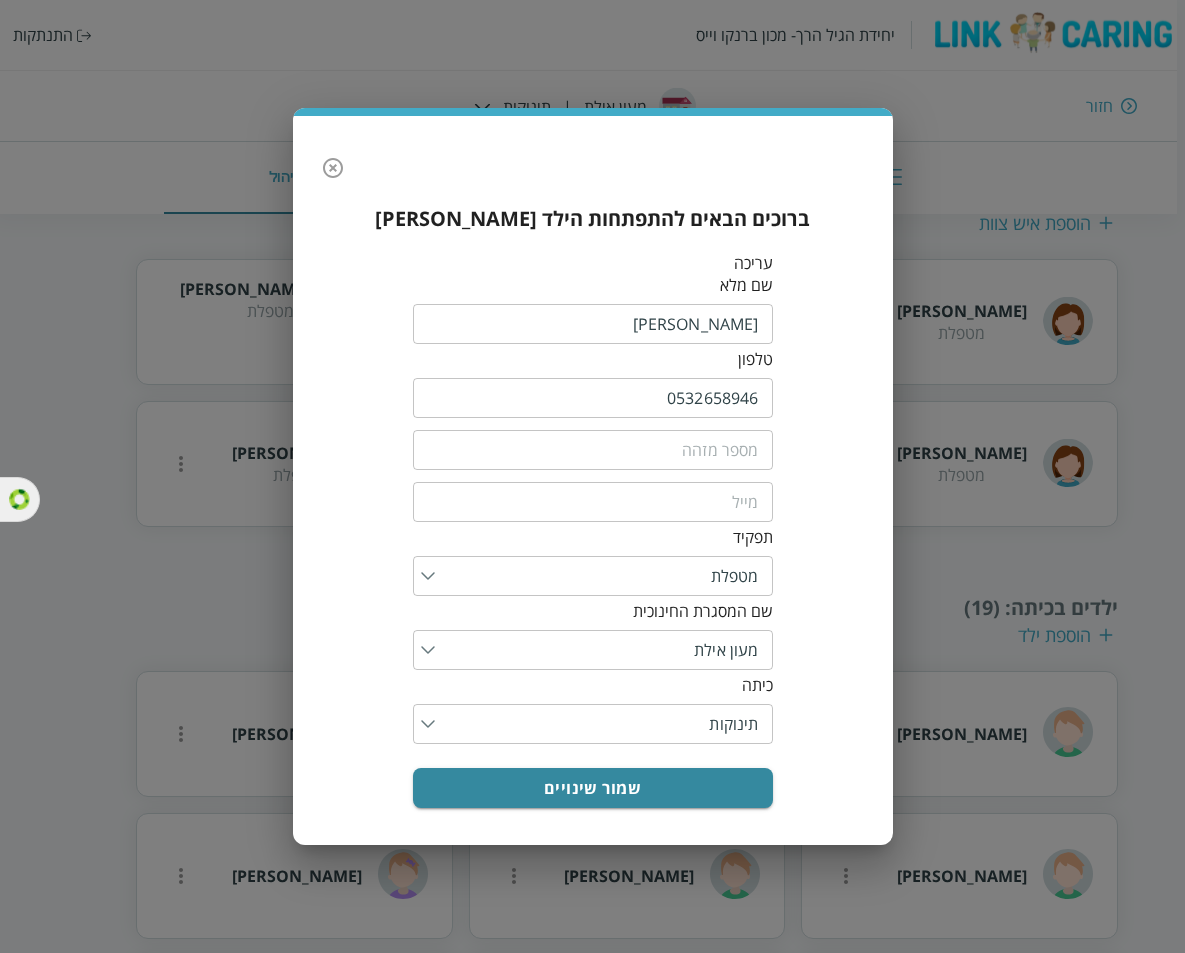 click on "0532658946" at bounding box center (593, 398) 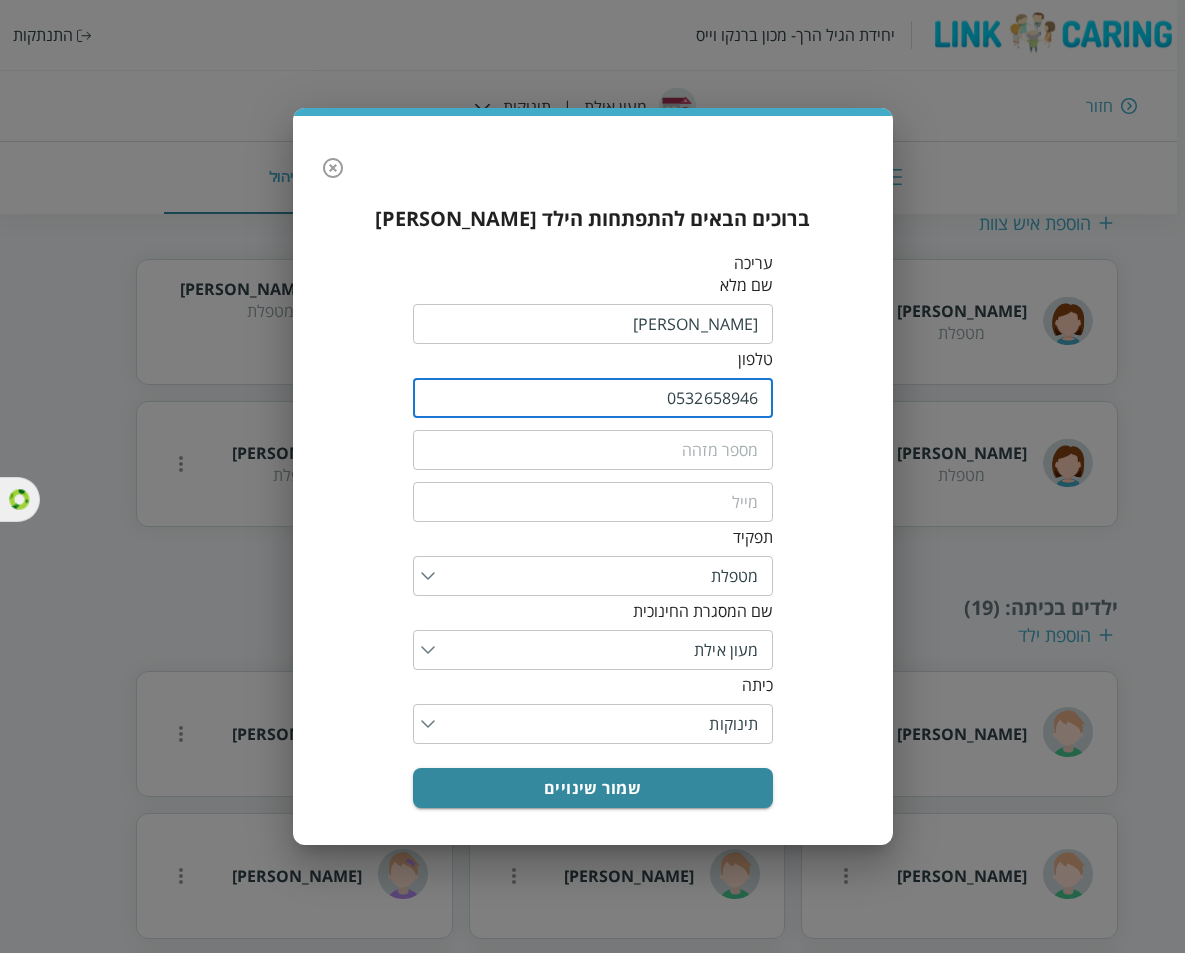 click on "0532658946" at bounding box center (593, 398) 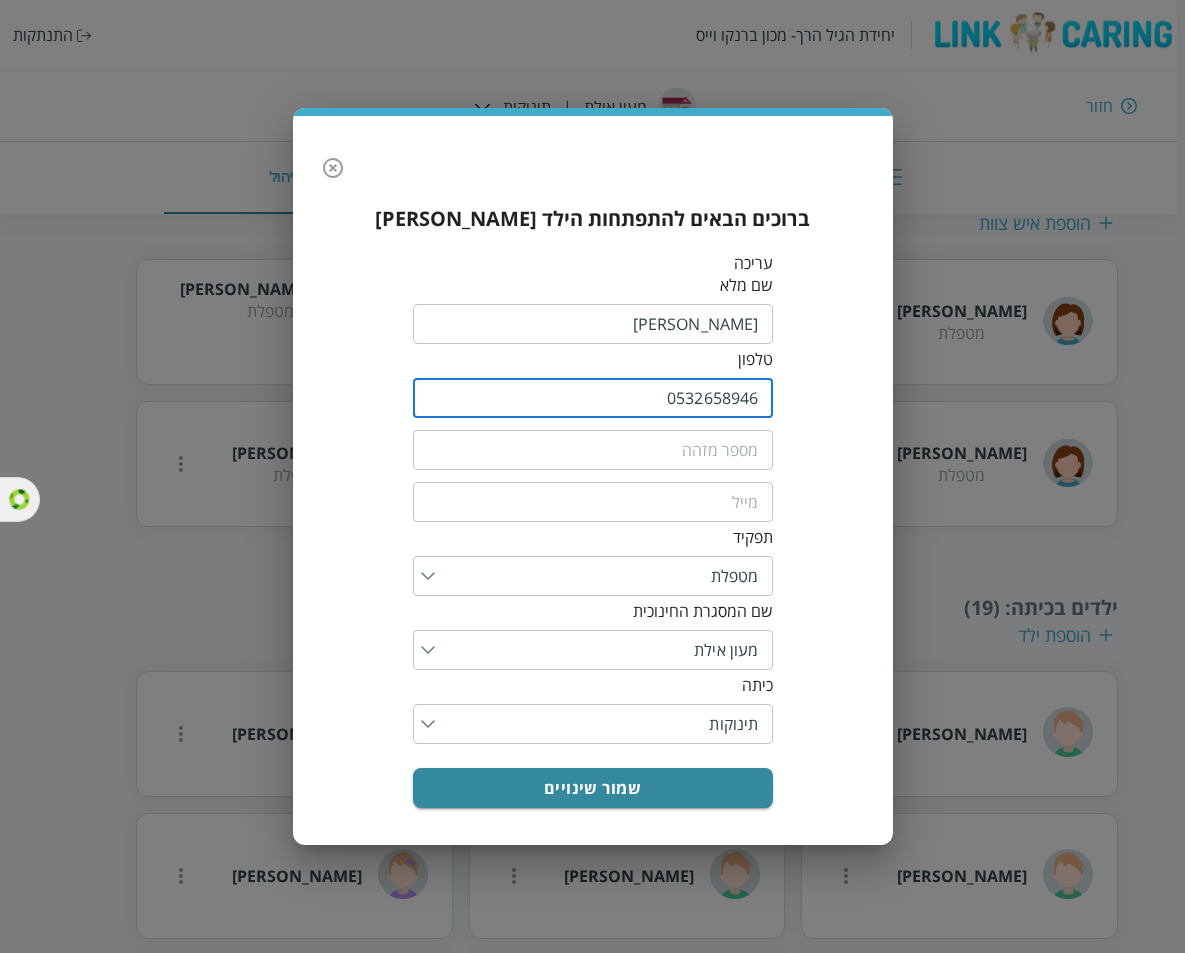 drag, startPoint x: 94, startPoint y: 274, endPoint x: 31, endPoint y: 161, distance: 129.37543 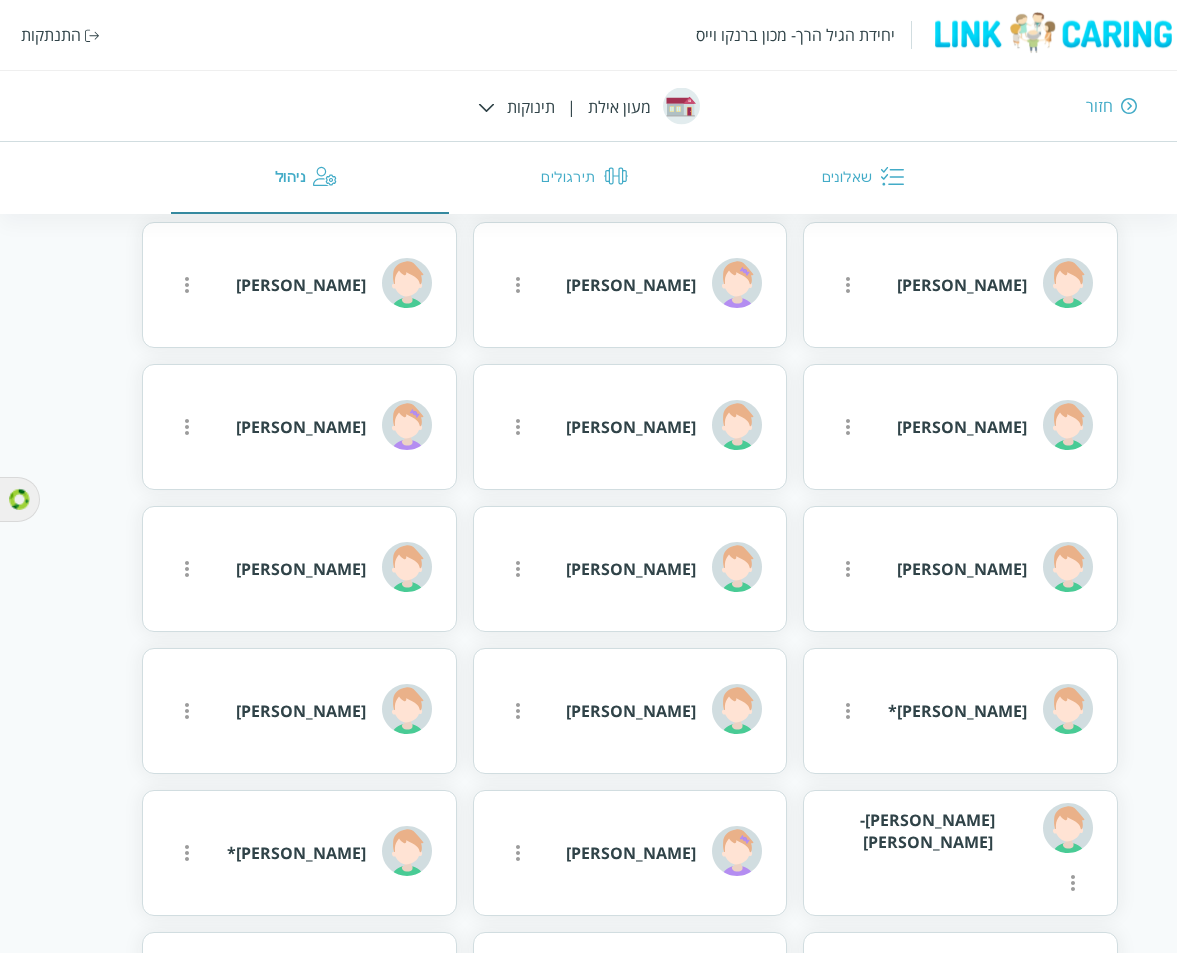 click on "התנתקות" at bounding box center (51, 35) 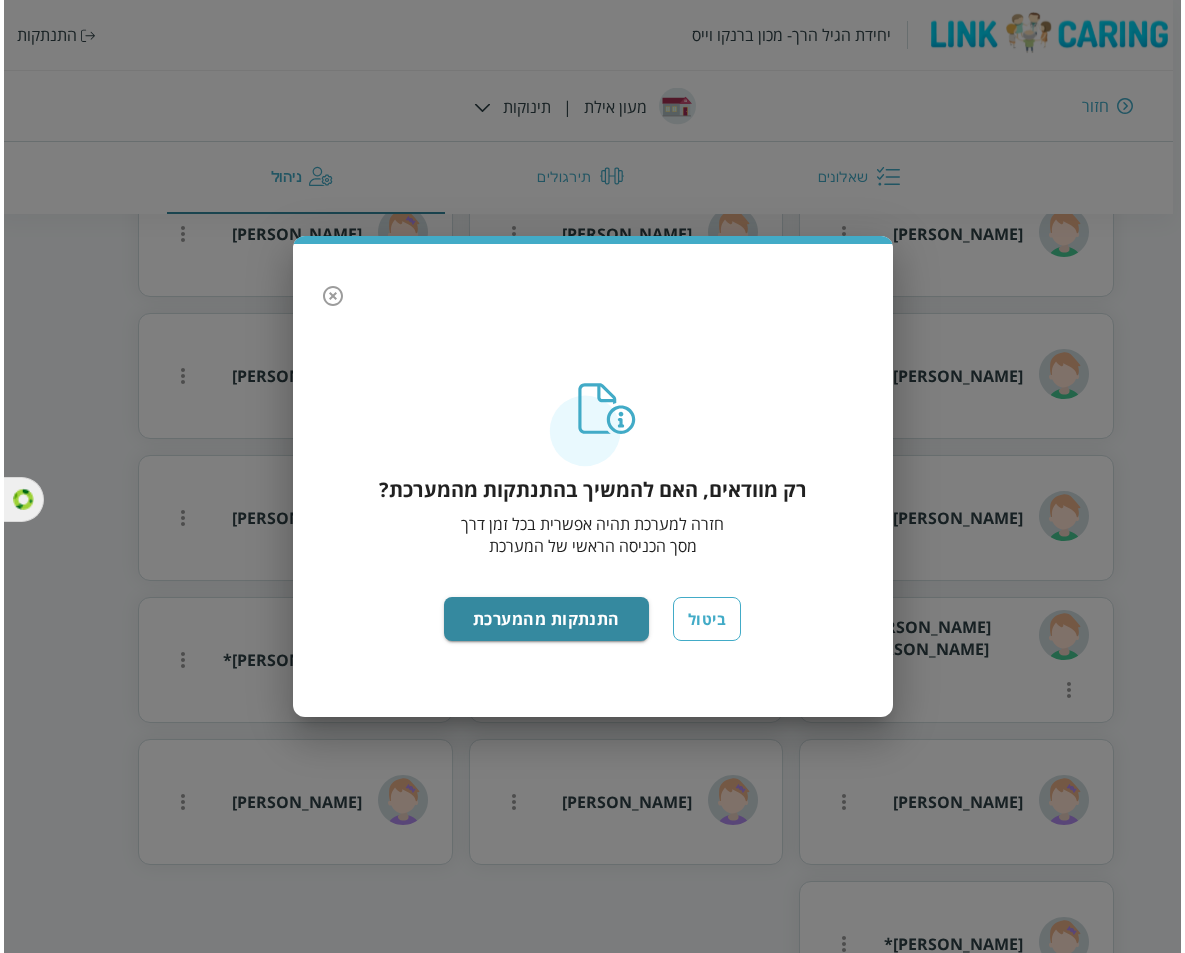 scroll, scrollTop: 729, scrollLeft: 0, axis: vertical 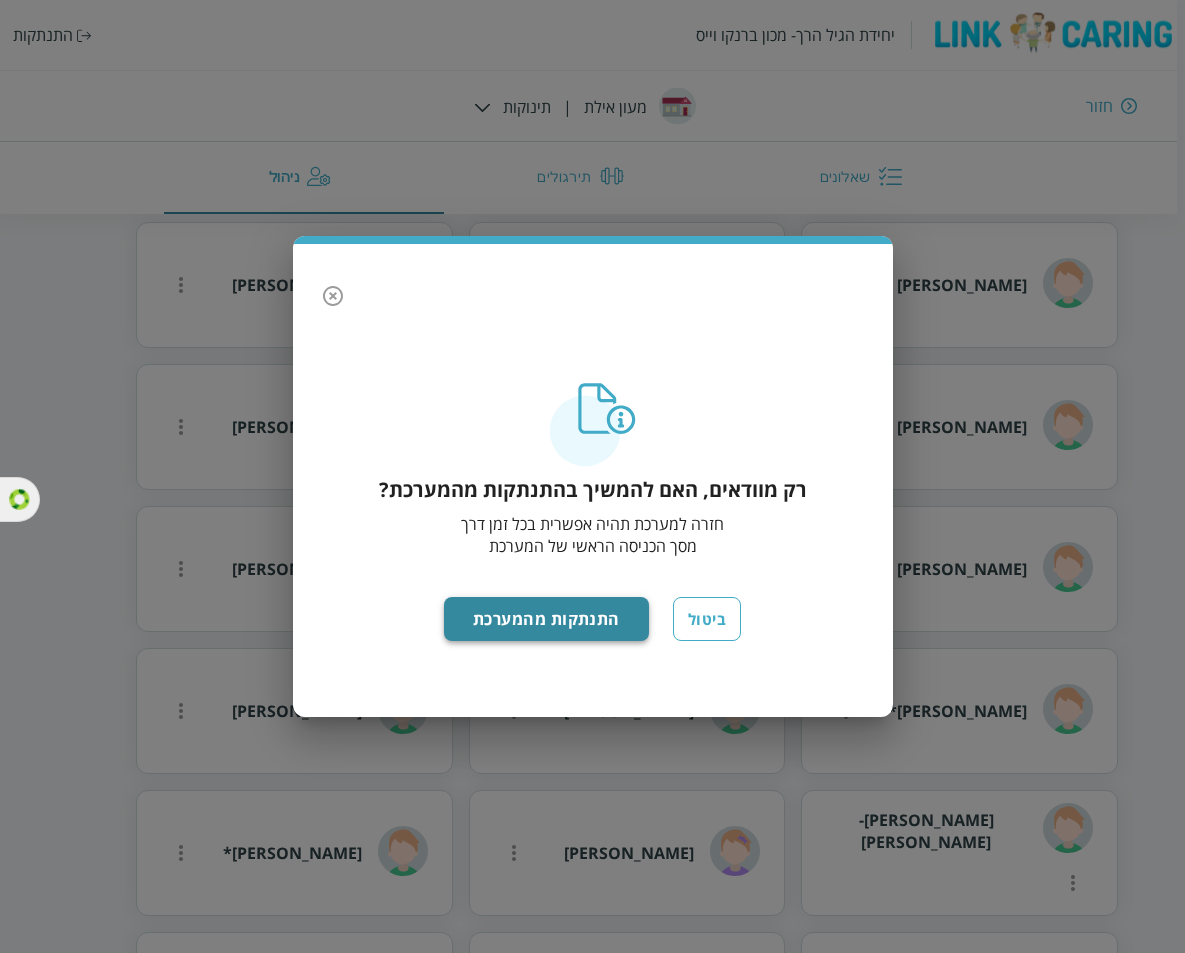 click on "התנתקות מהמערכת" at bounding box center (546, 619) 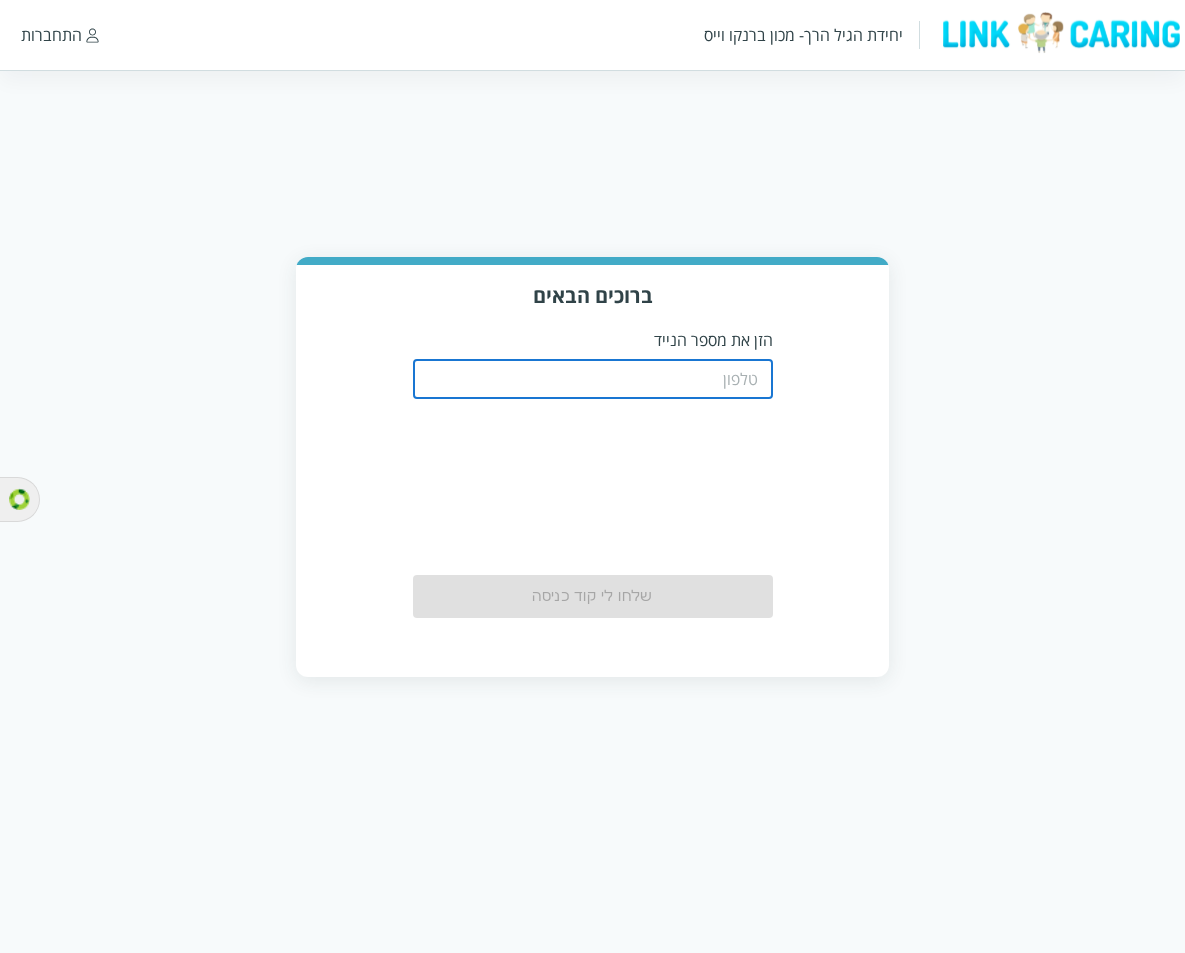 scroll, scrollTop: 0, scrollLeft: 0, axis: both 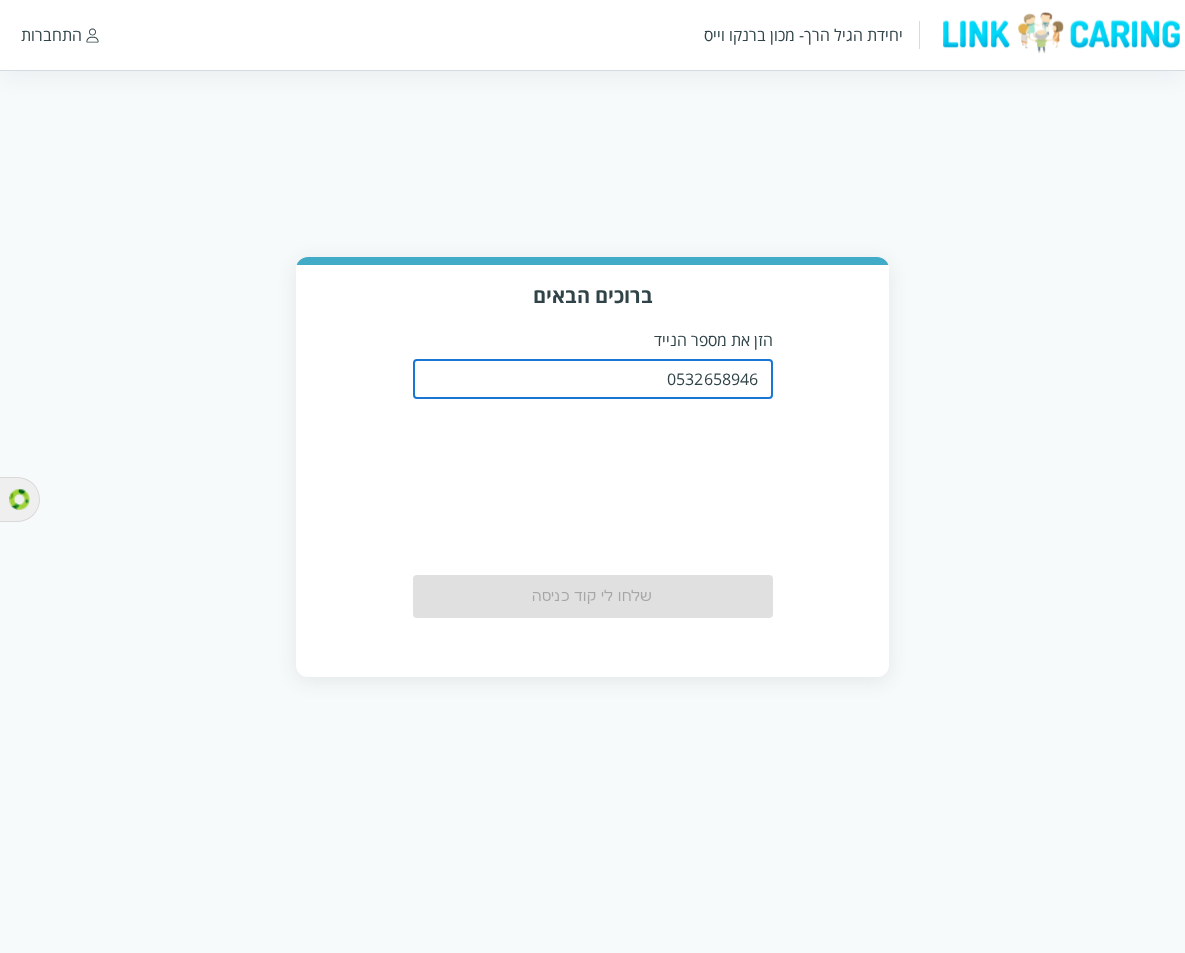 type on "0532658946" 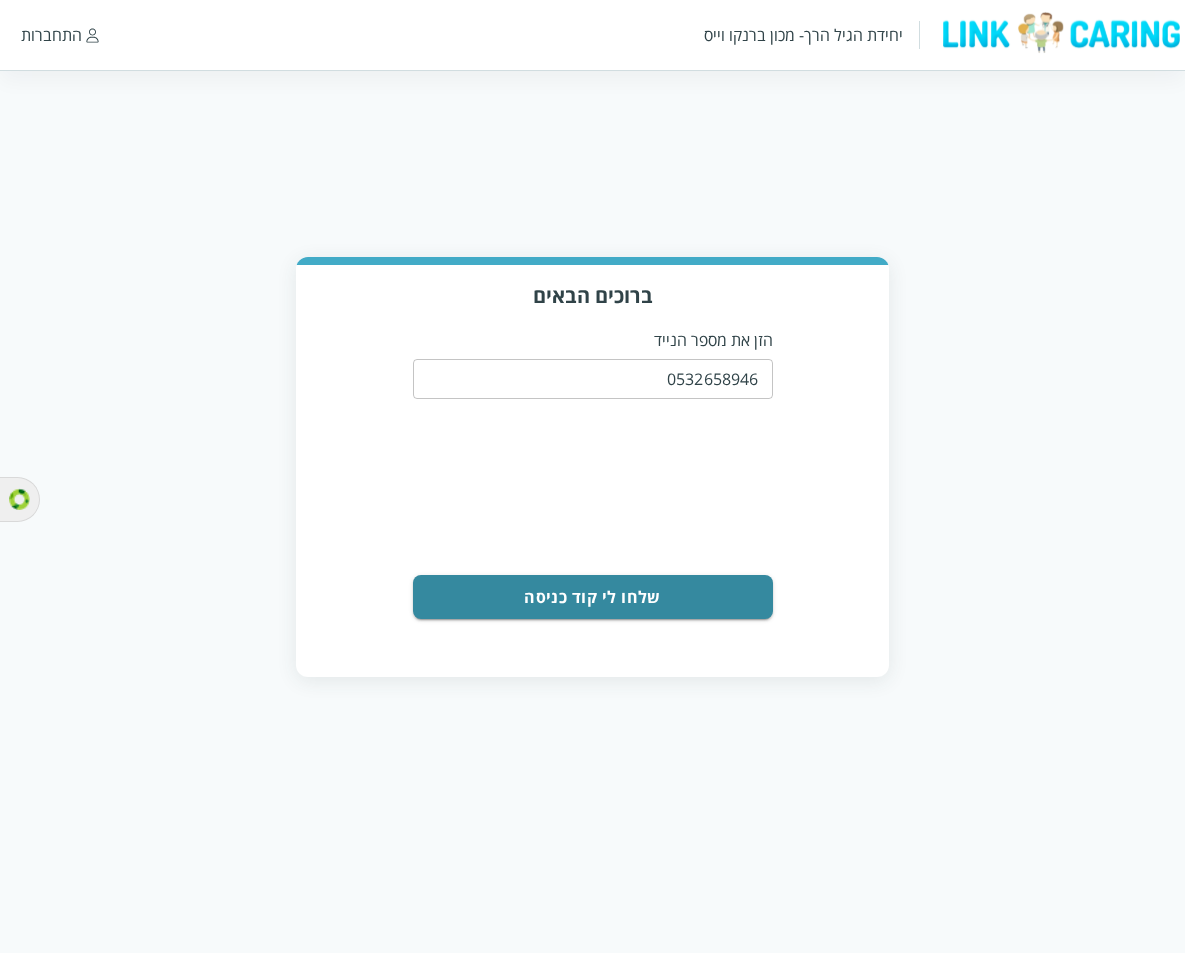 click on "שלחו לי קוד כניסה" at bounding box center [593, 597] 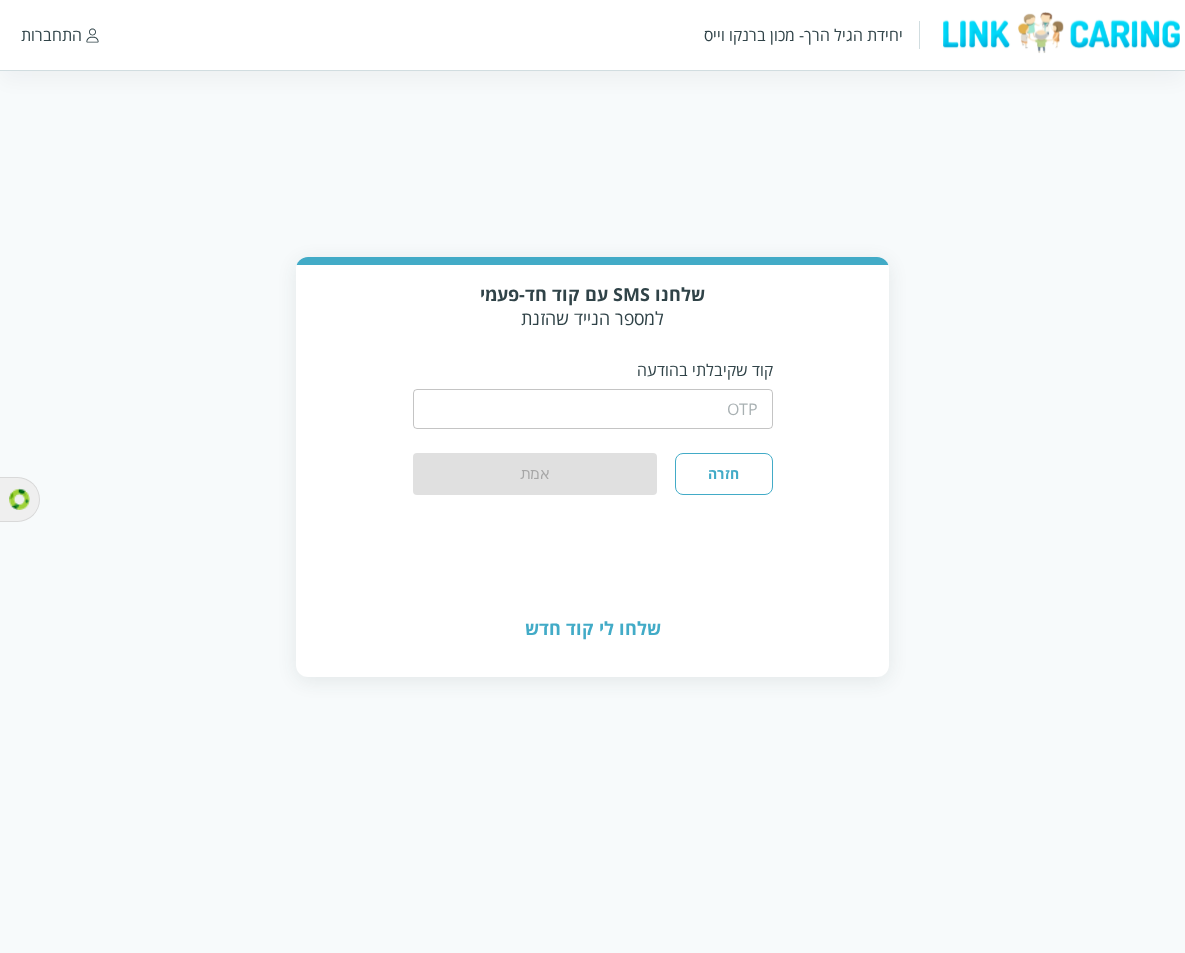 click at bounding box center [593, 409] 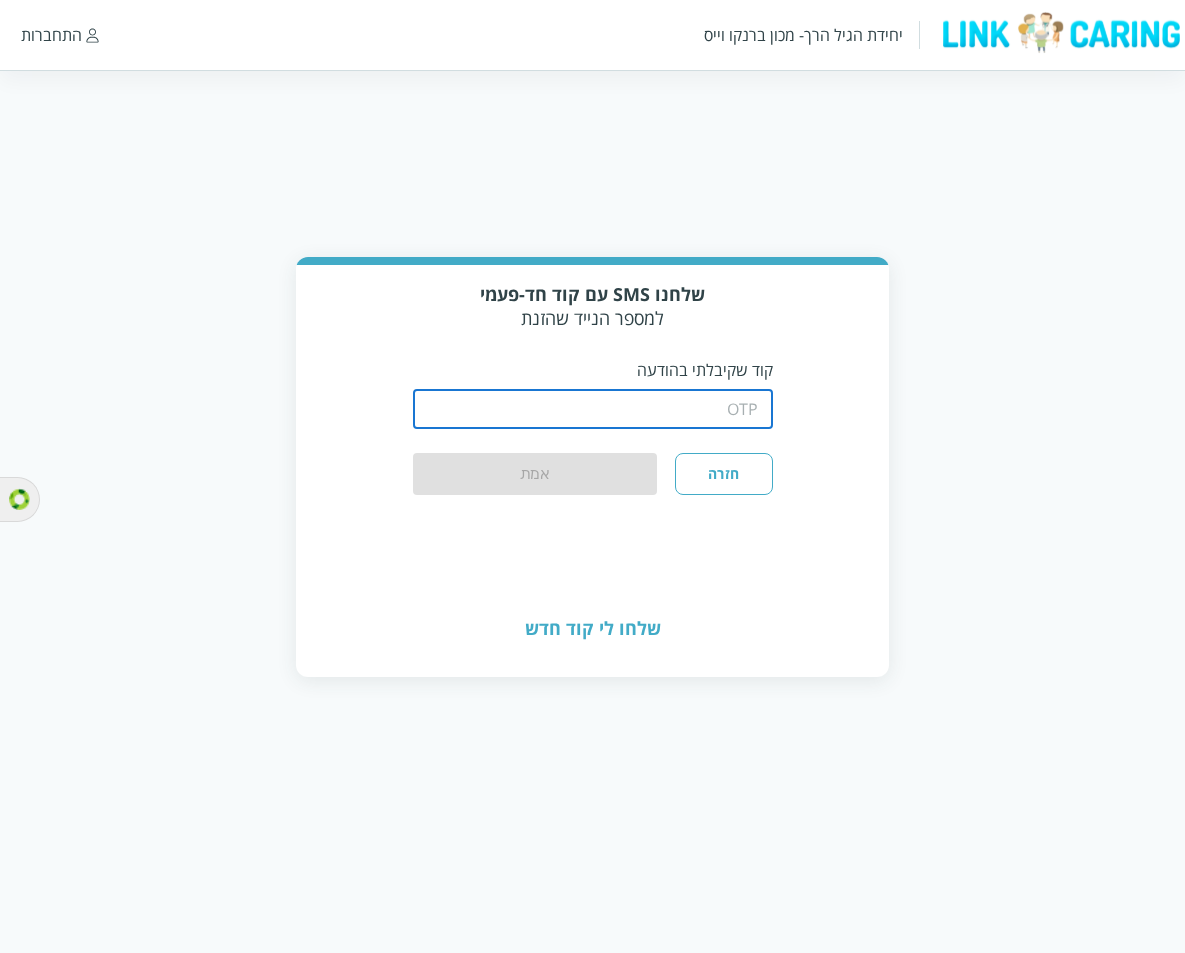 type on "1234" 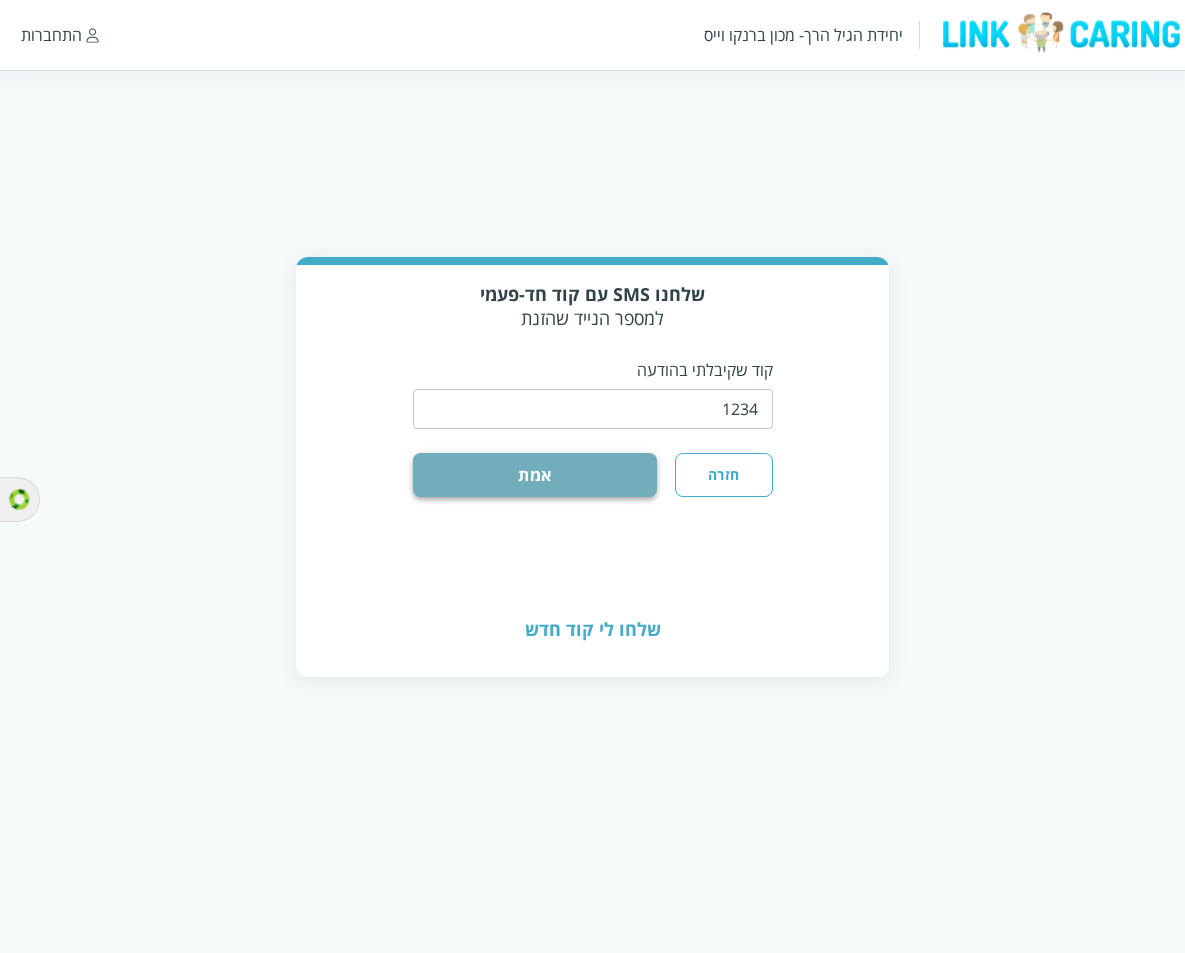 click on "אמת" at bounding box center (535, 475) 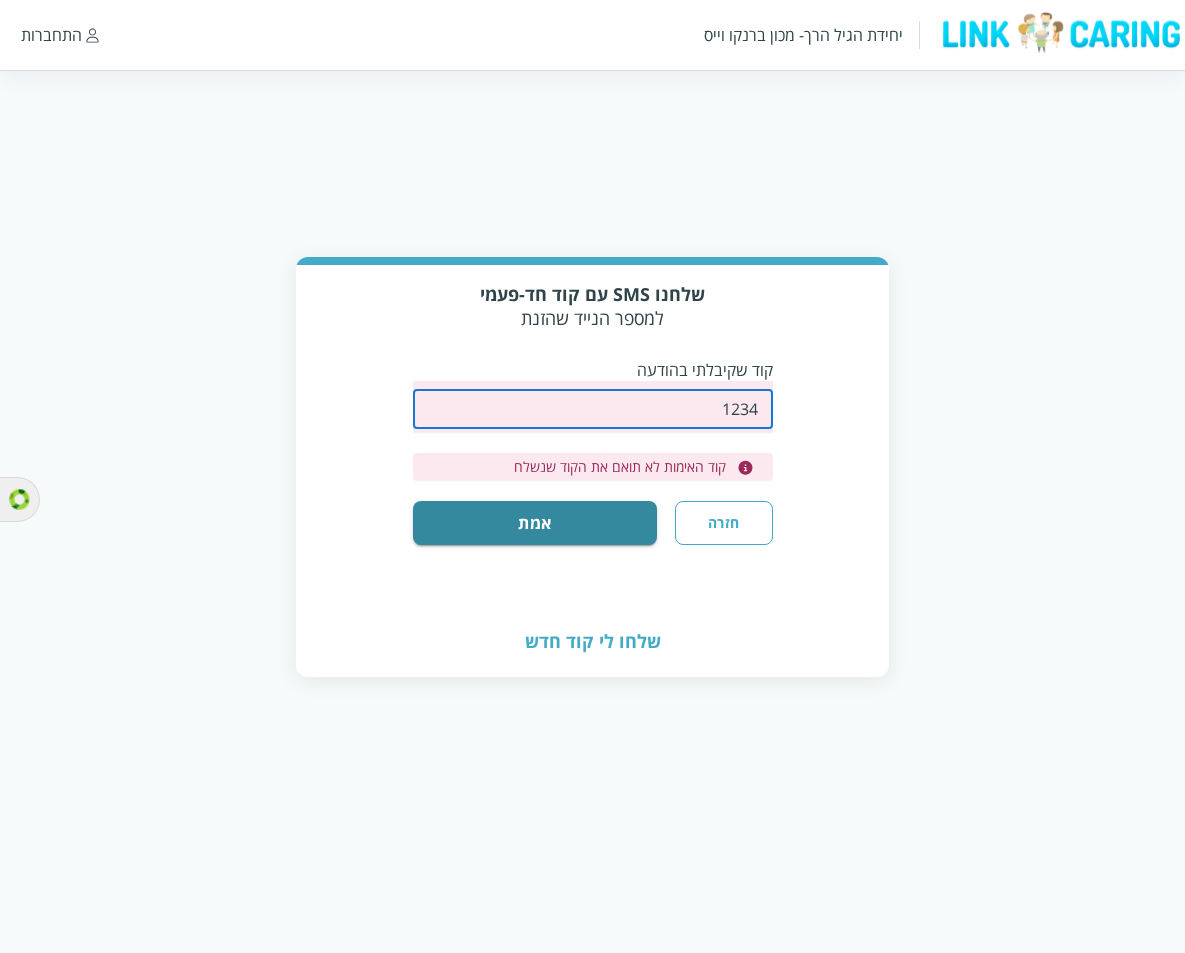 drag, startPoint x: 706, startPoint y: 404, endPoint x: 765, endPoint y: 391, distance: 60.41523 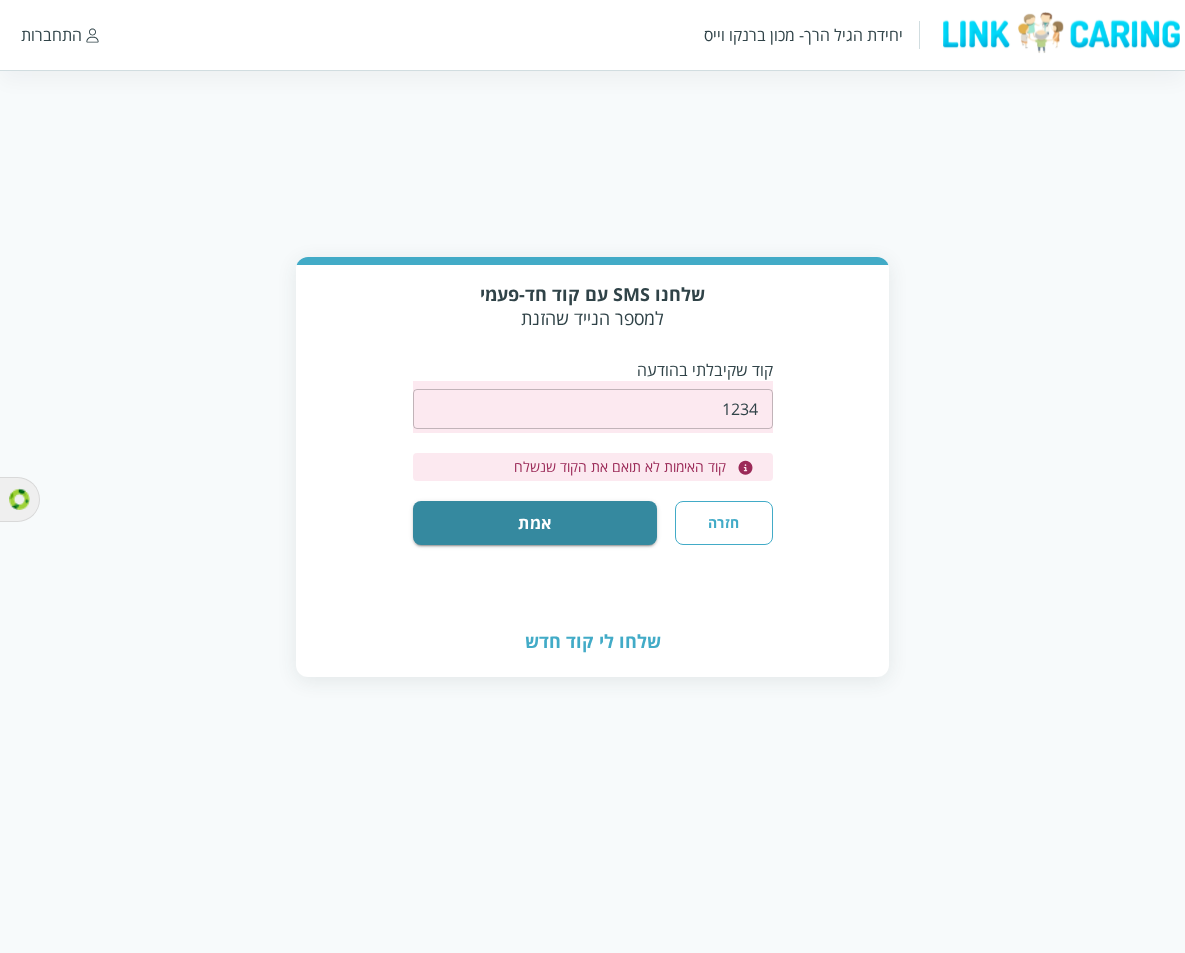 click on "חזרה" at bounding box center (723, 523) 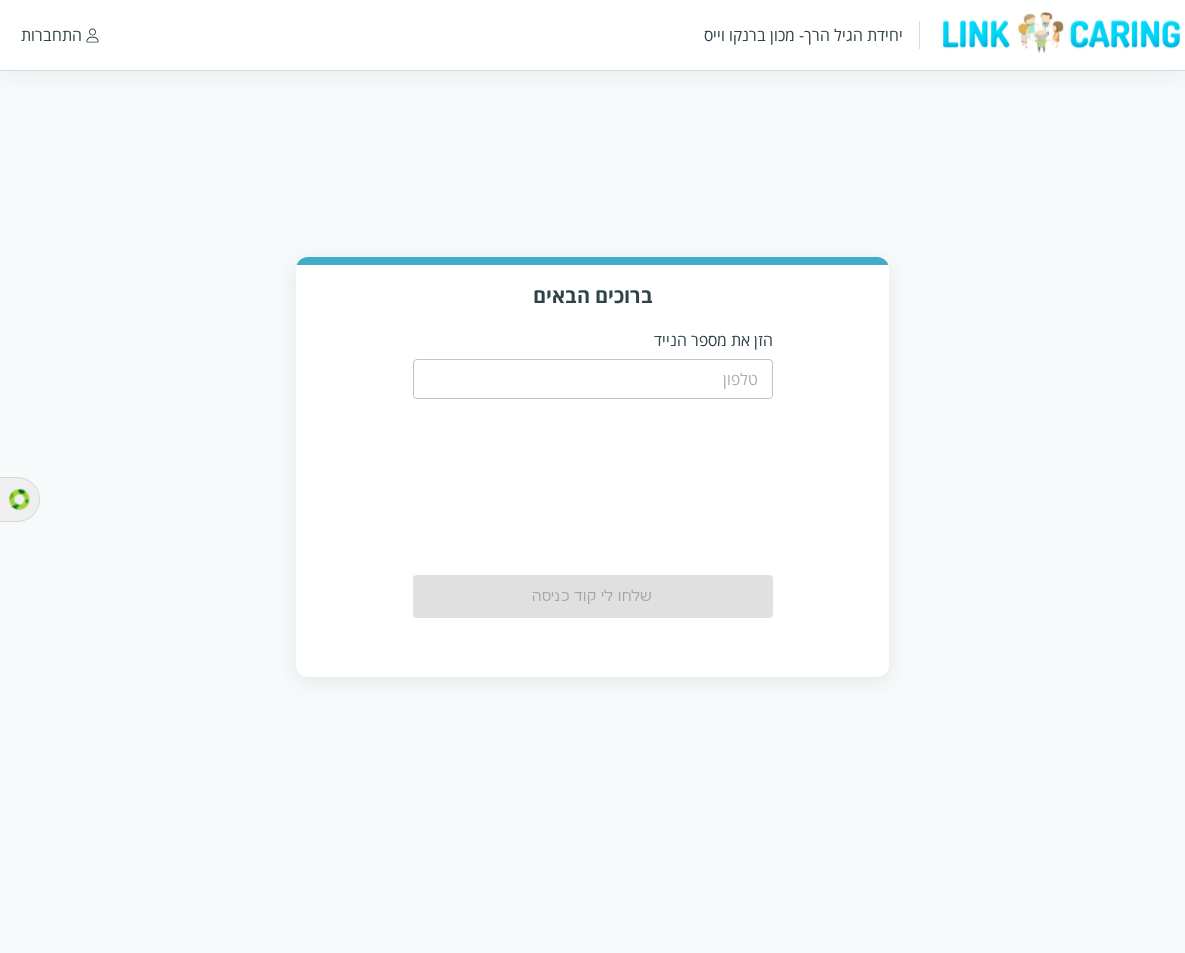 click at bounding box center (593, 379) 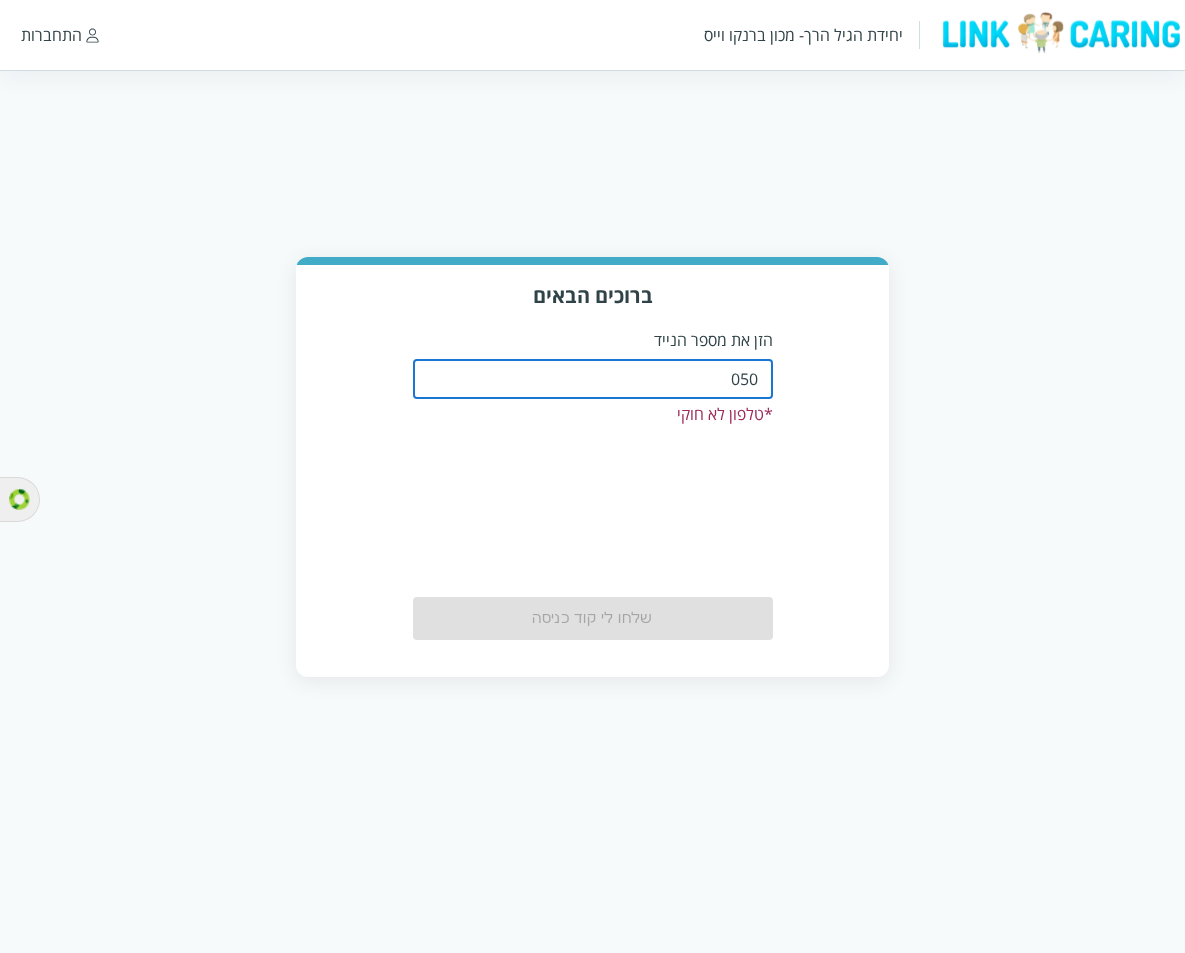 type on "0508805134" 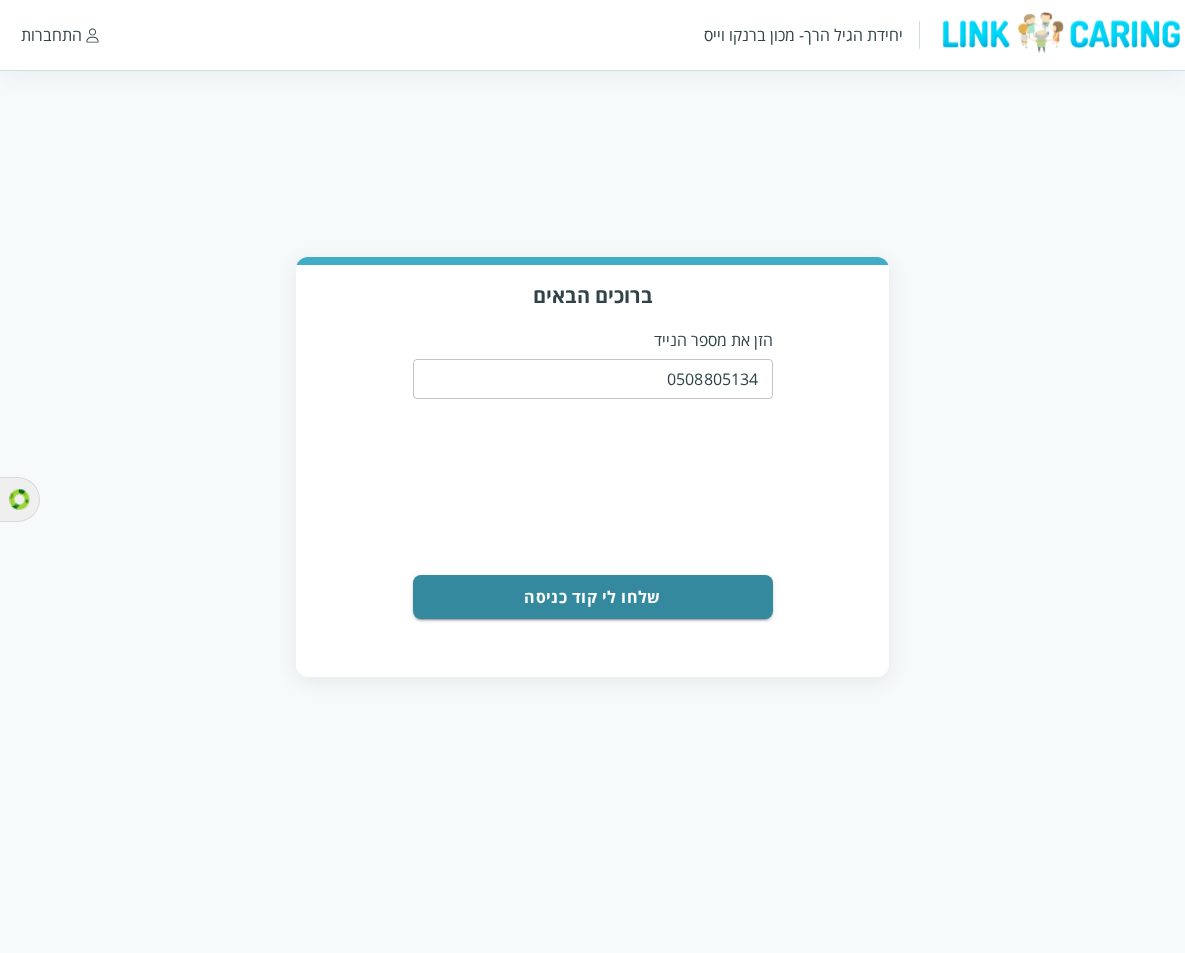 click on "שלחו לי קוד כניסה" at bounding box center (593, 597) 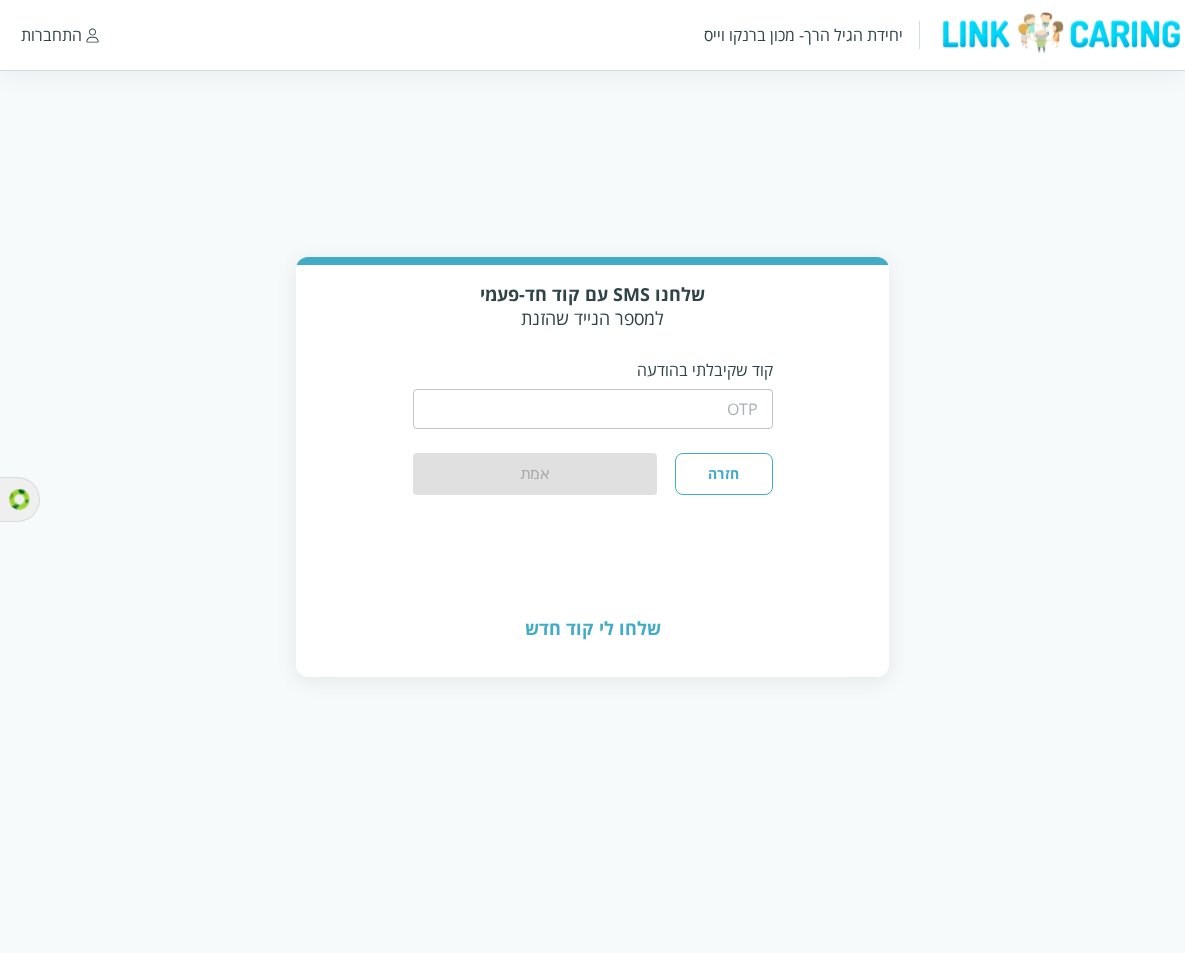 click at bounding box center [593, 409] 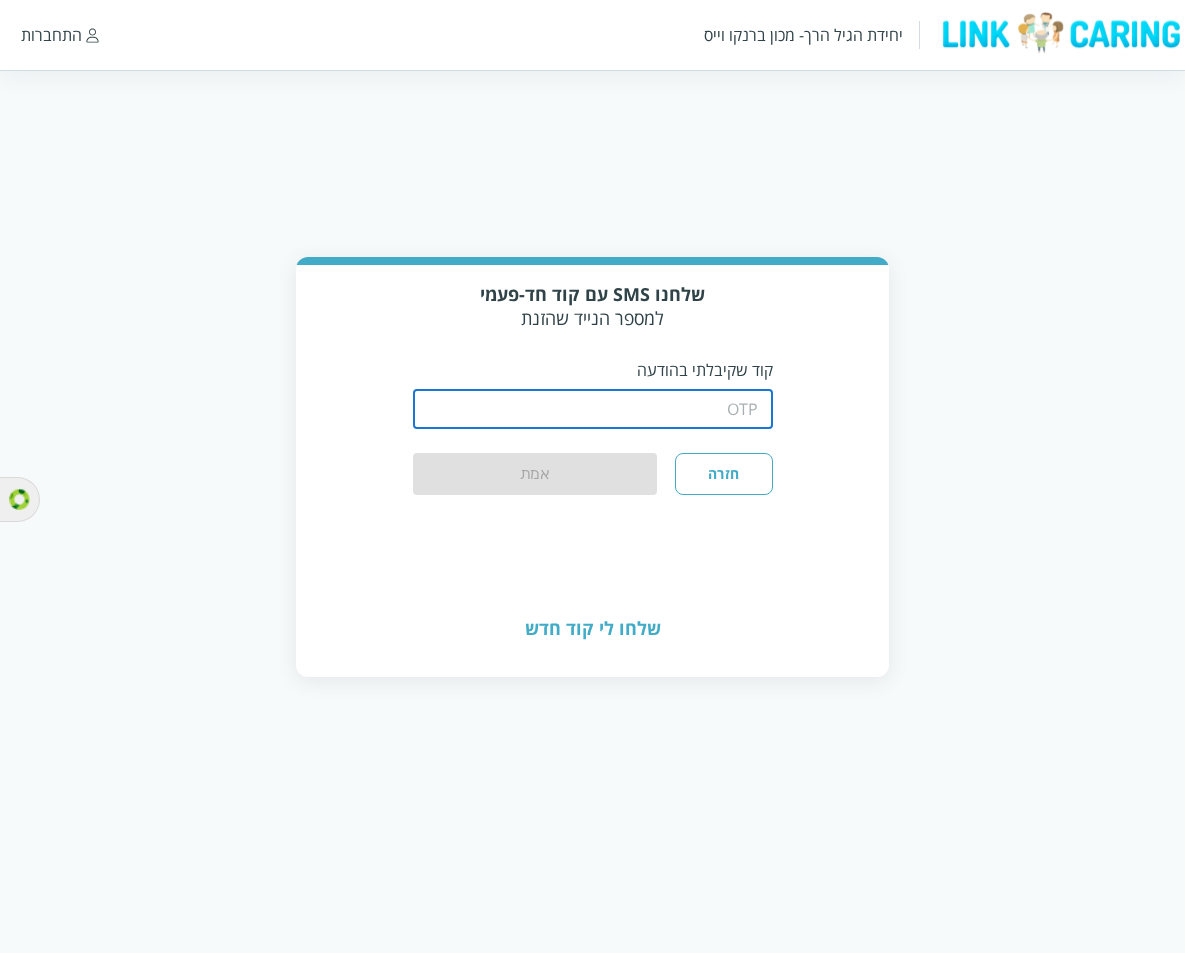 type on "1234" 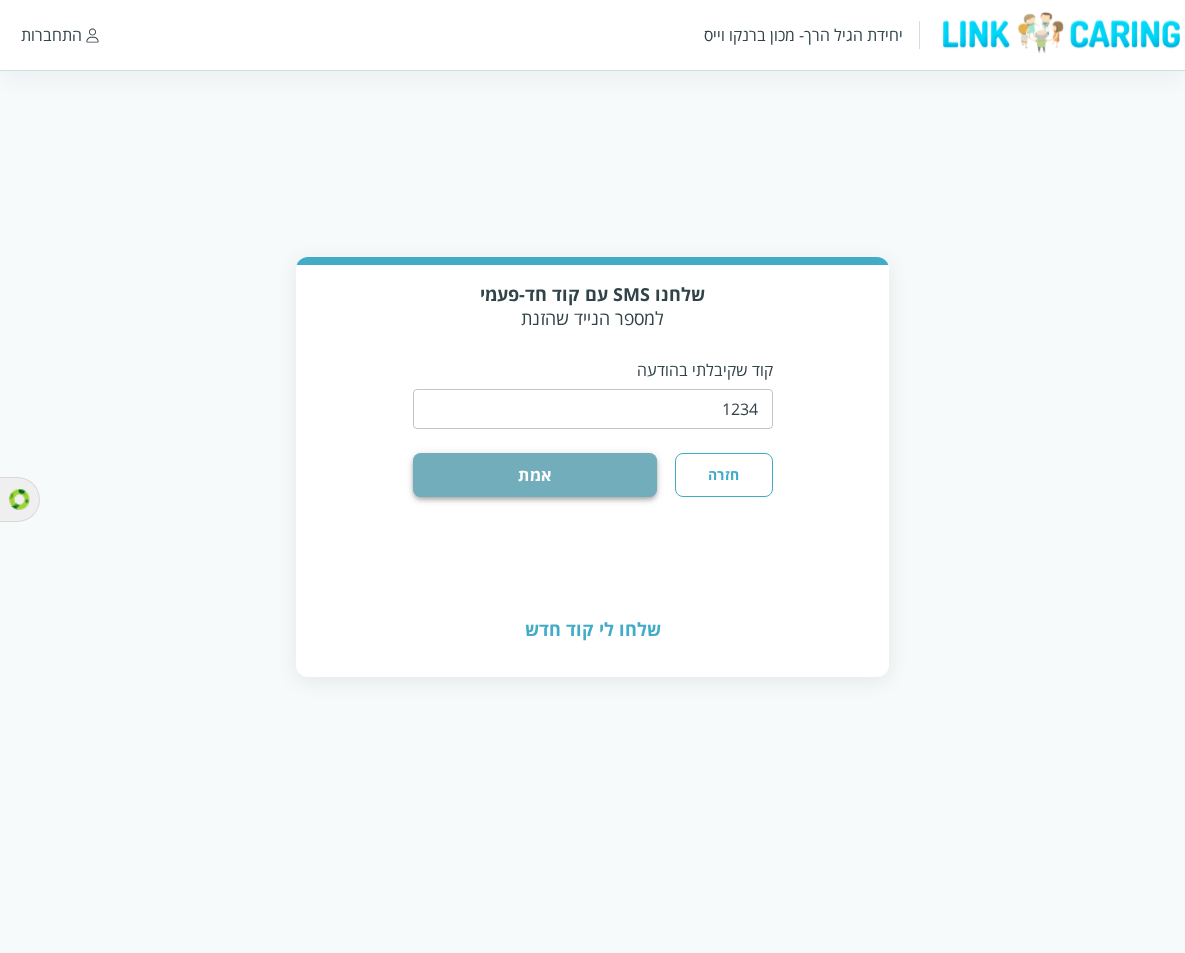 click on "אמת" at bounding box center (535, 475) 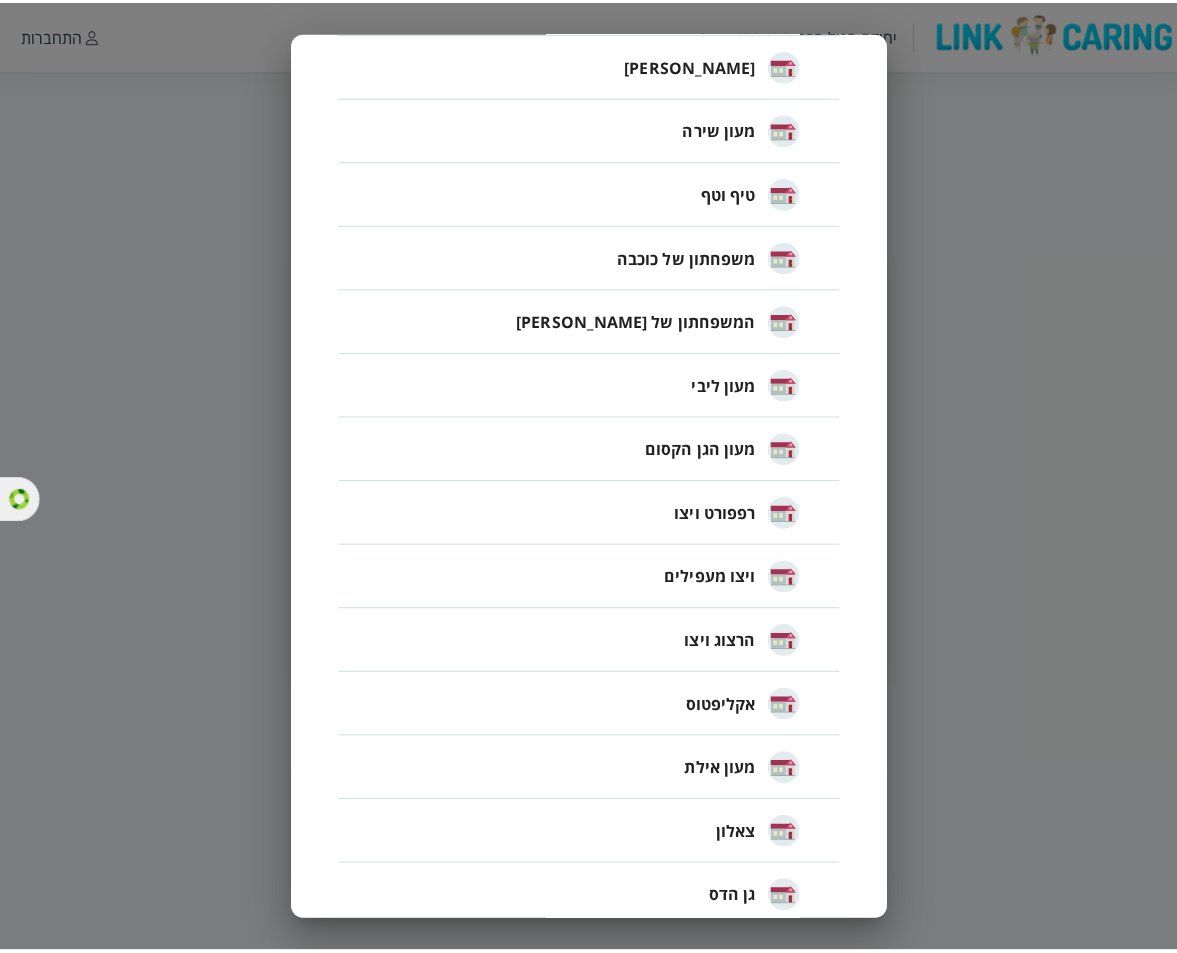 scroll, scrollTop: 300, scrollLeft: 0, axis: vertical 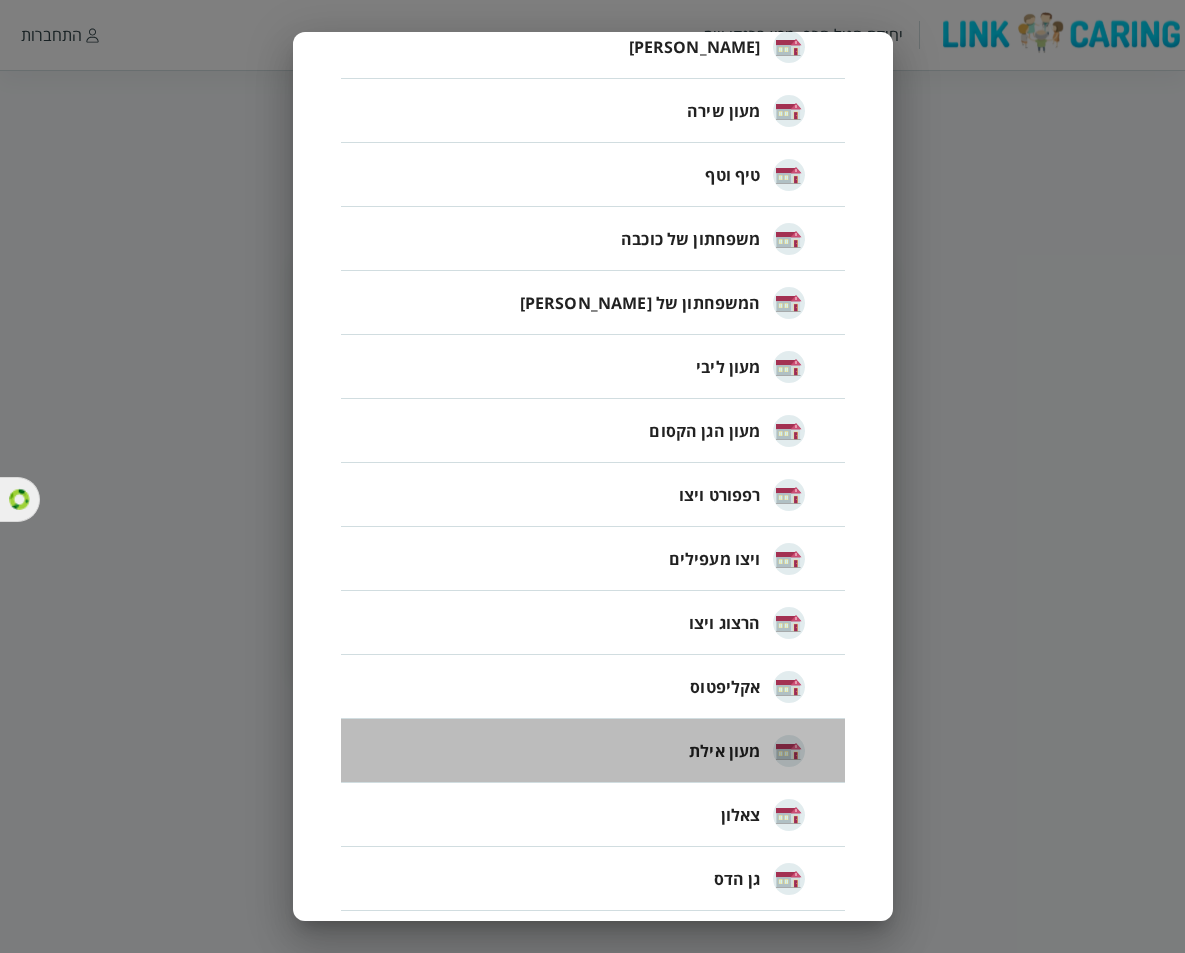 click on "מעון אילת" at bounding box center [746, 751] 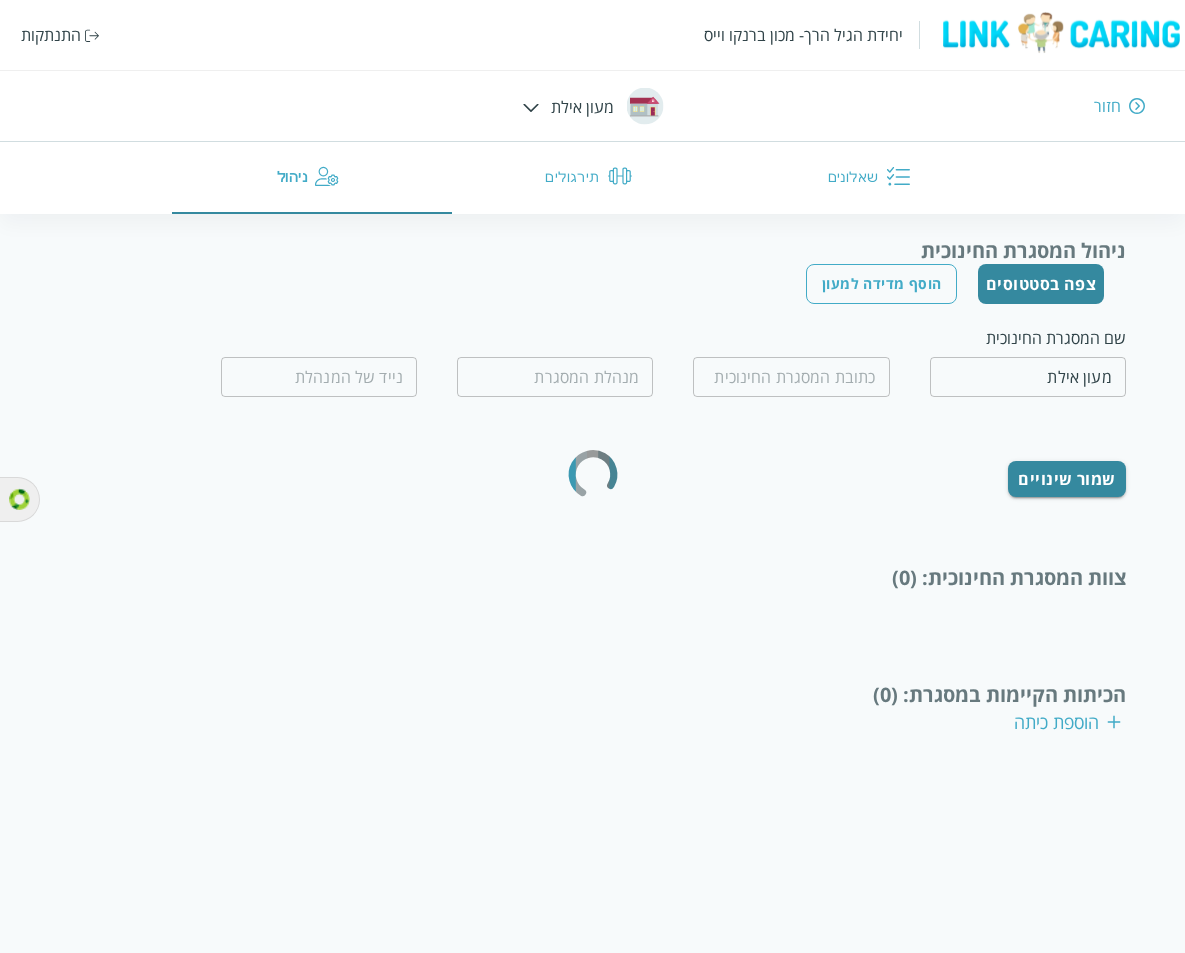 type on "0542339050" 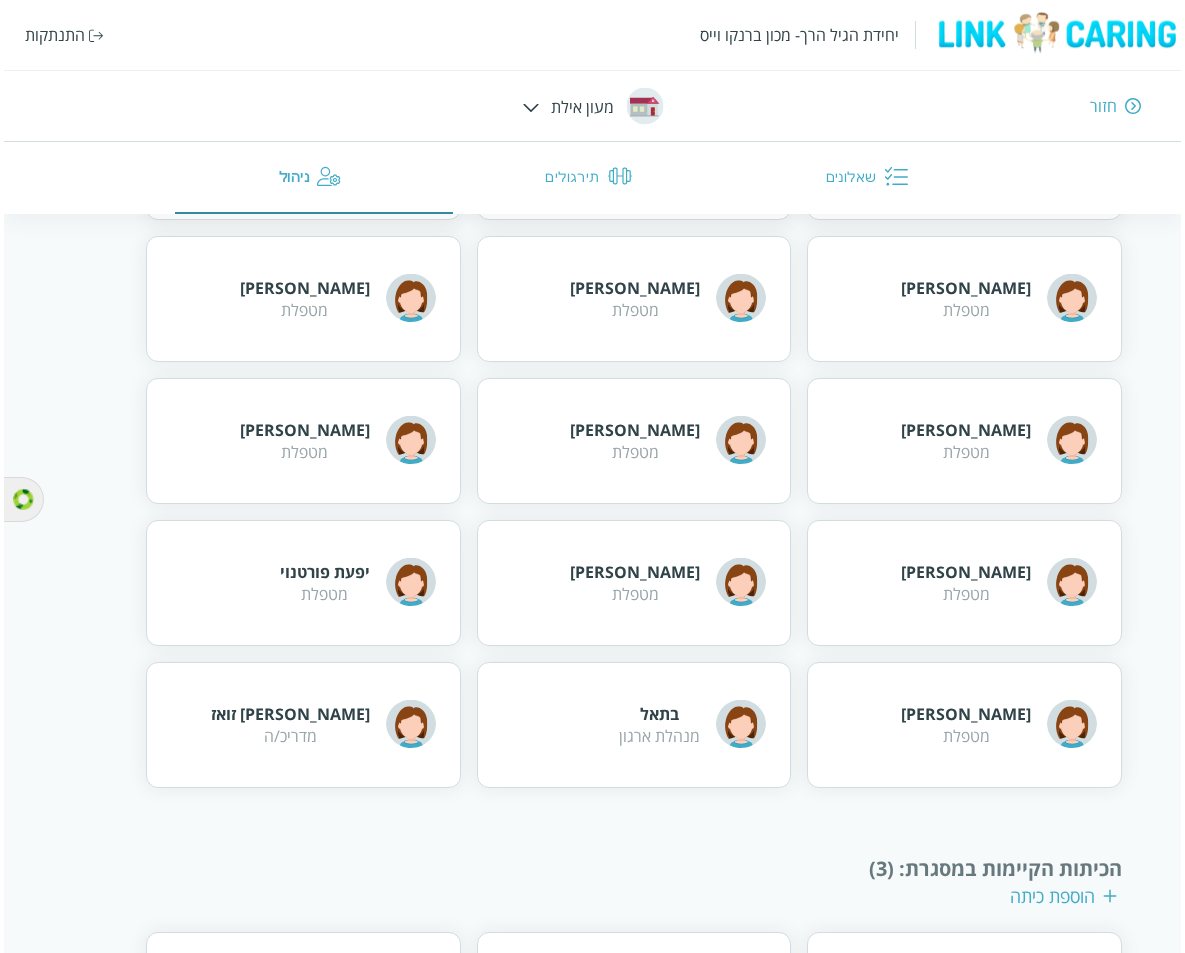scroll, scrollTop: 692, scrollLeft: 0, axis: vertical 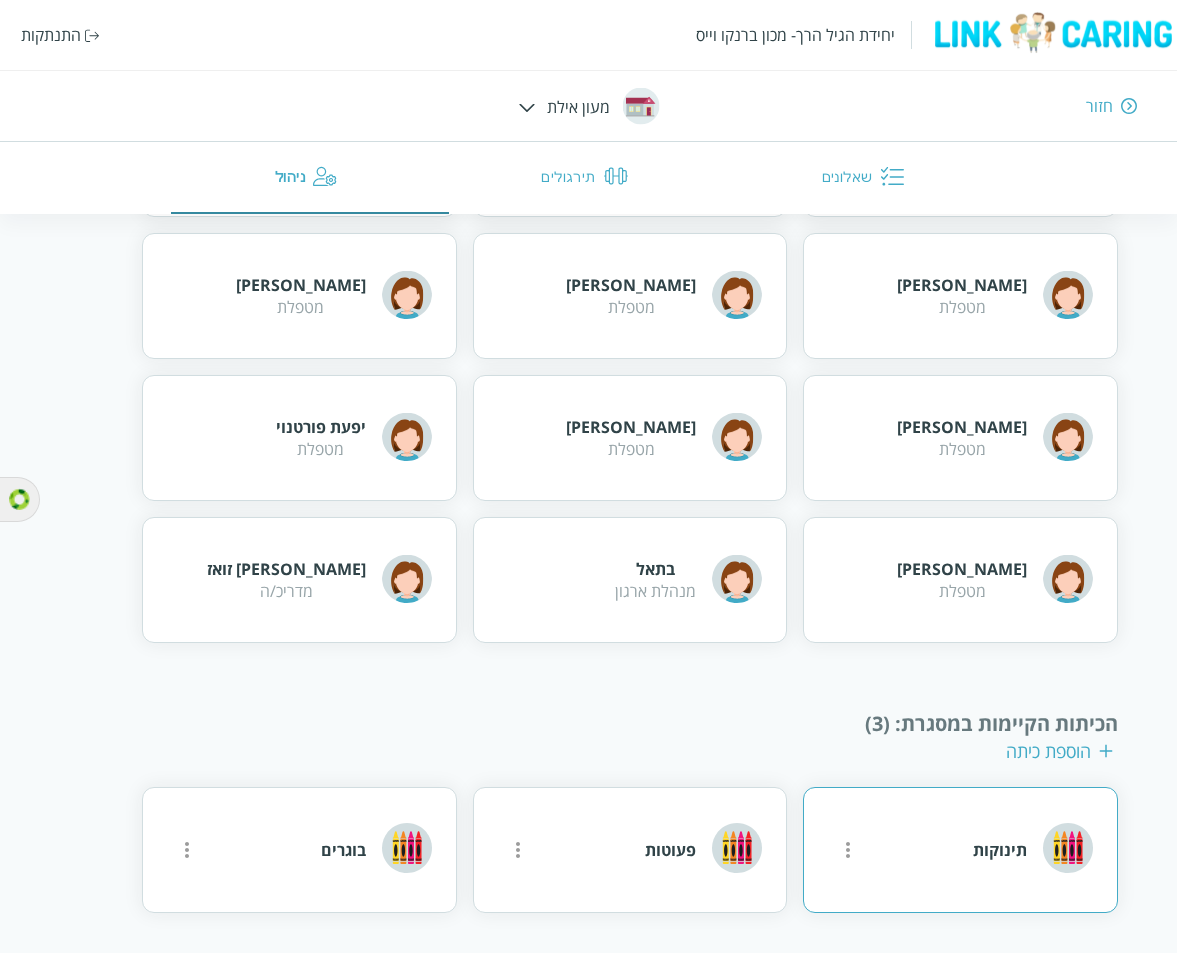 click at bounding box center [848, 850] 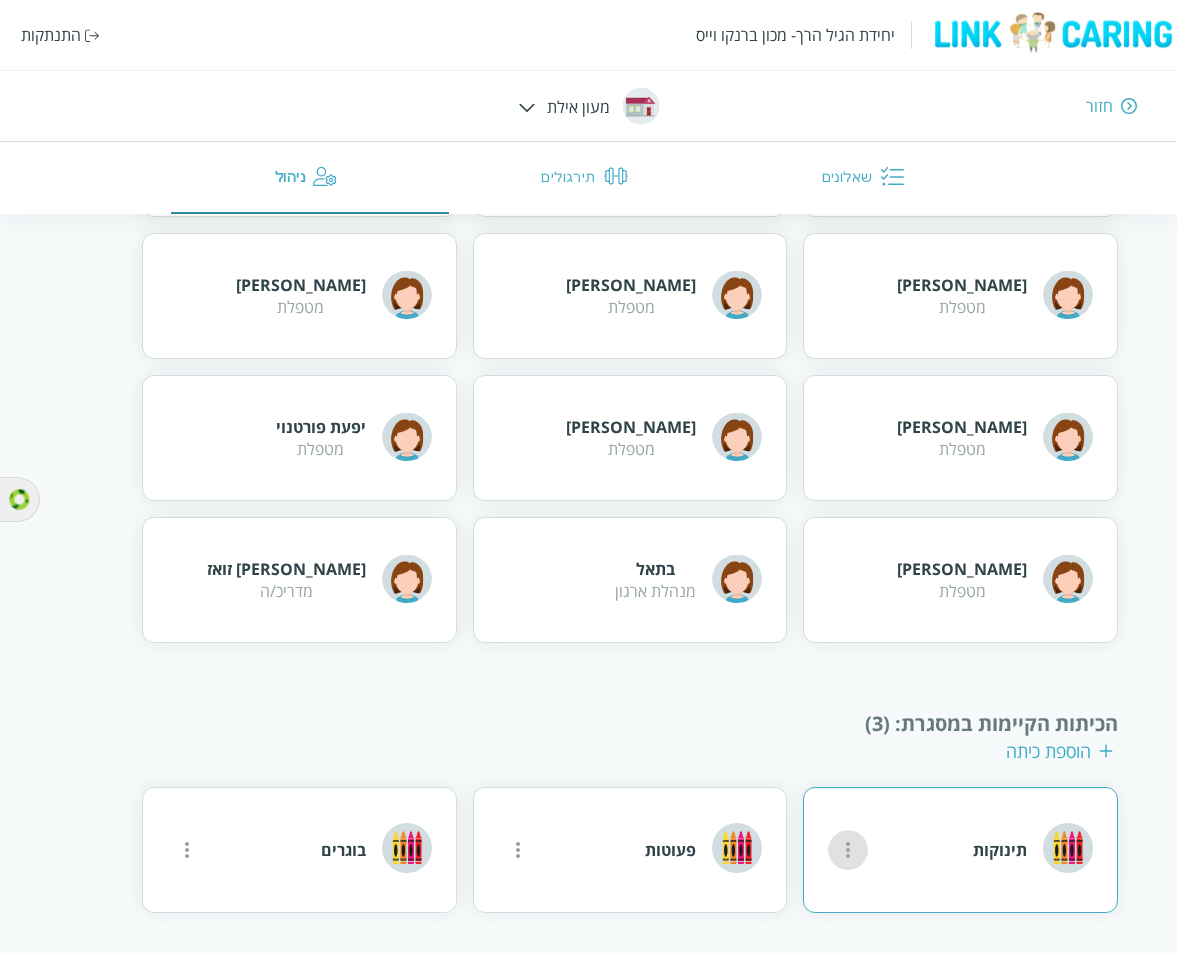 click 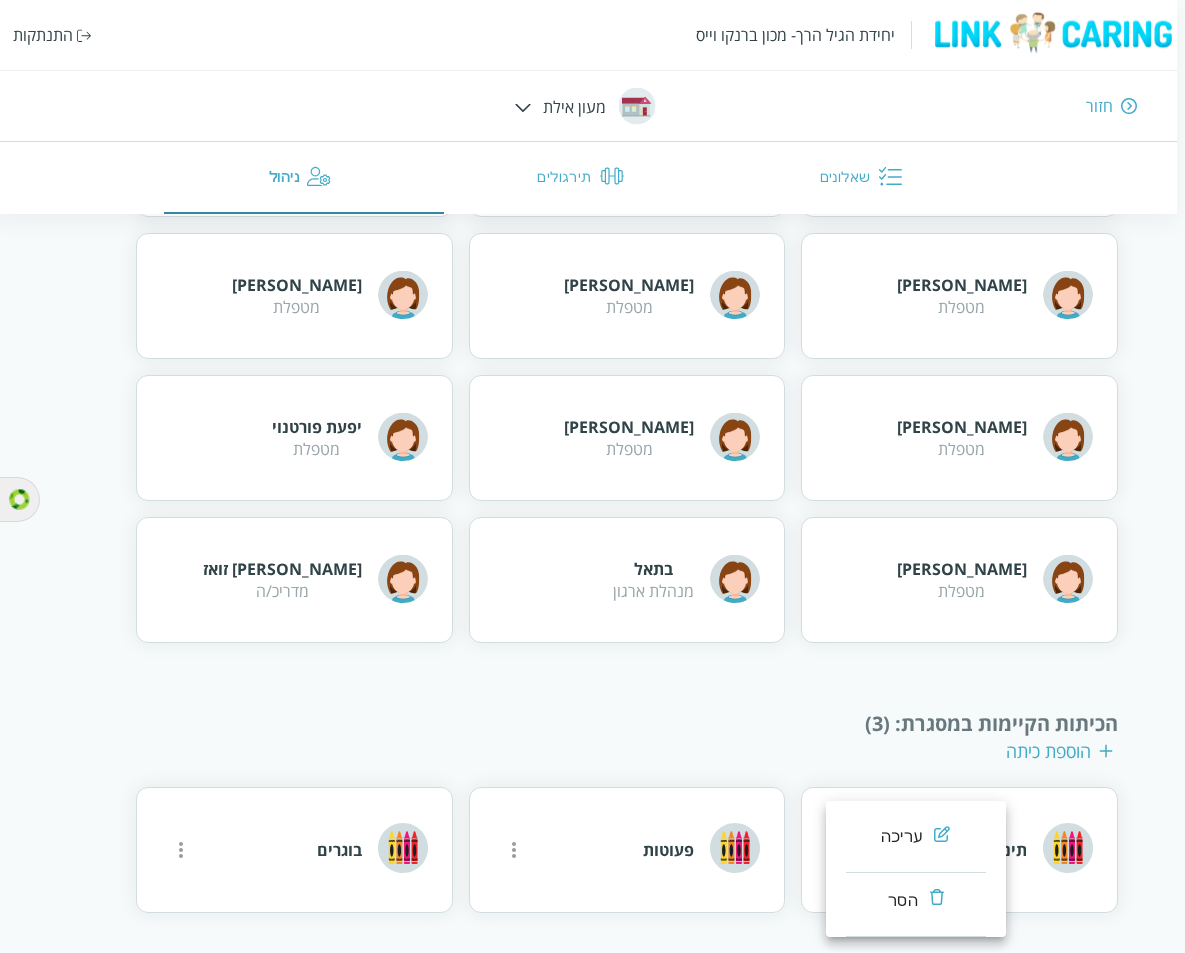 click on "עריכה" at bounding box center [901, 837] 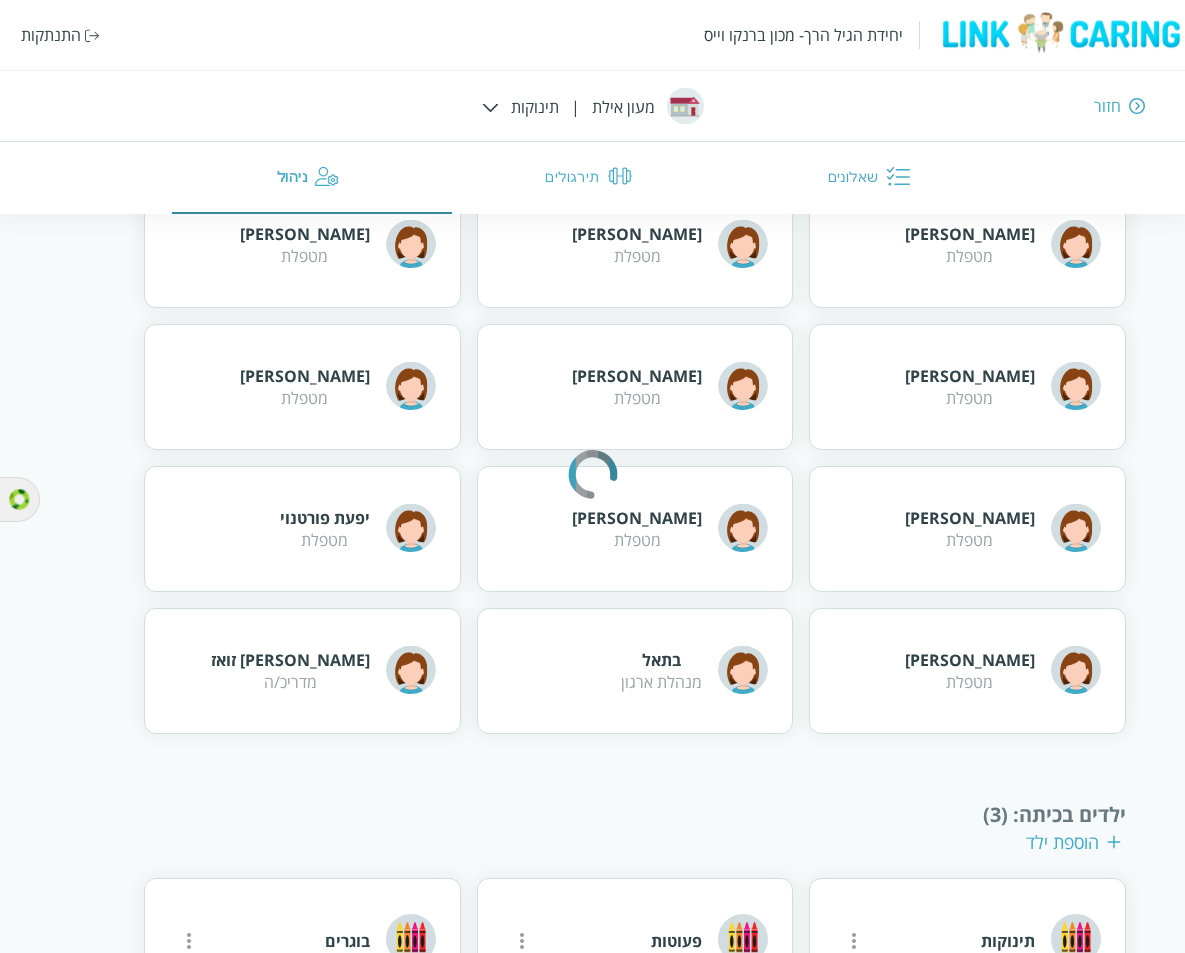 type on "תינוקות" 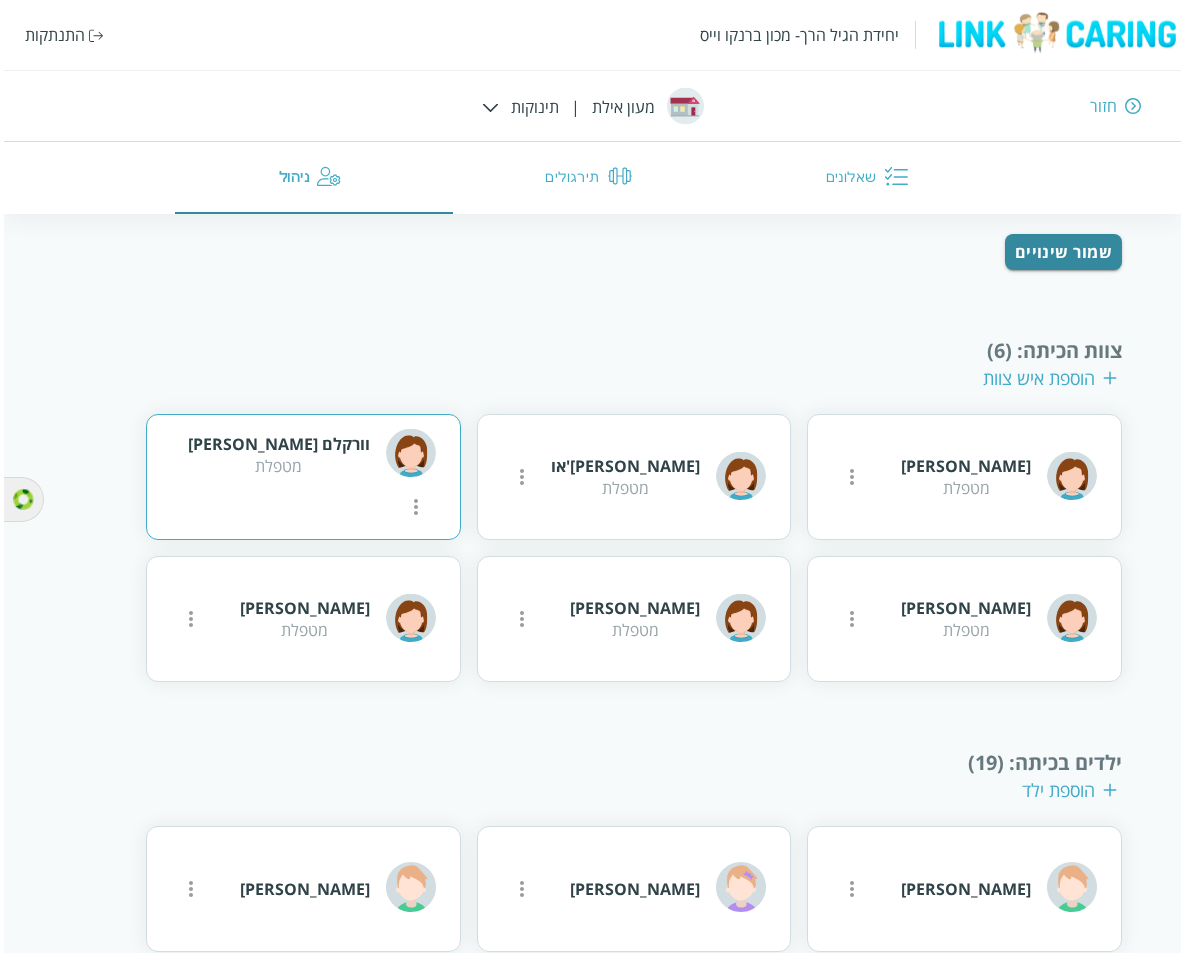 scroll, scrollTop: 283, scrollLeft: 0, axis: vertical 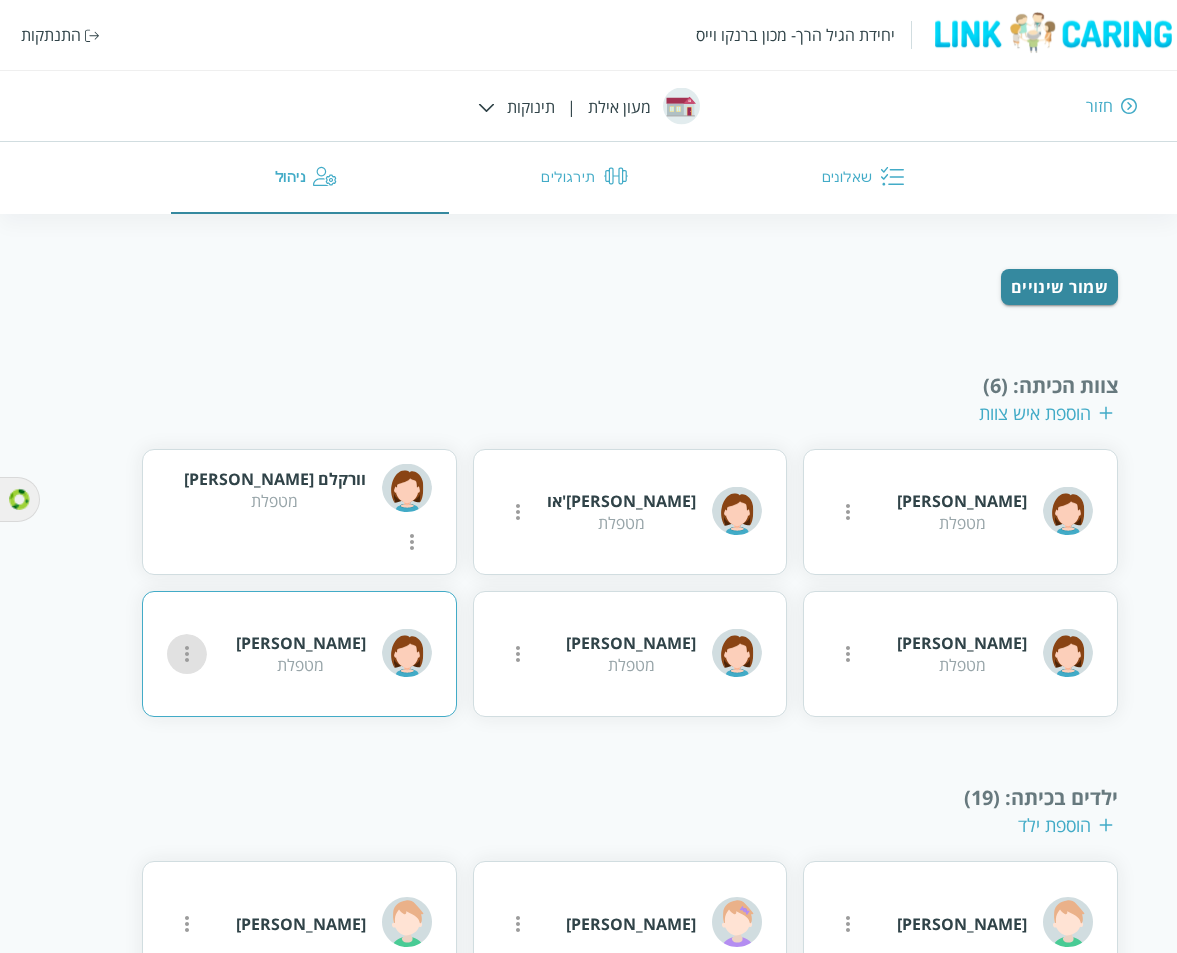 click 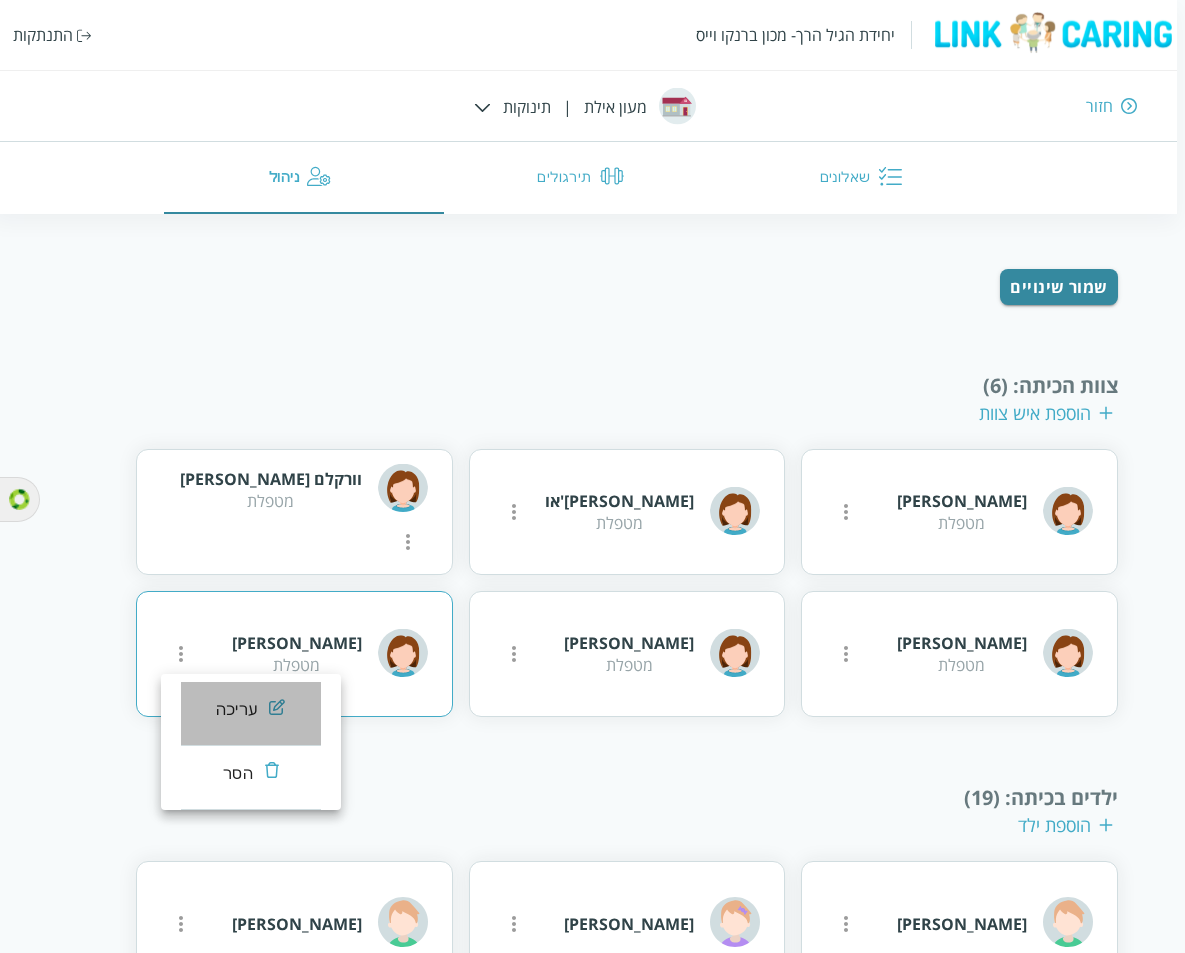 click on "עריכה" at bounding box center (251, 714) 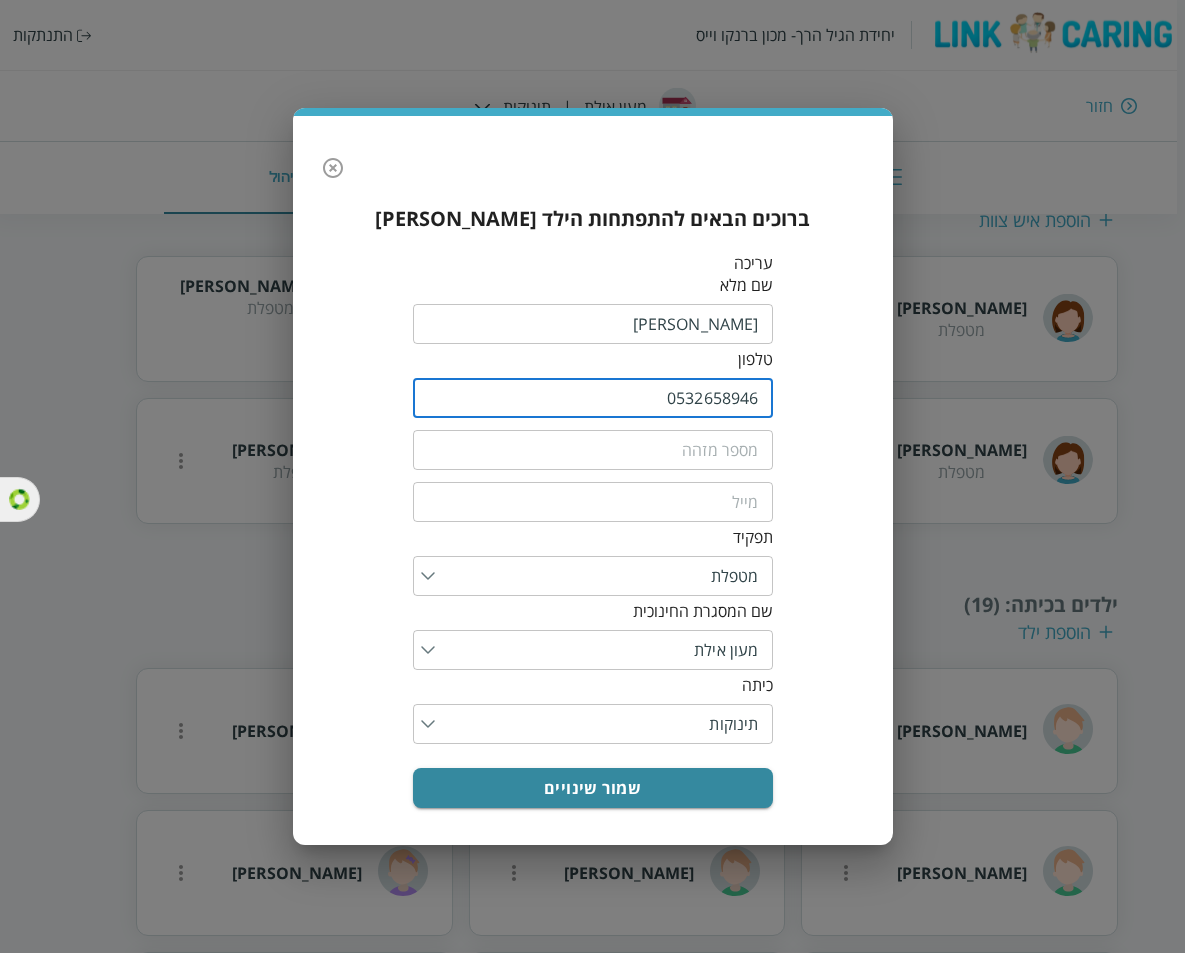 drag, startPoint x: 663, startPoint y: 398, endPoint x: 756, endPoint y: 398, distance: 93 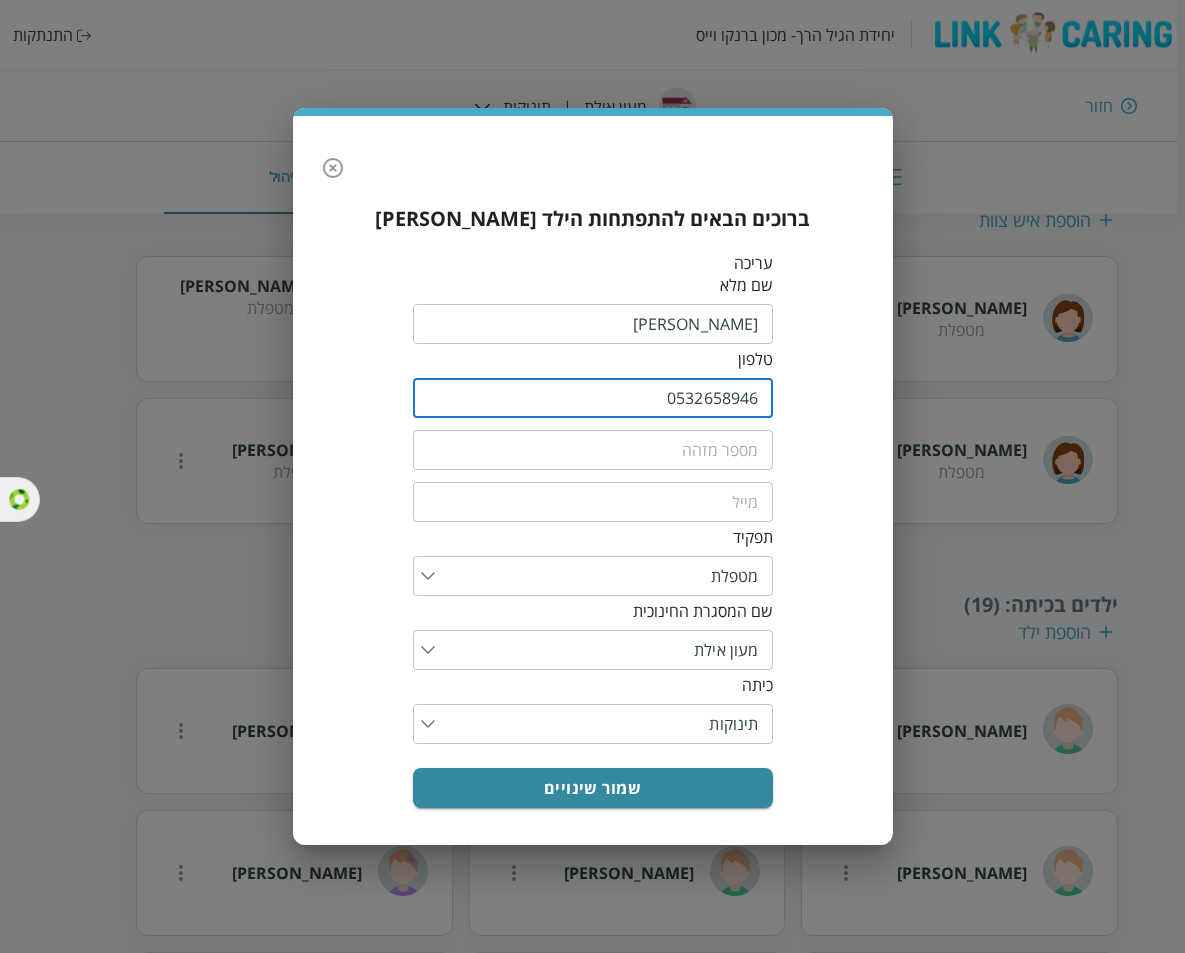 click on "0532658946" at bounding box center (593, 398) 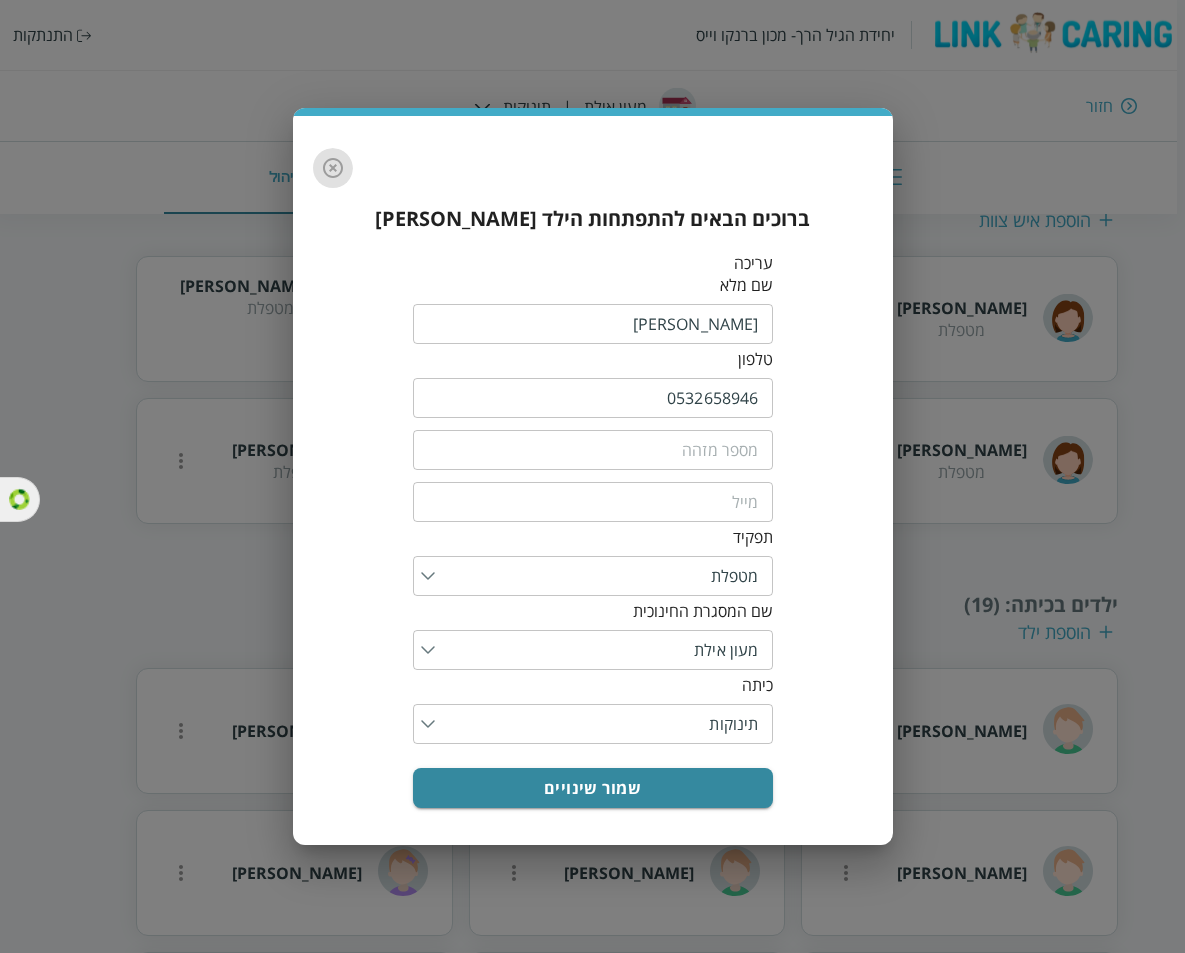 drag, startPoint x: 337, startPoint y: 165, endPoint x: 223, endPoint y: 110, distance: 126.57409 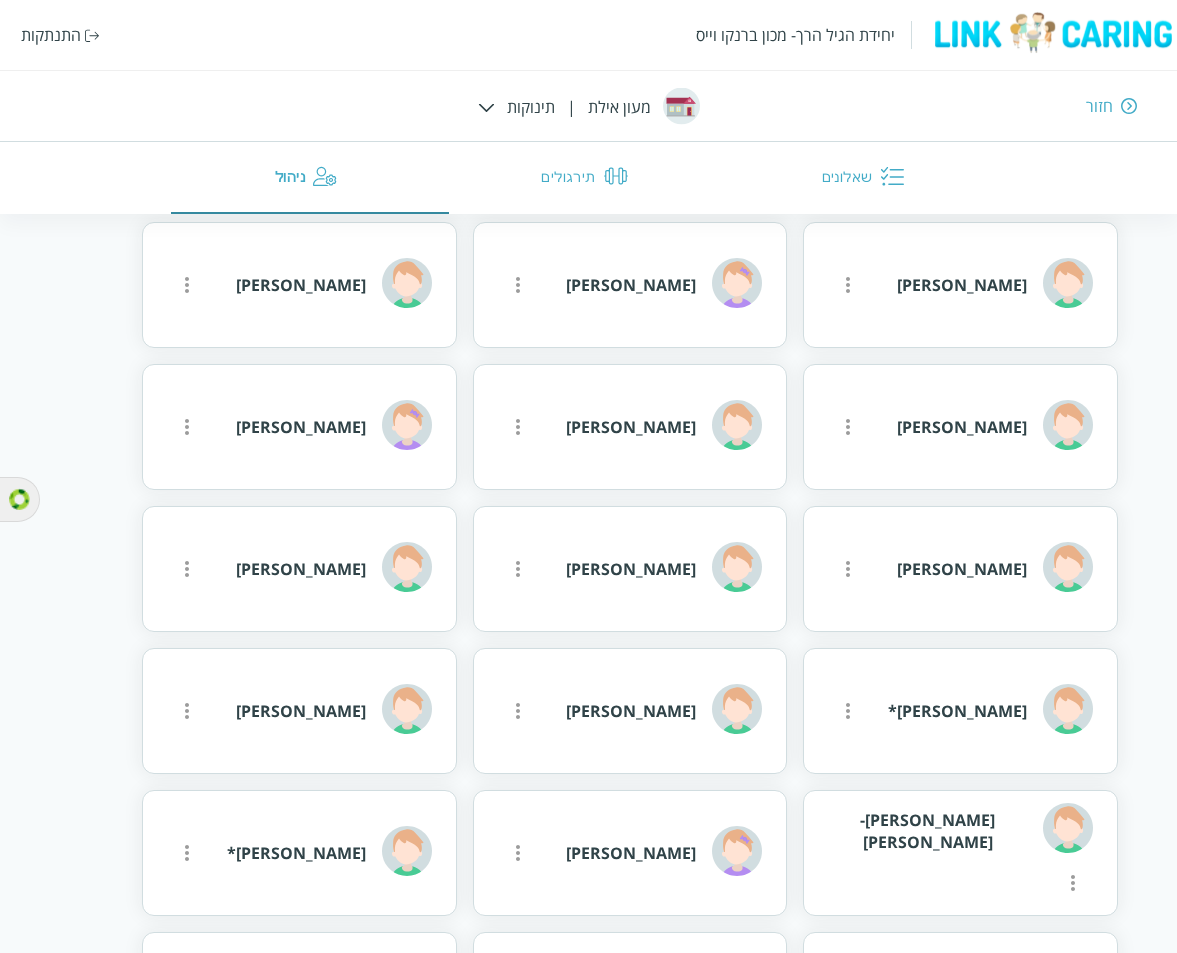 click on "התנתקות" at bounding box center [51, 35] 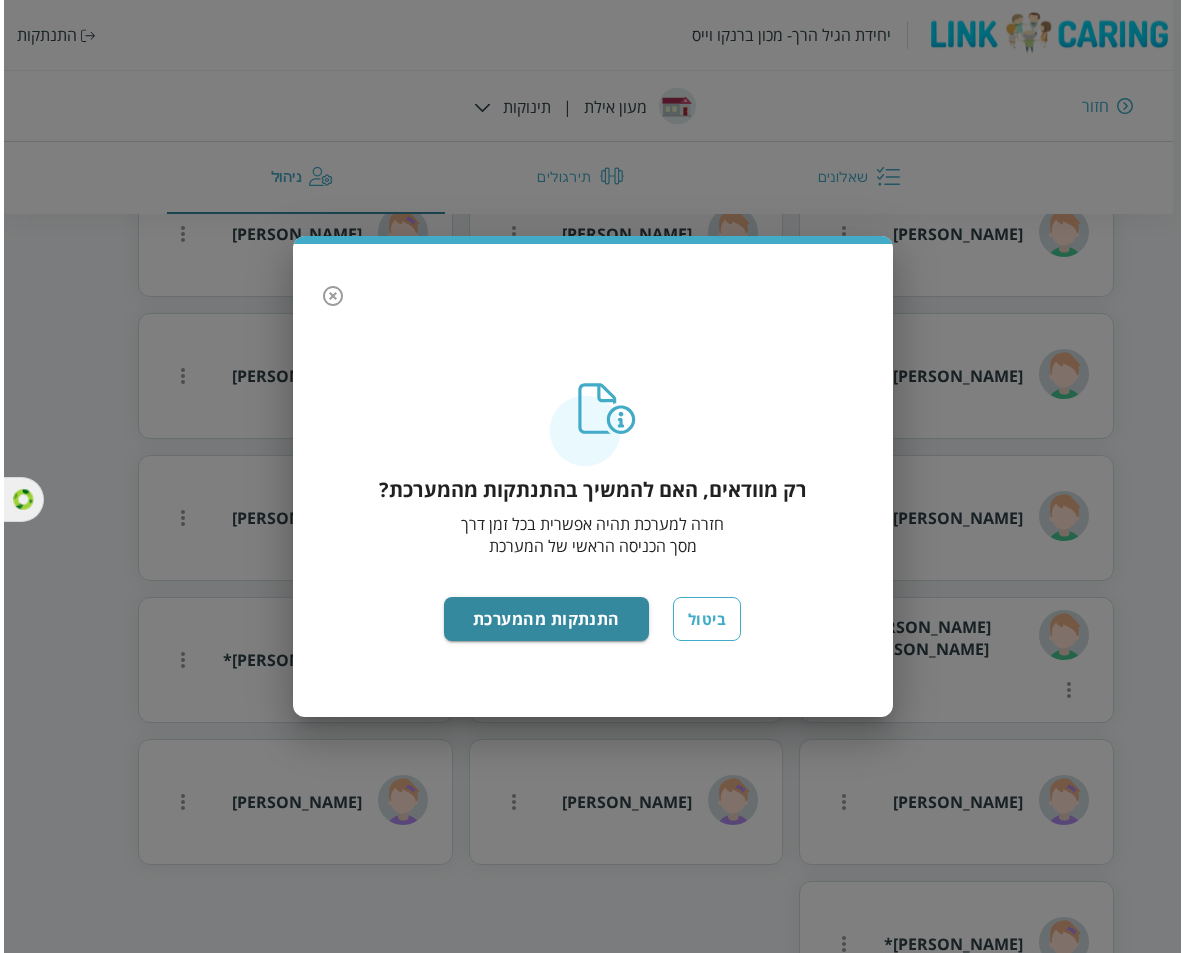 scroll, scrollTop: 729, scrollLeft: 0, axis: vertical 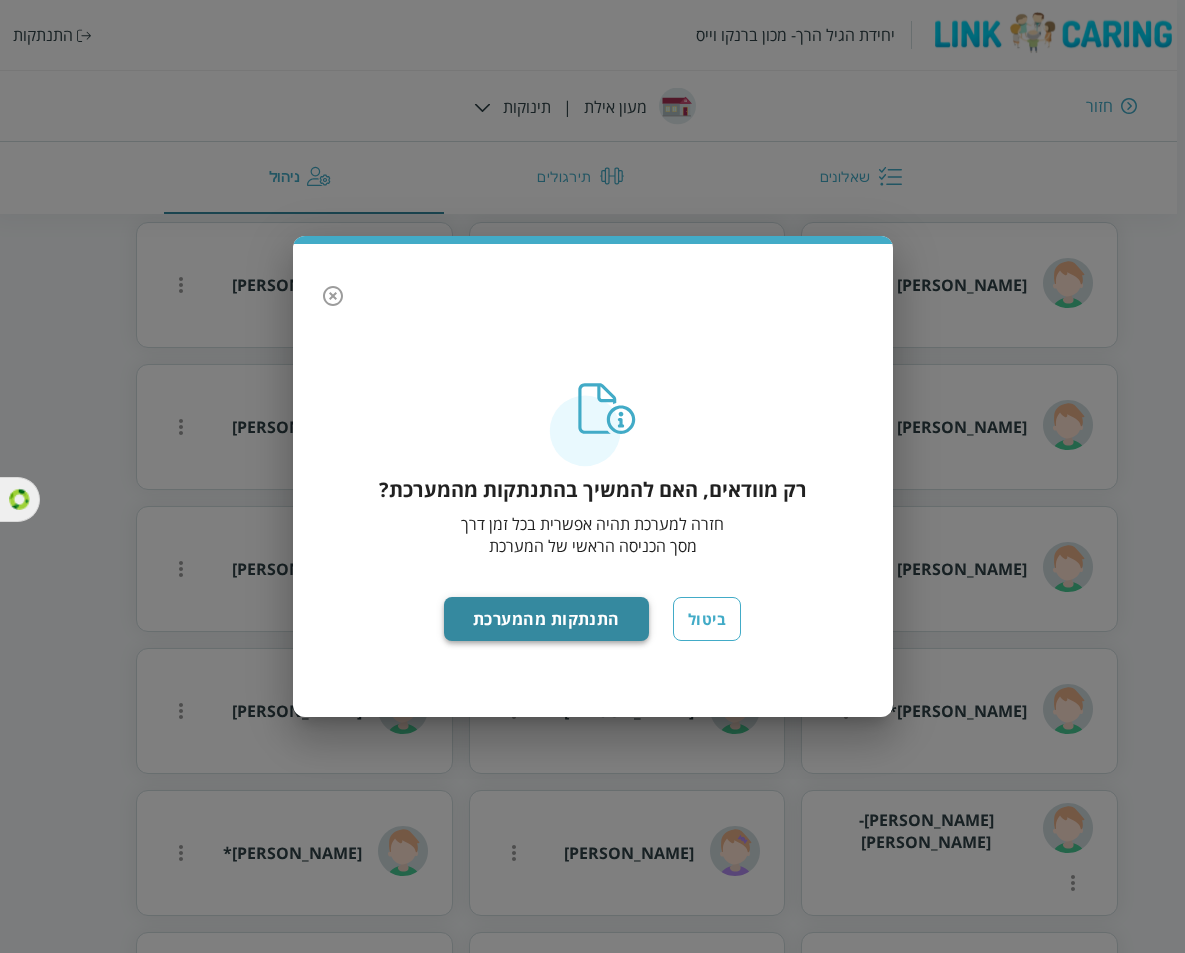 click on "התנתקות מהמערכת" at bounding box center (546, 619) 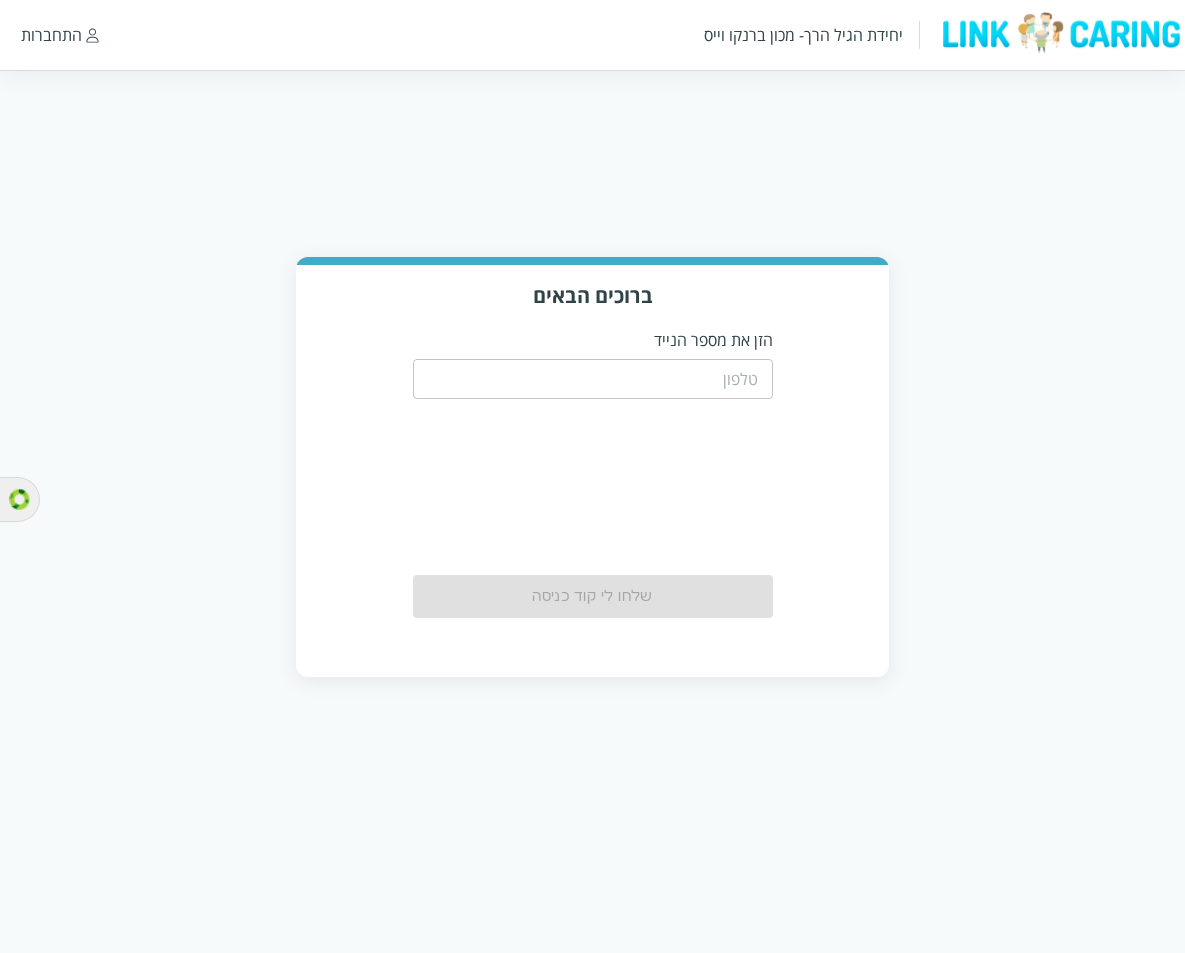 scroll, scrollTop: 0, scrollLeft: 0, axis: both 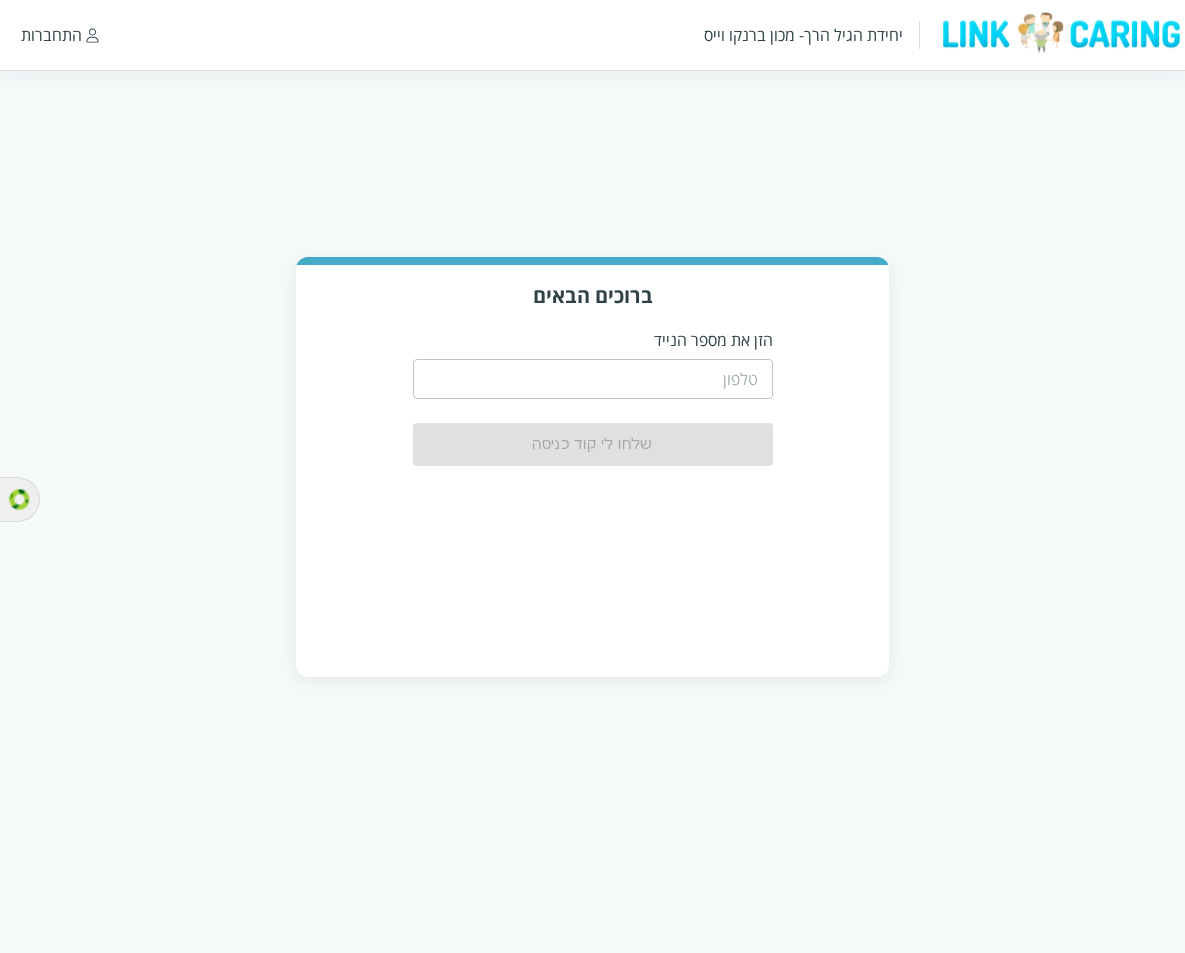 drag, startPoint x: 0, startPoint y: 0, endPoint x: 716, endPoint y: 375, distance: 808.258 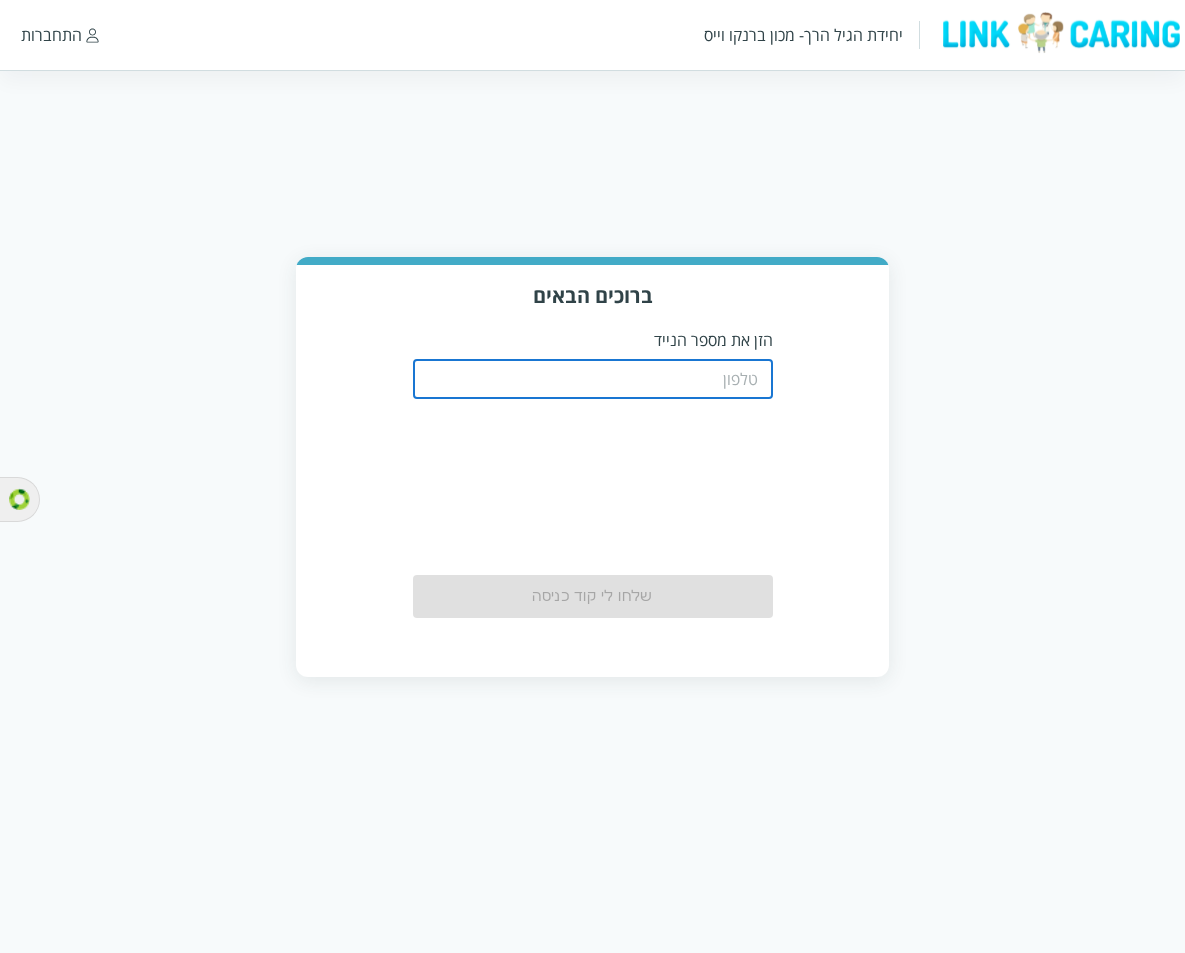 paste on "0532658946" 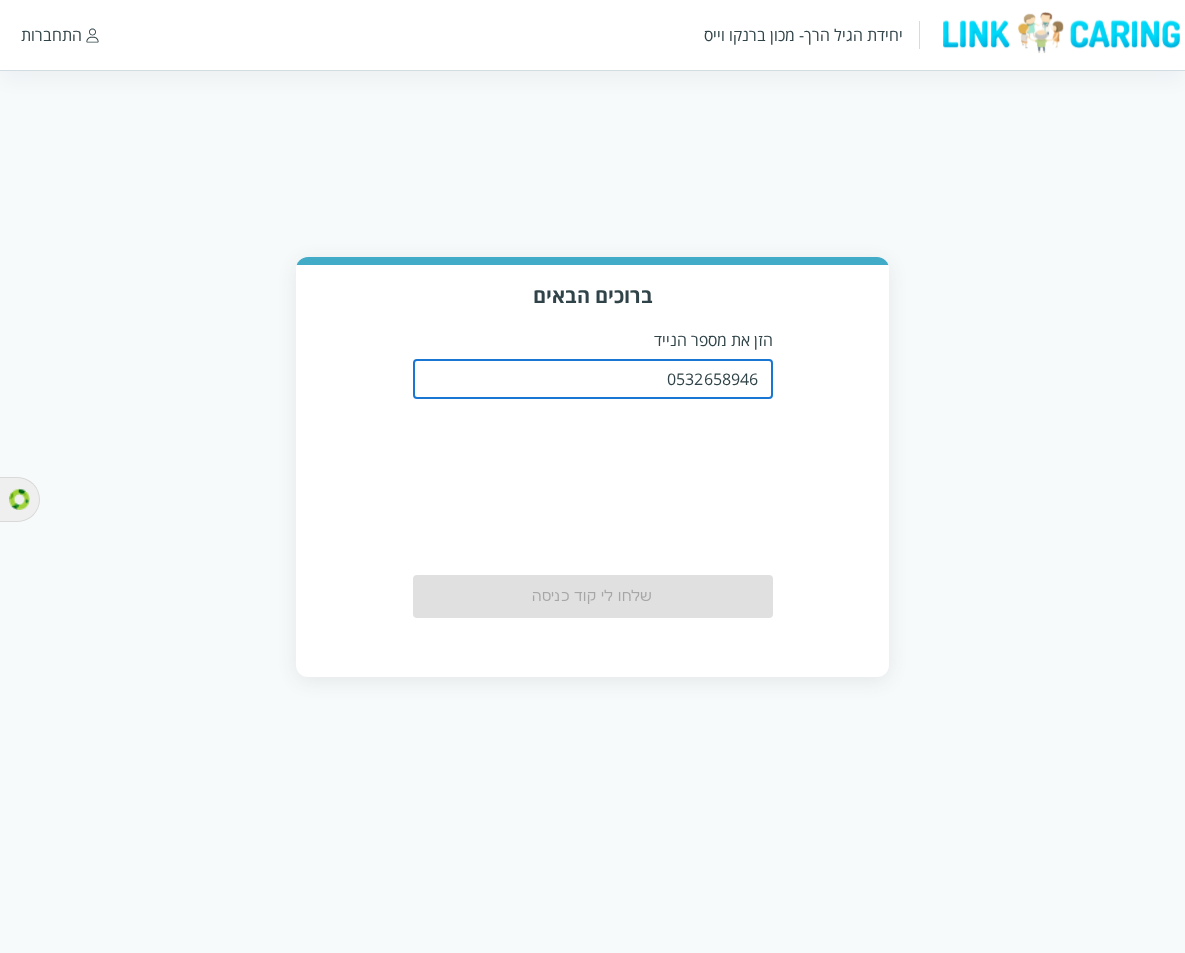 type on "0532658946" 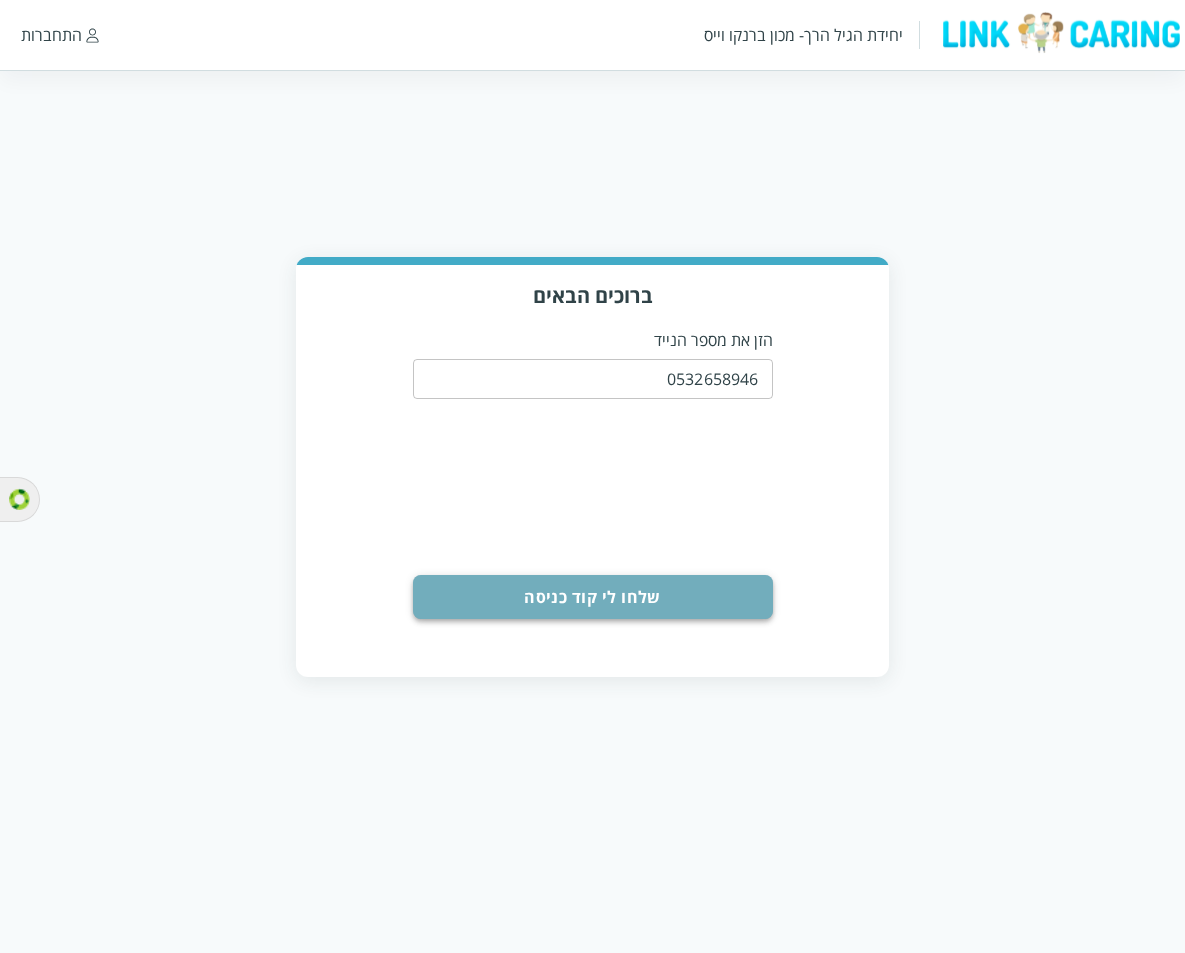 click on "שלחו לי קוד כניסה" at bounding box center [593, 597] 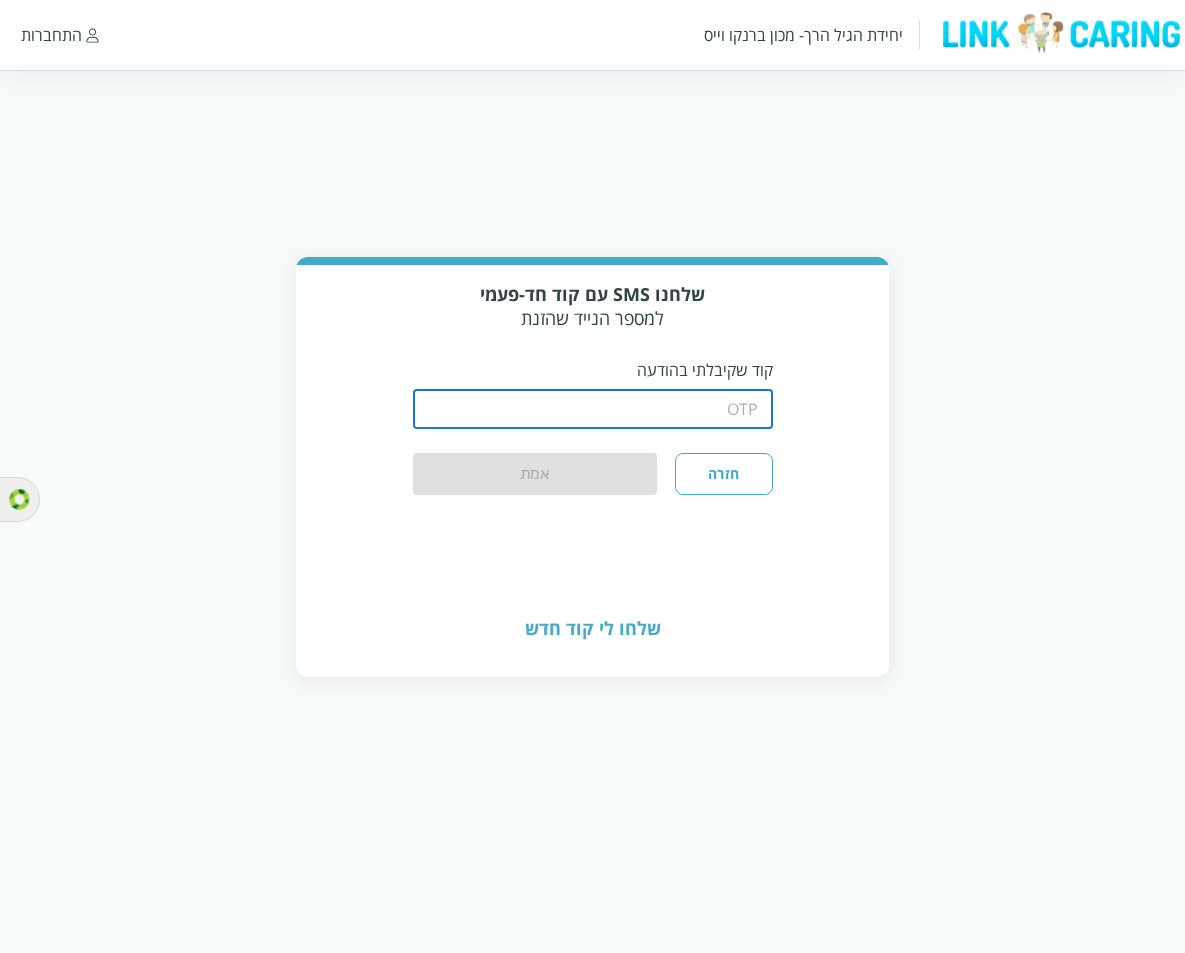 click at bounding box center (593, 409) 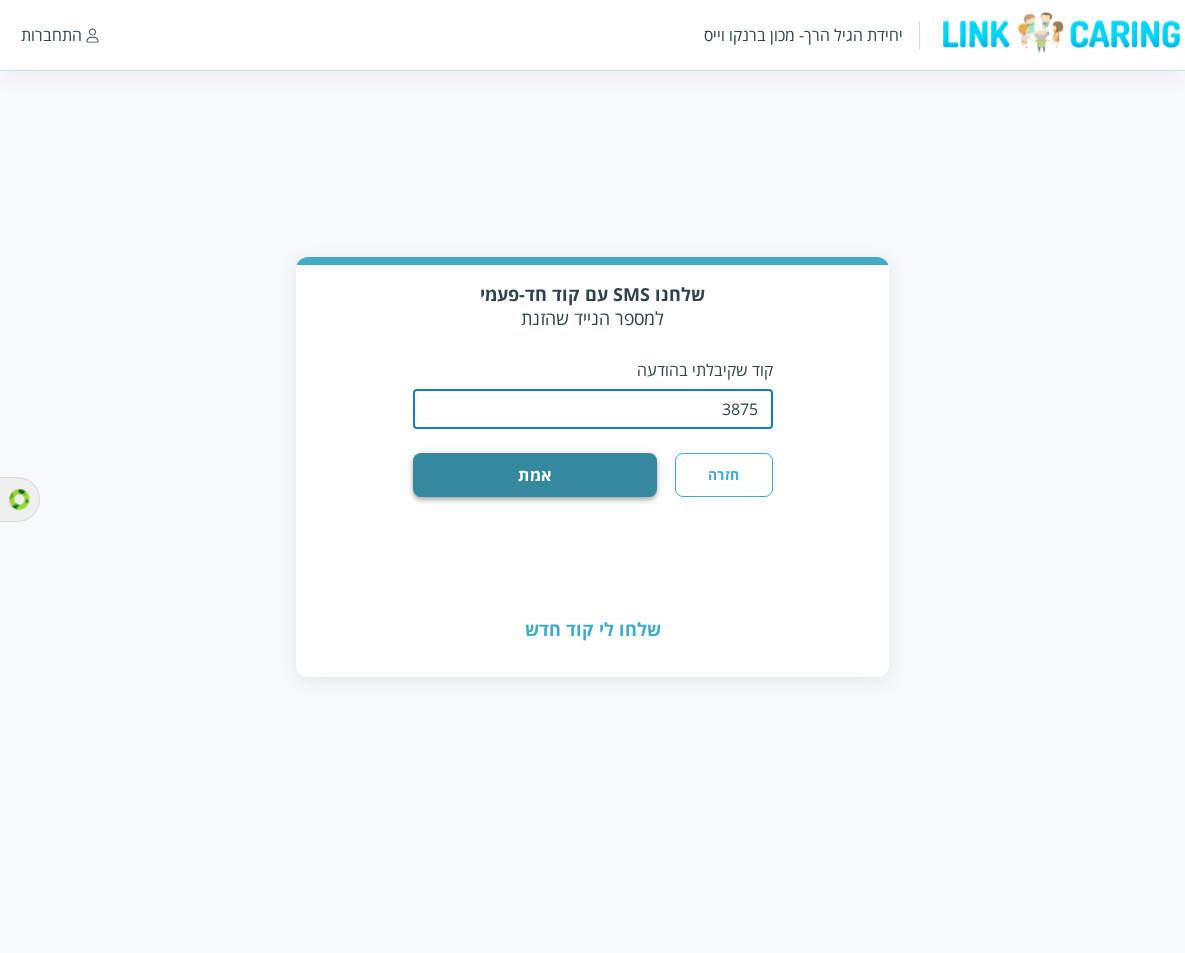 type on "3875" 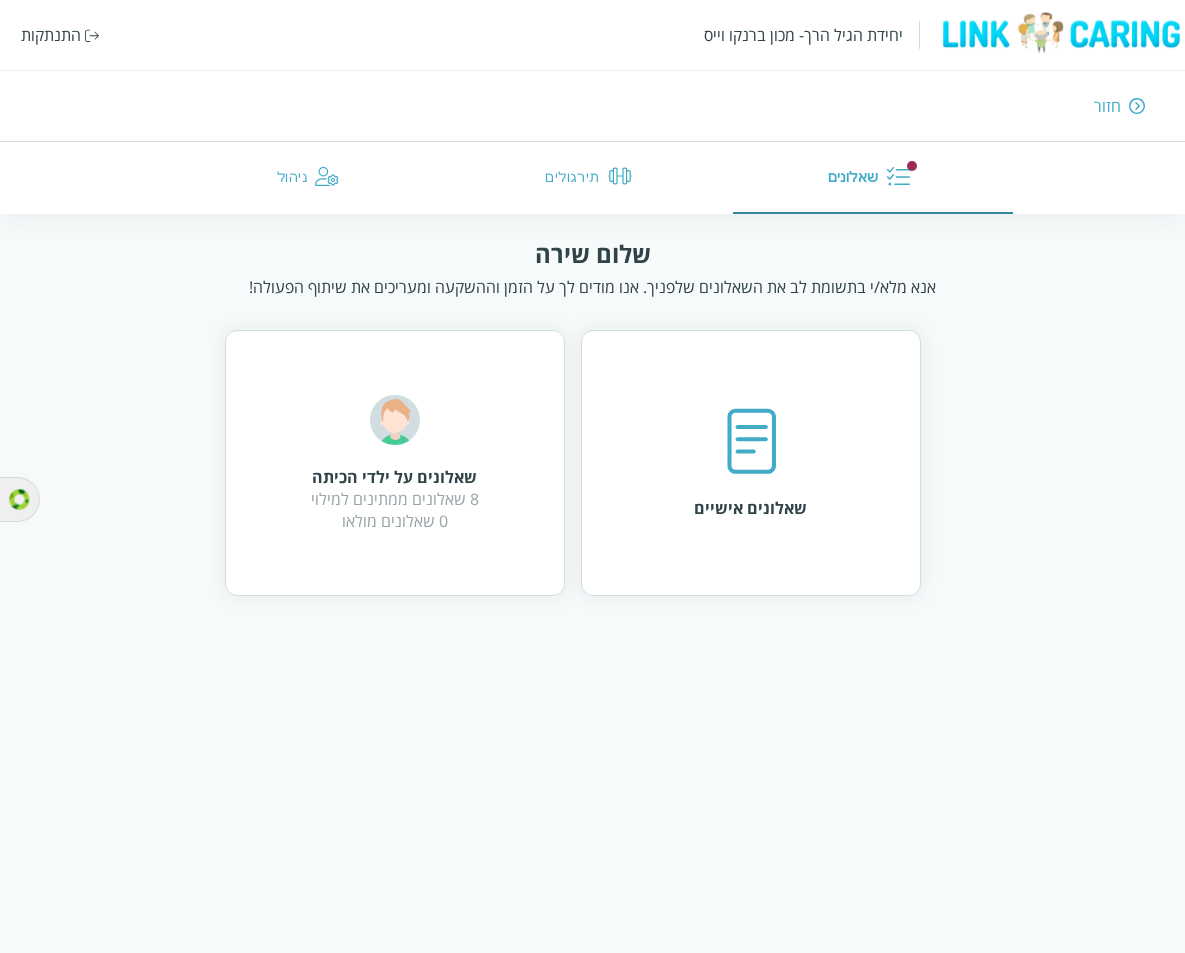scroll, scrollTop: 0, scrollLeft: 0, axis: both 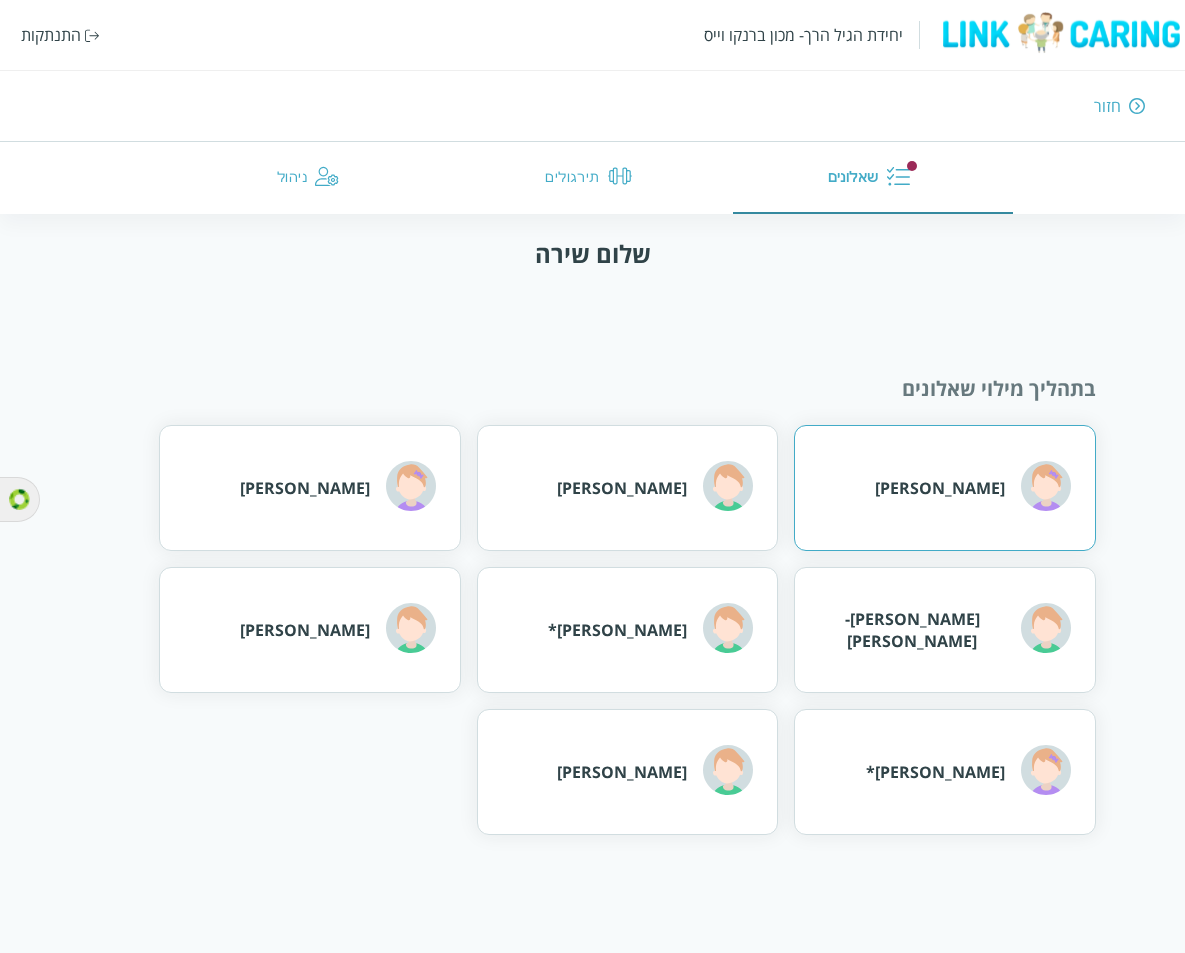 click on "[PERSON_NAME]" at bounding box center (945, 488) 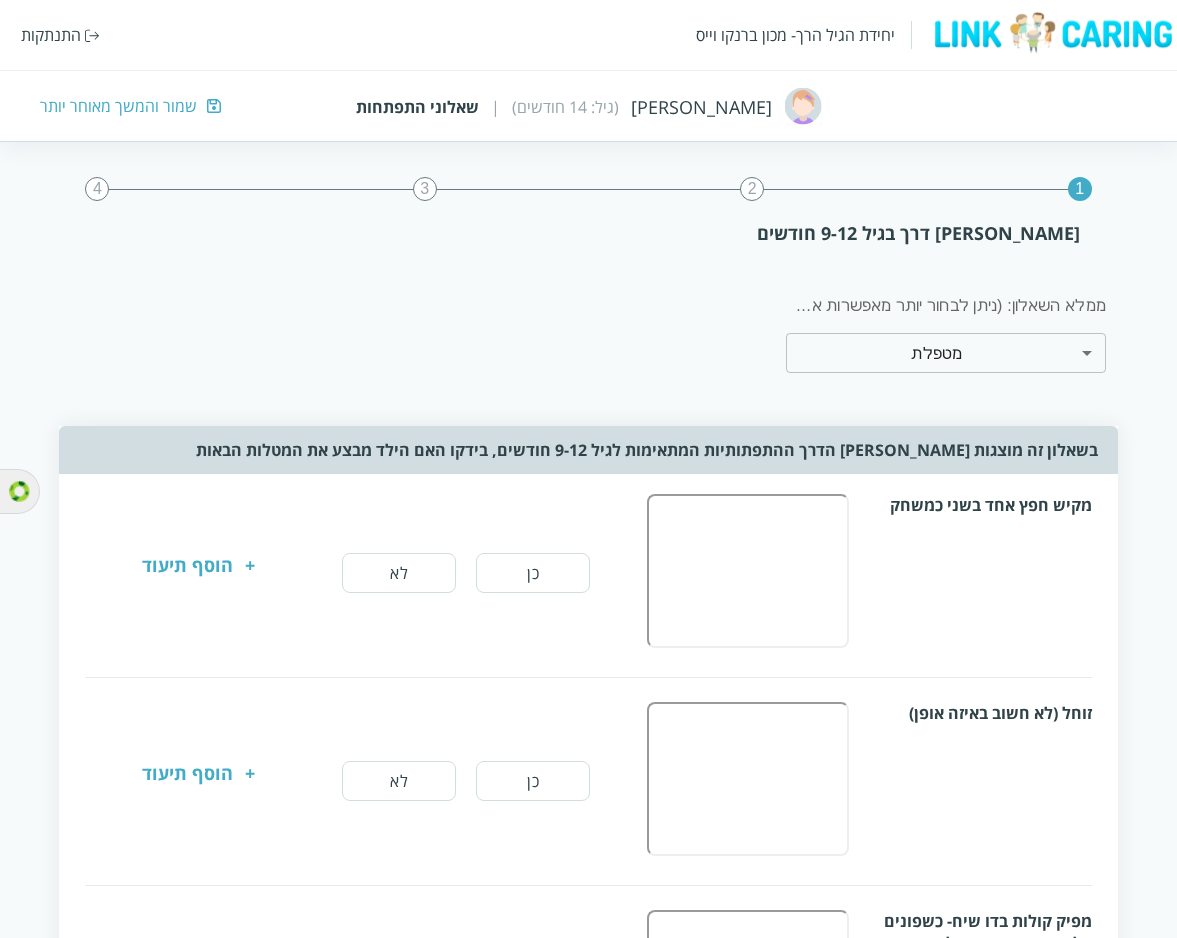 click on "שמור והמשך מאוחר יותר" at bounding box center [118, 106] 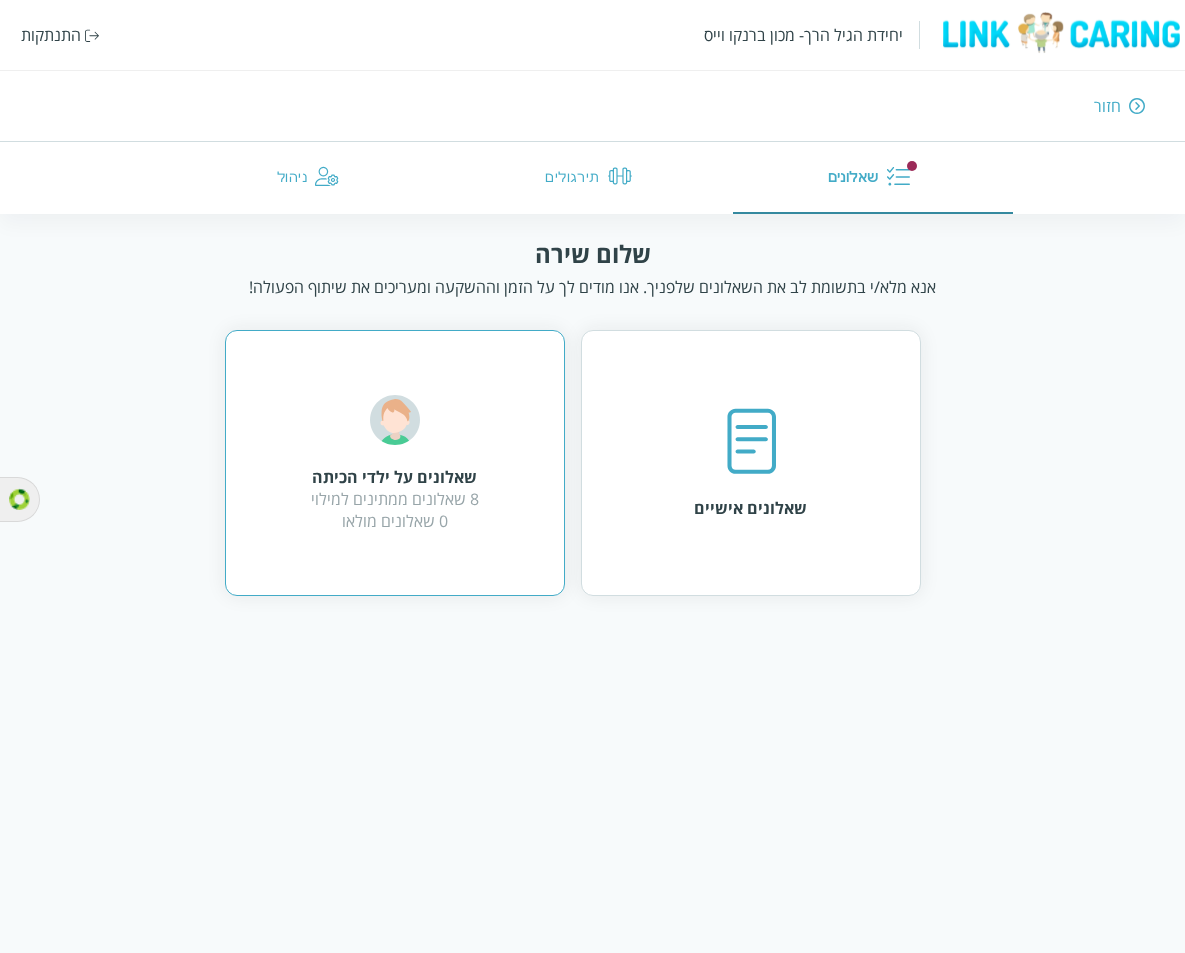 click on "שאלונים על ילדי הכיתה 8 שאלונים  ממתינים למילוי 0 שאלונים מולאו" at bounding box center (395, 463) 